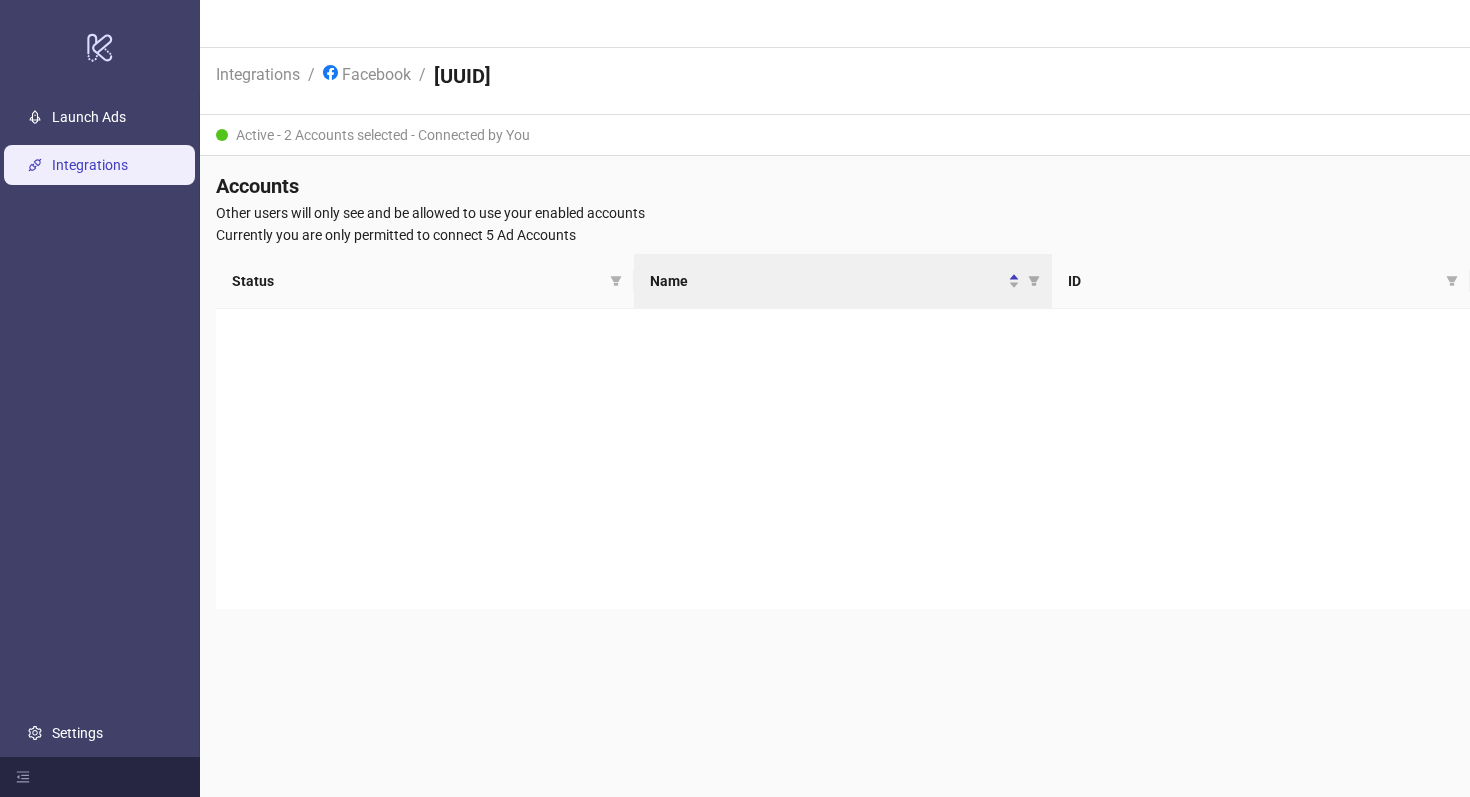 scroll, scrollTop: 0, scrollLeft: 0, axis: both 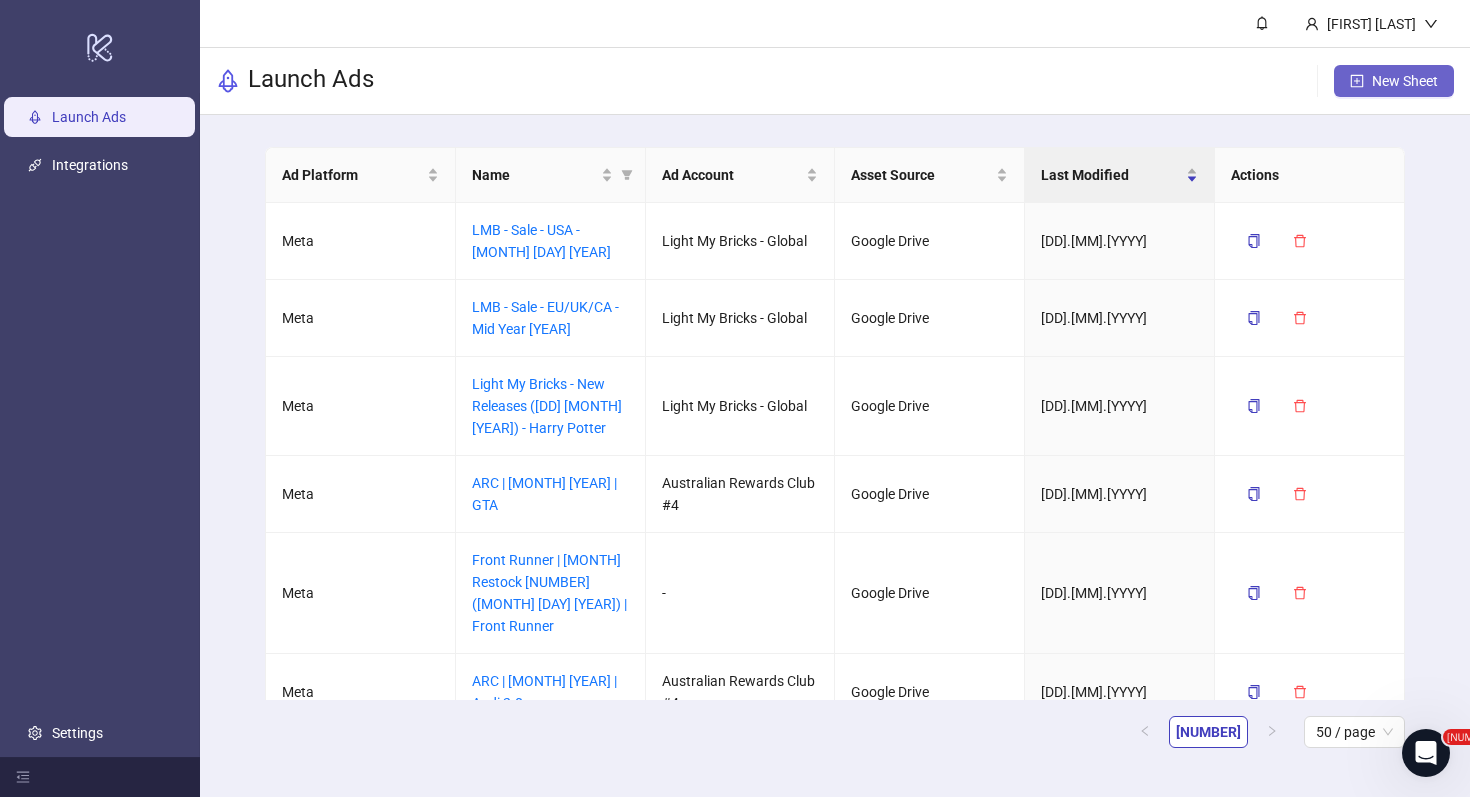 click on "New Sheet" at bounding box center [1405, 81] 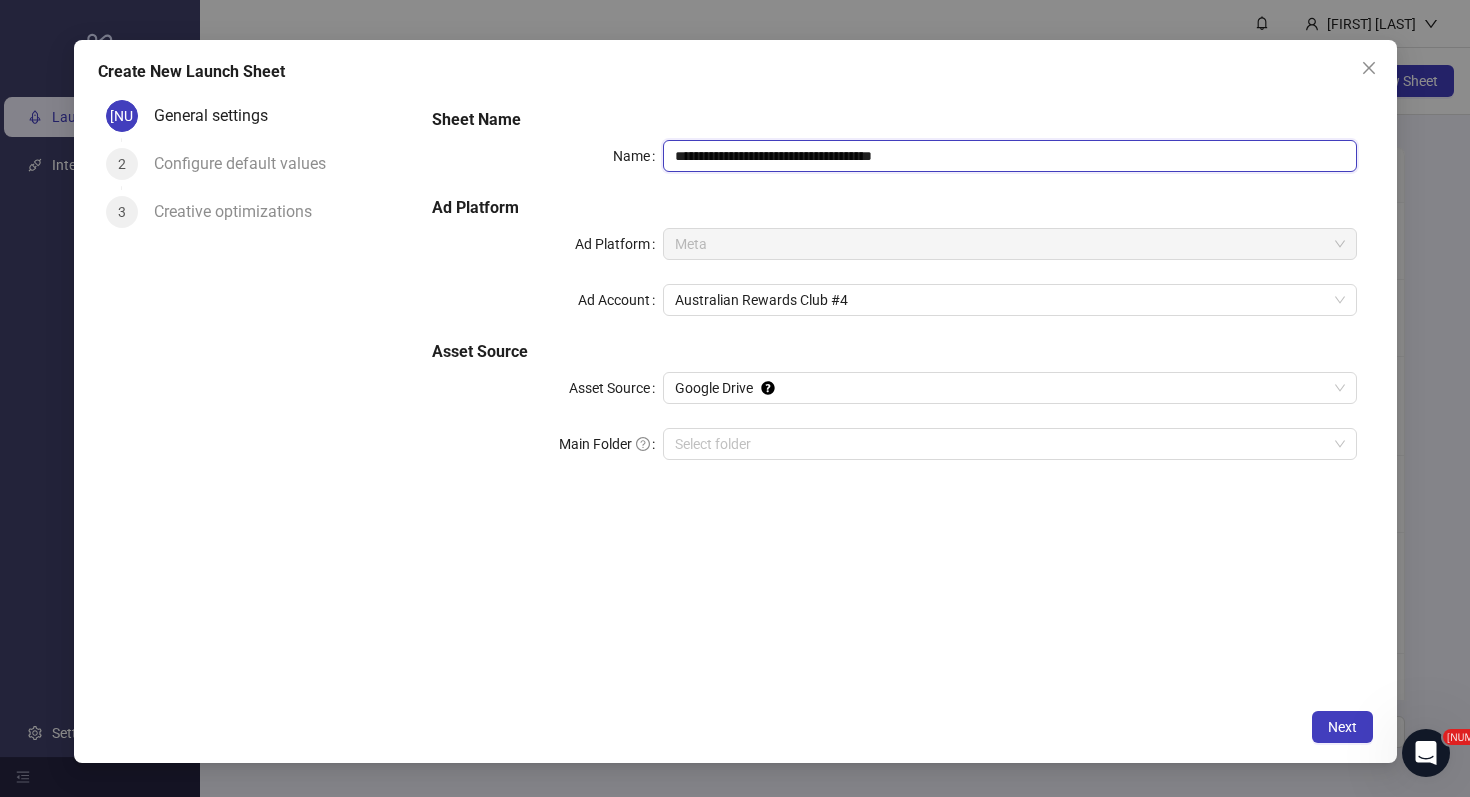 click on "**********" at bounding box center [1009, 156] 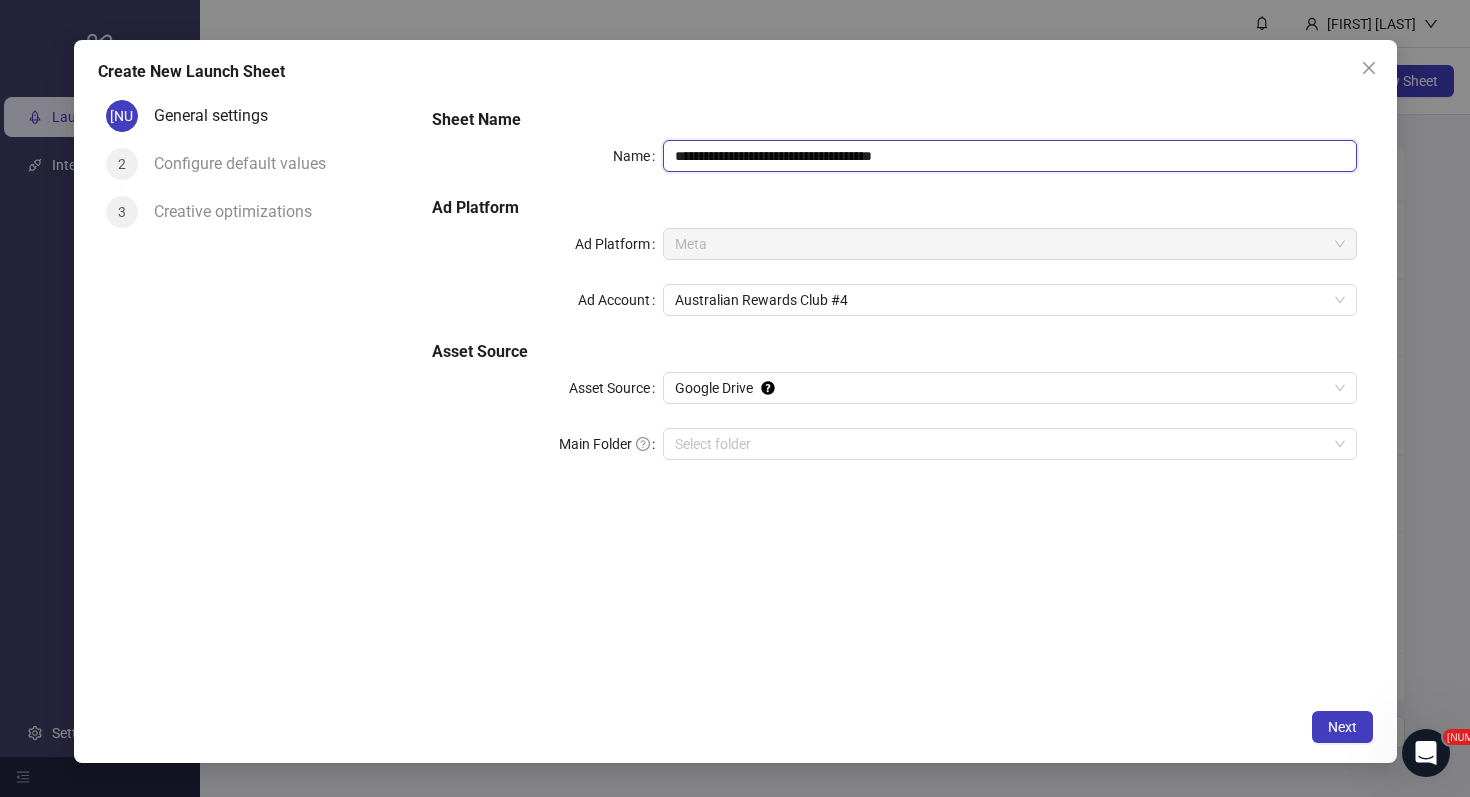 drag, startPoint x: 992, startPoint y: 156, endPoint x: 656, endPoint y: 151, distance: 336.0372 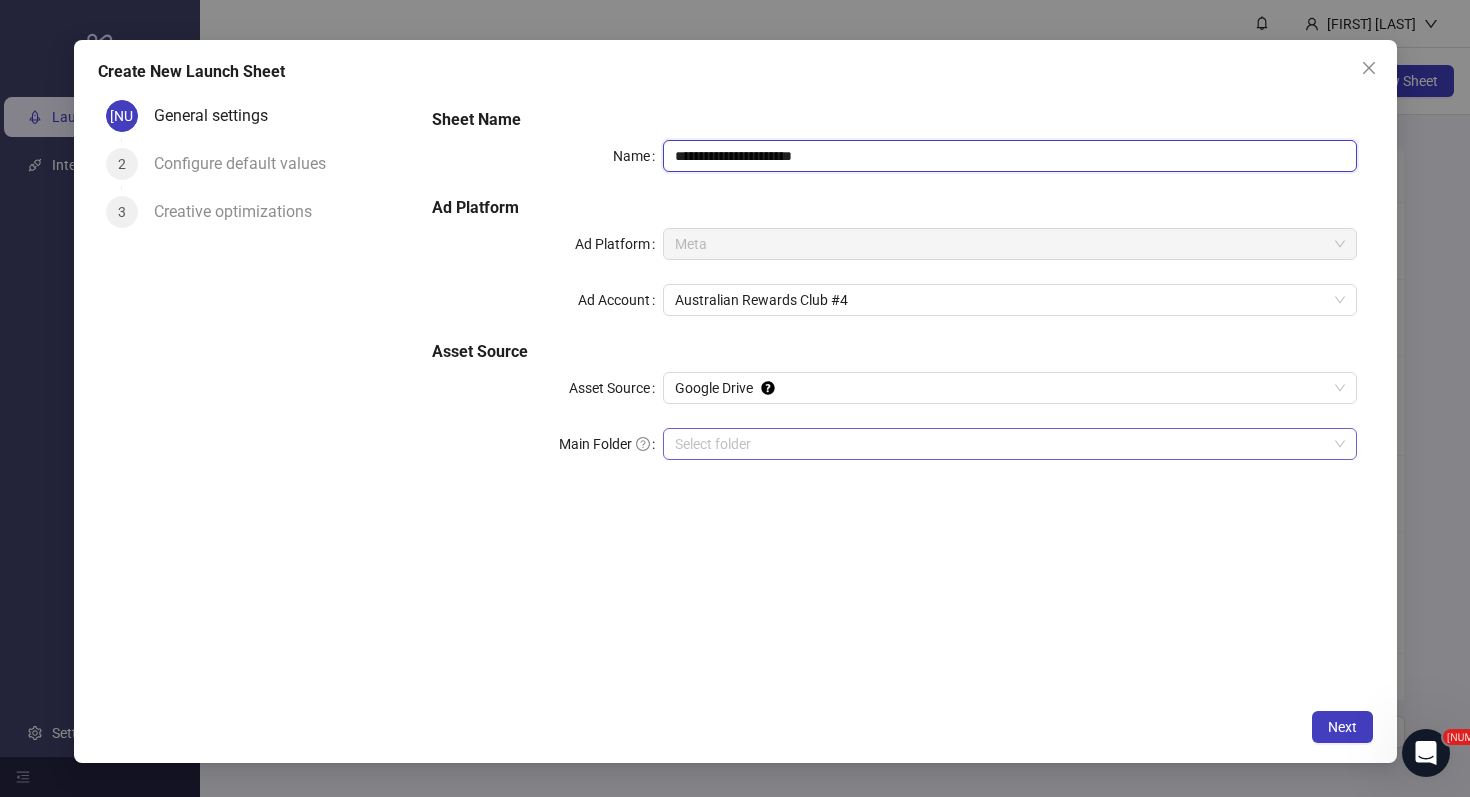 type on "**********" 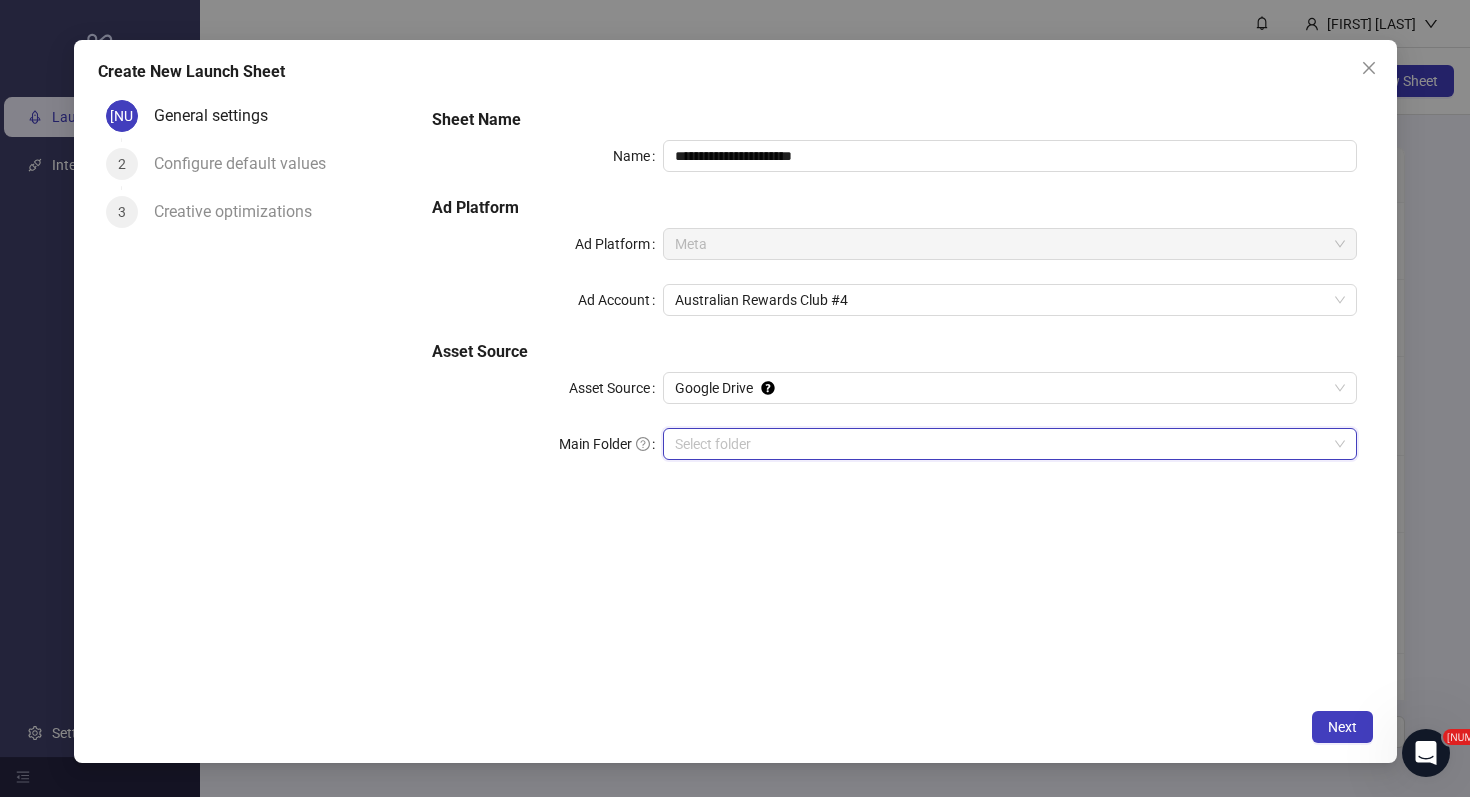click on "Main Folder" at bounding box center [1000, 444] 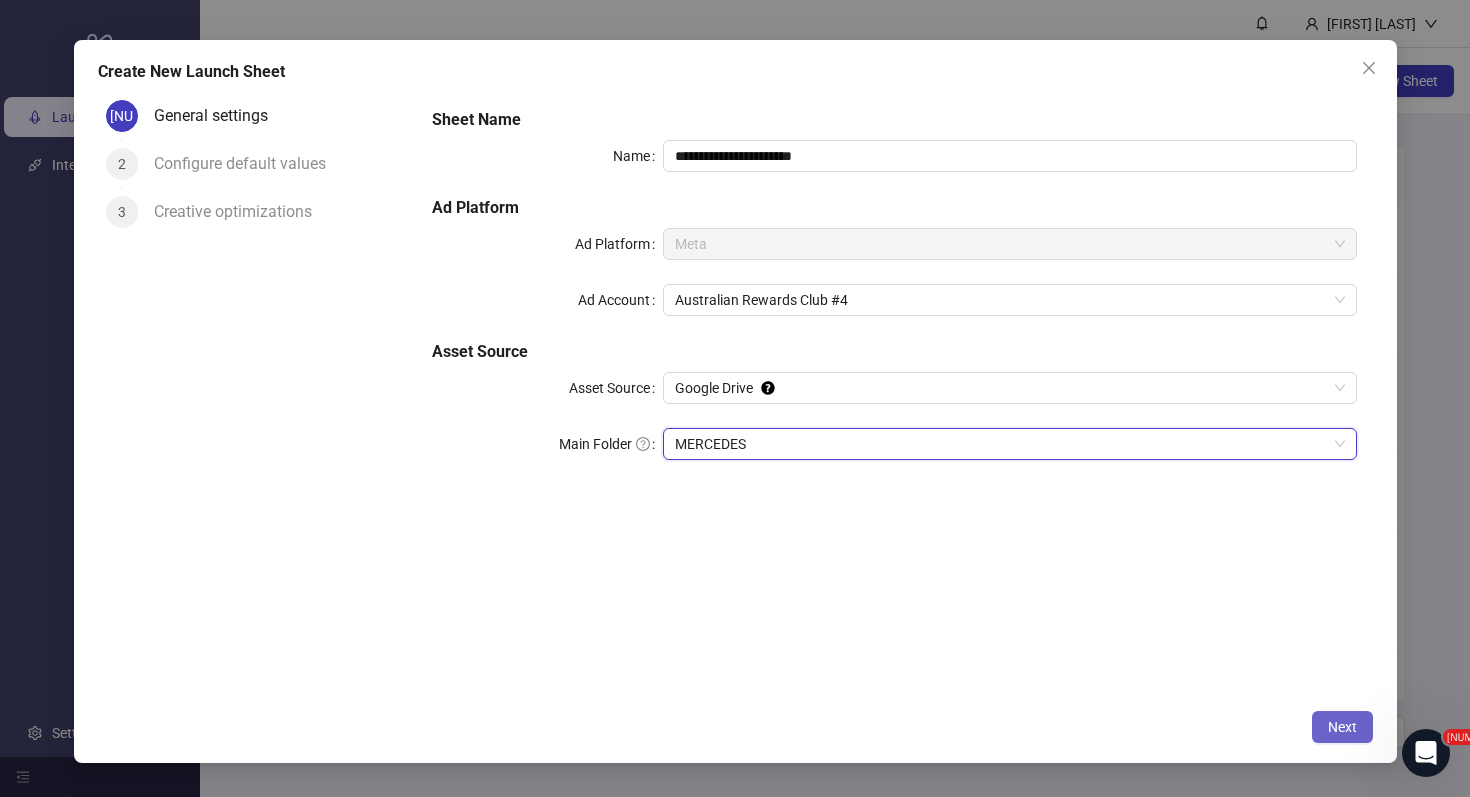 click on "Next" at bounding box center (1342, 727) 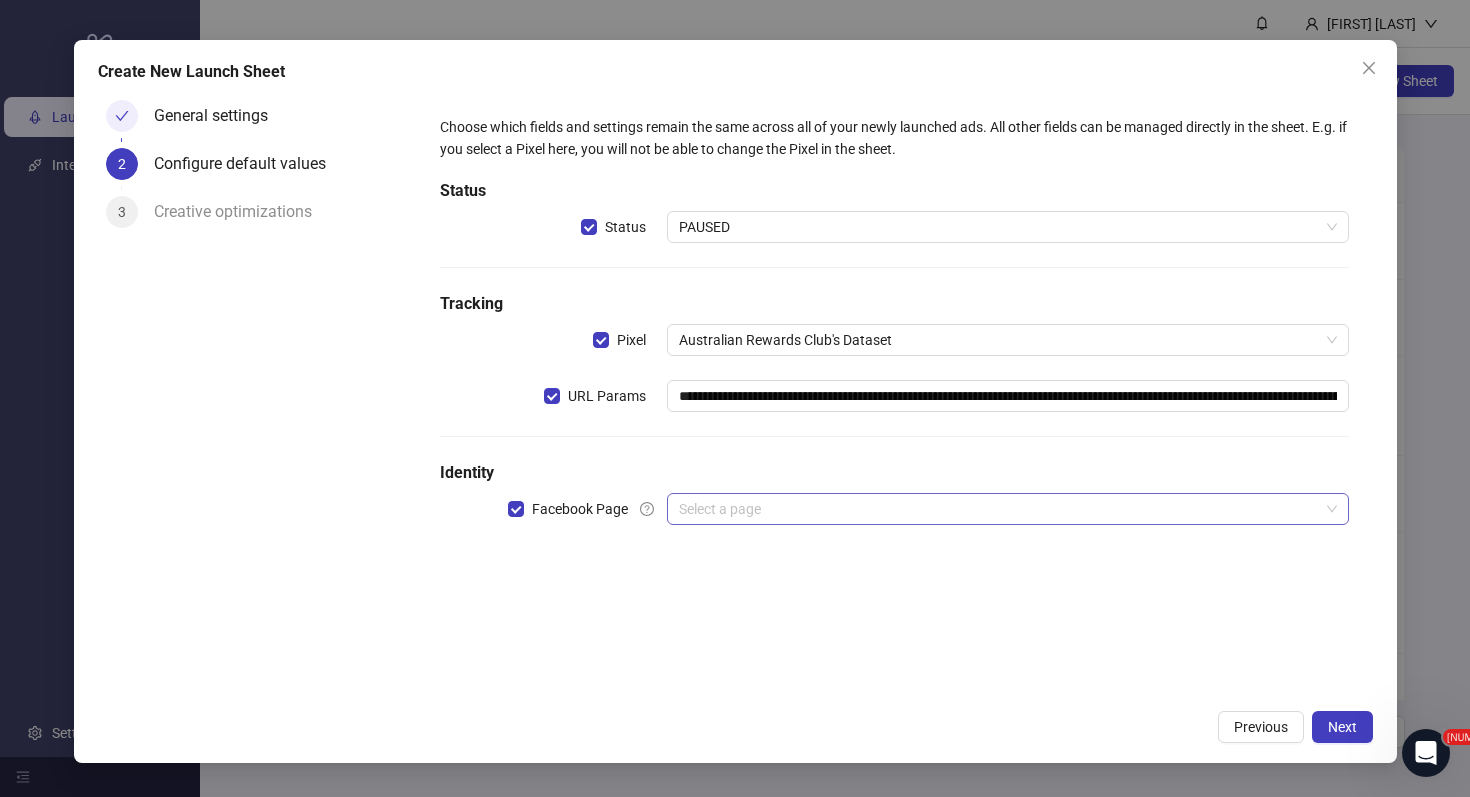 click at bounding box center (998, 509) 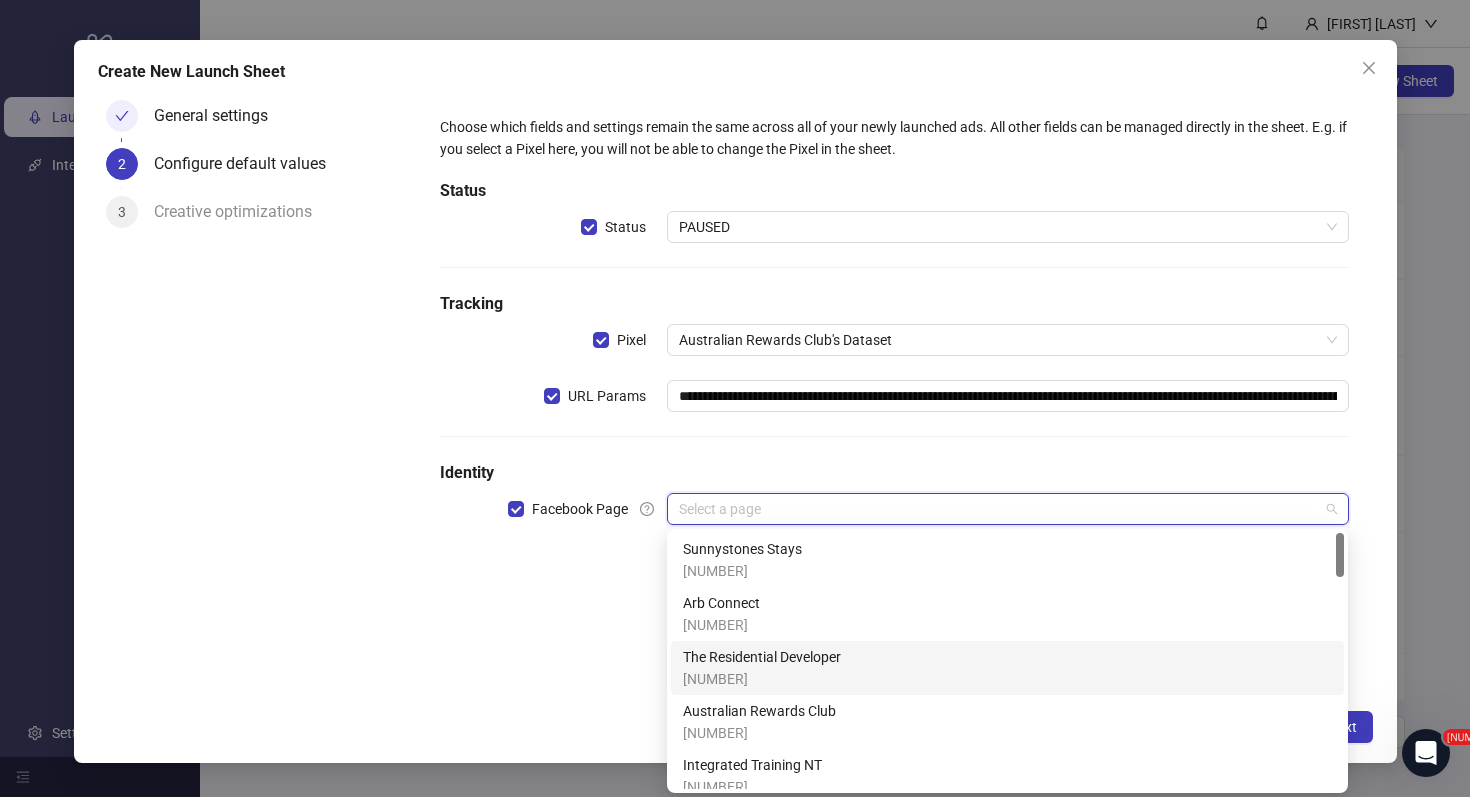 scroll, scrollTop: 2, scrollLeft: 0, axis: vertical 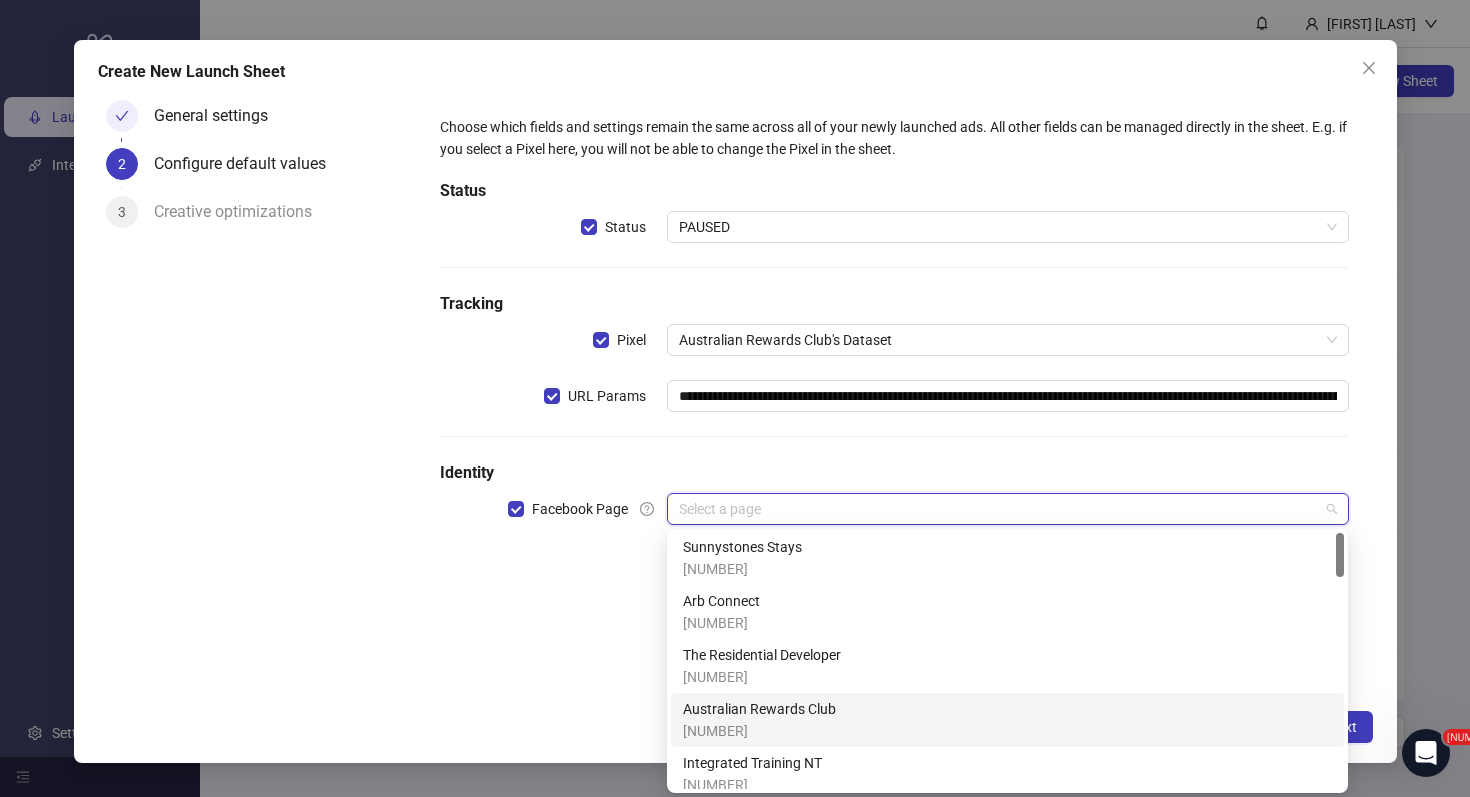 click on "Australian Rewards Club" at bounding box center (759, 709) 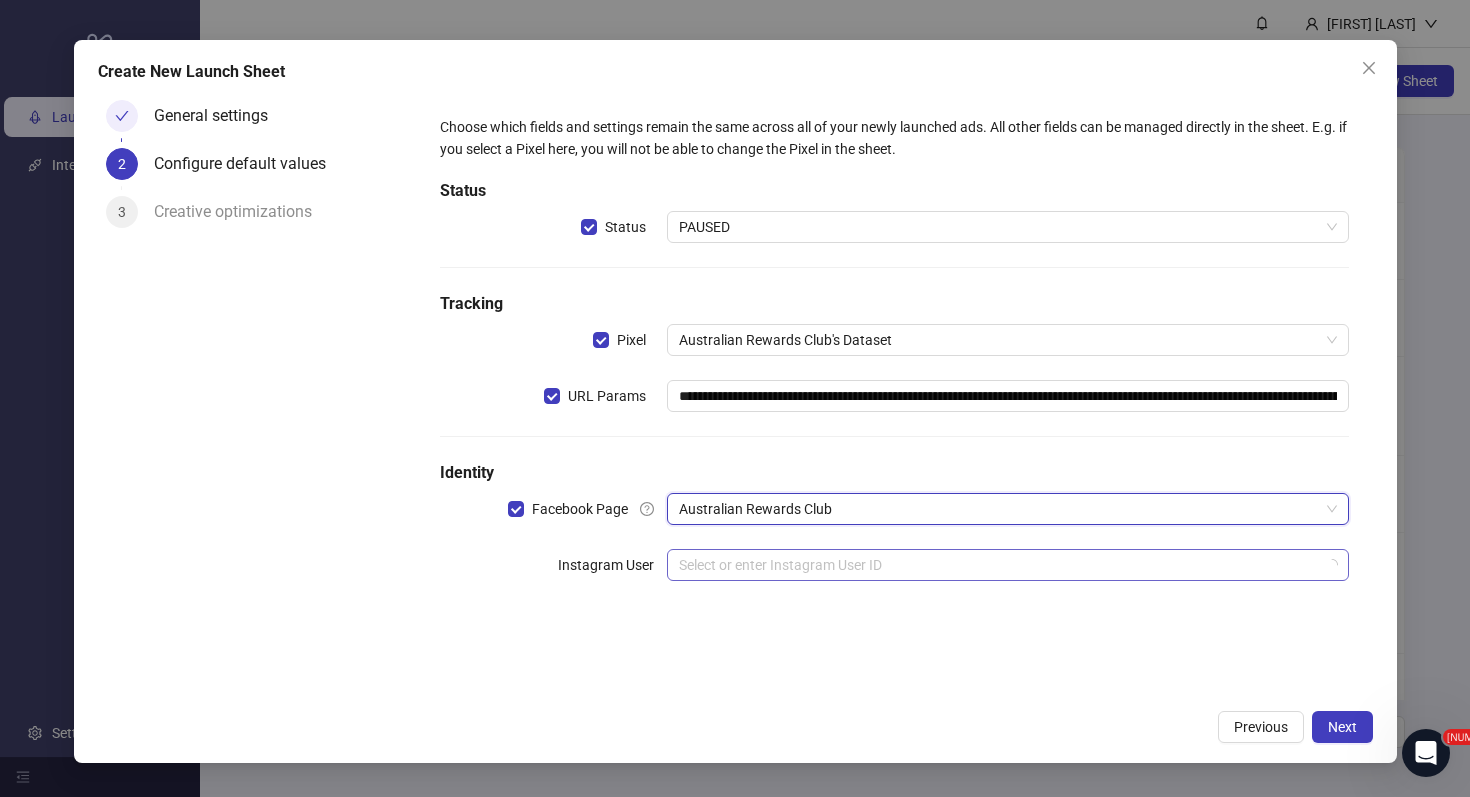click at bounding box center [998, 565] 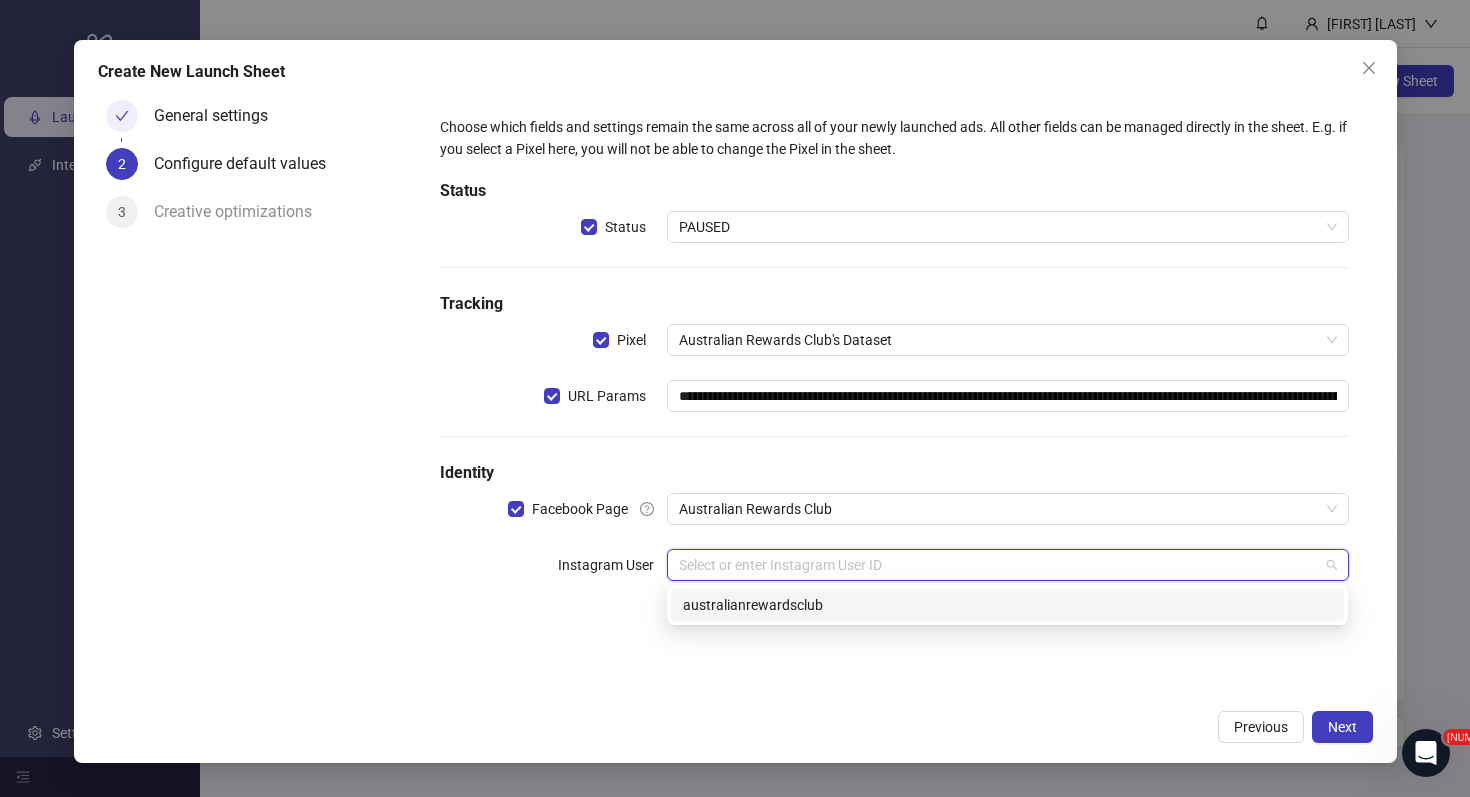 click on "australianrewardsclub" at bounding box center (0, 0) 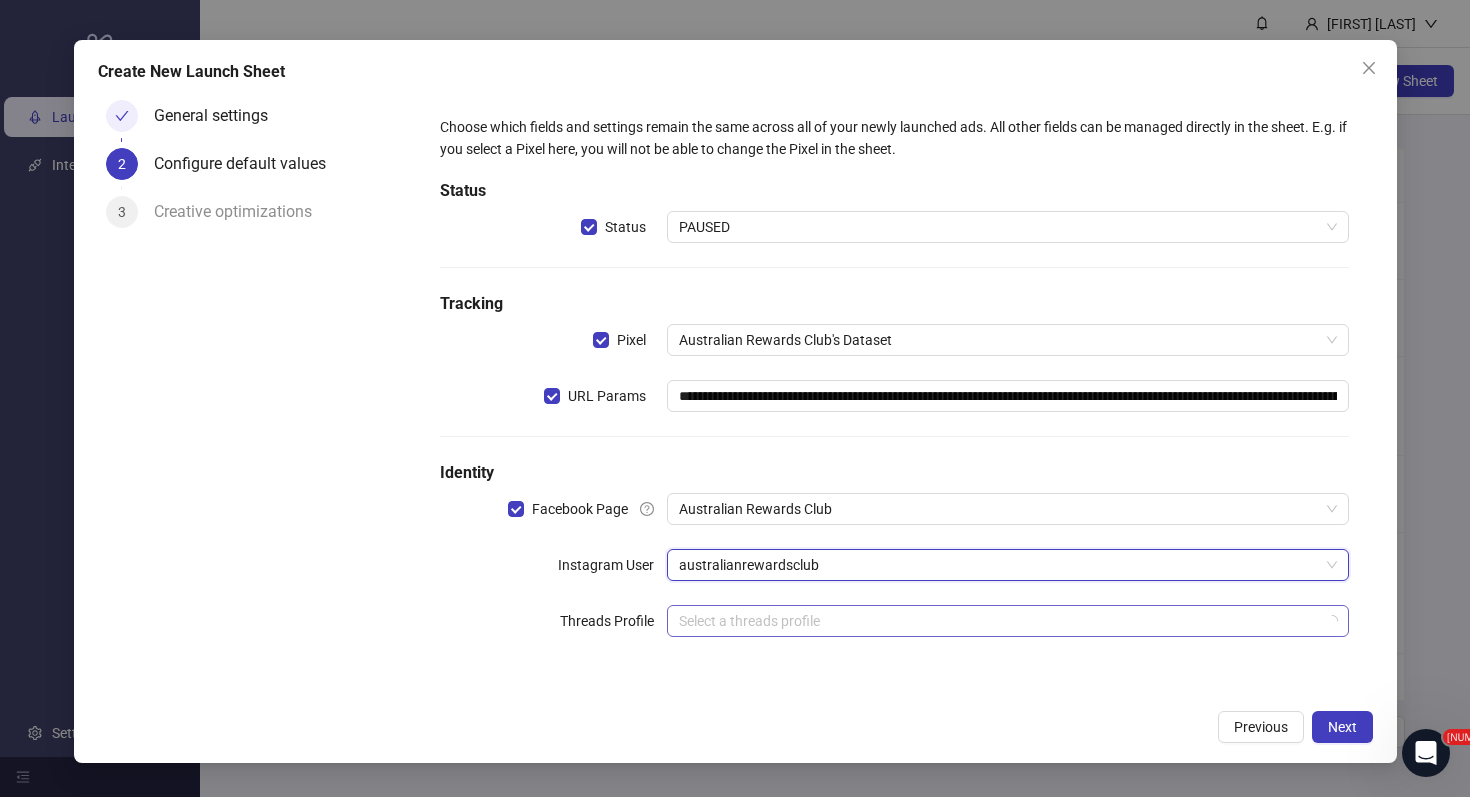 click at bounding box center [998, 621] 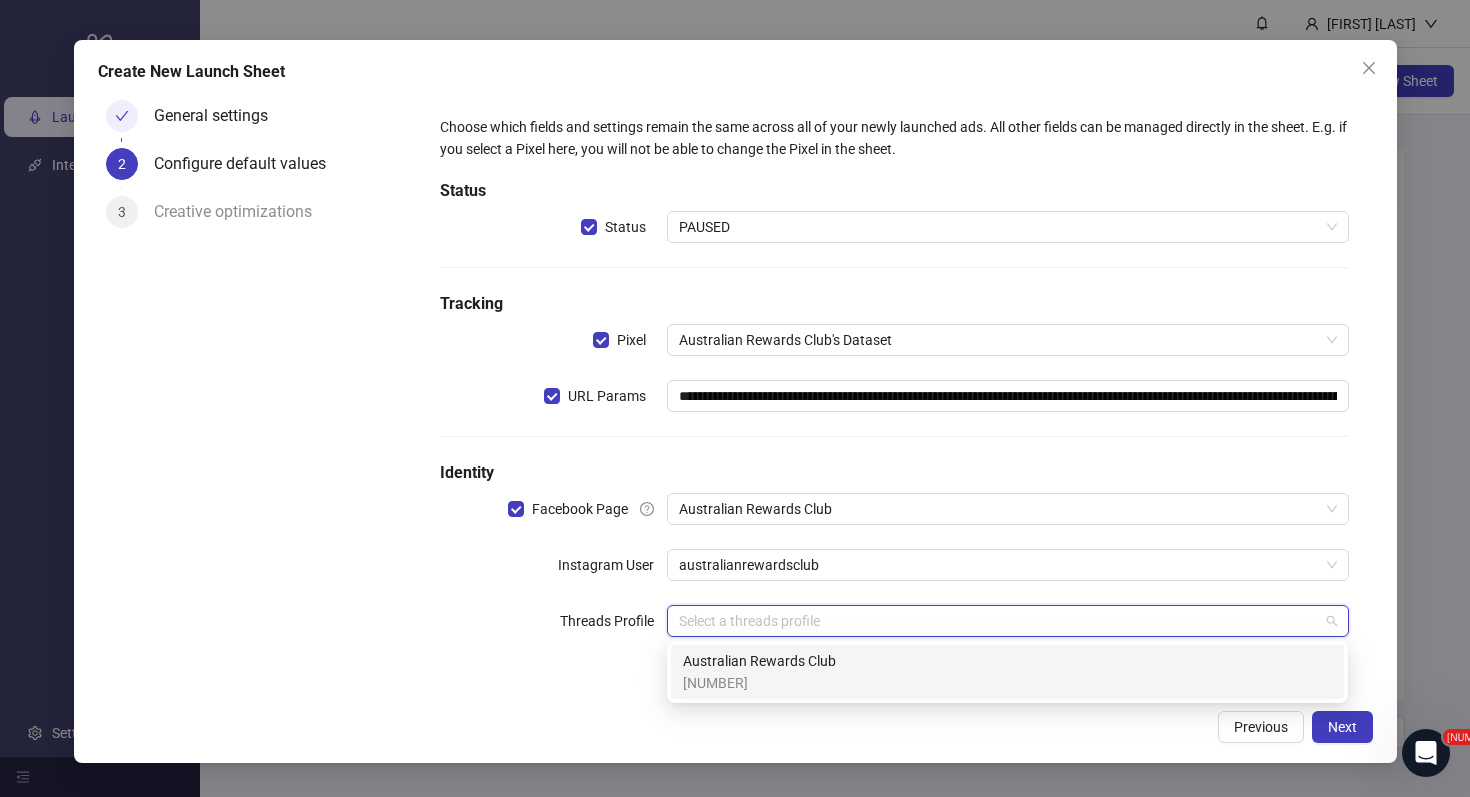 click on "[NUMBER]" at bounding box center (0, 0) 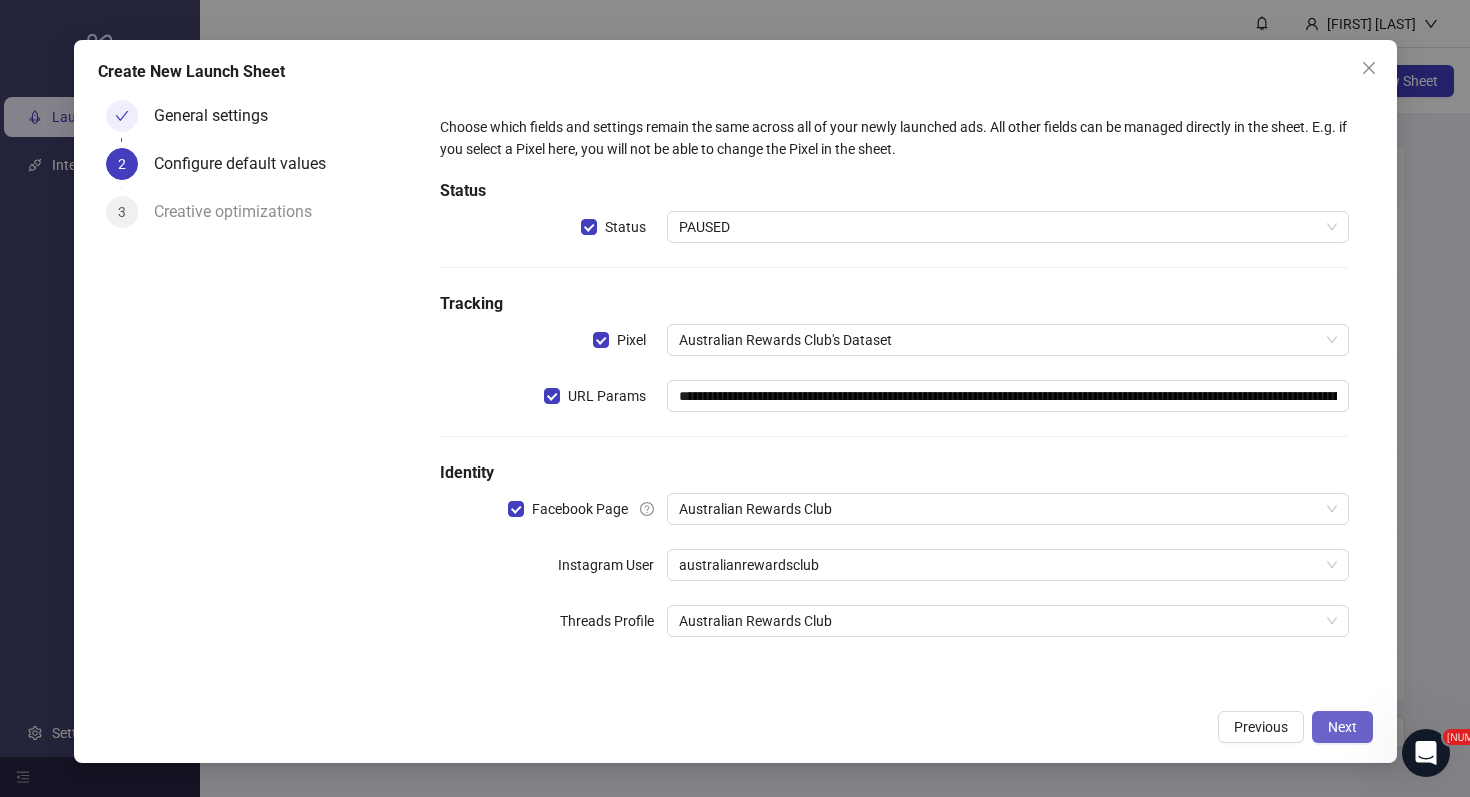 click on "Next" at bounding box center (1342, 727) 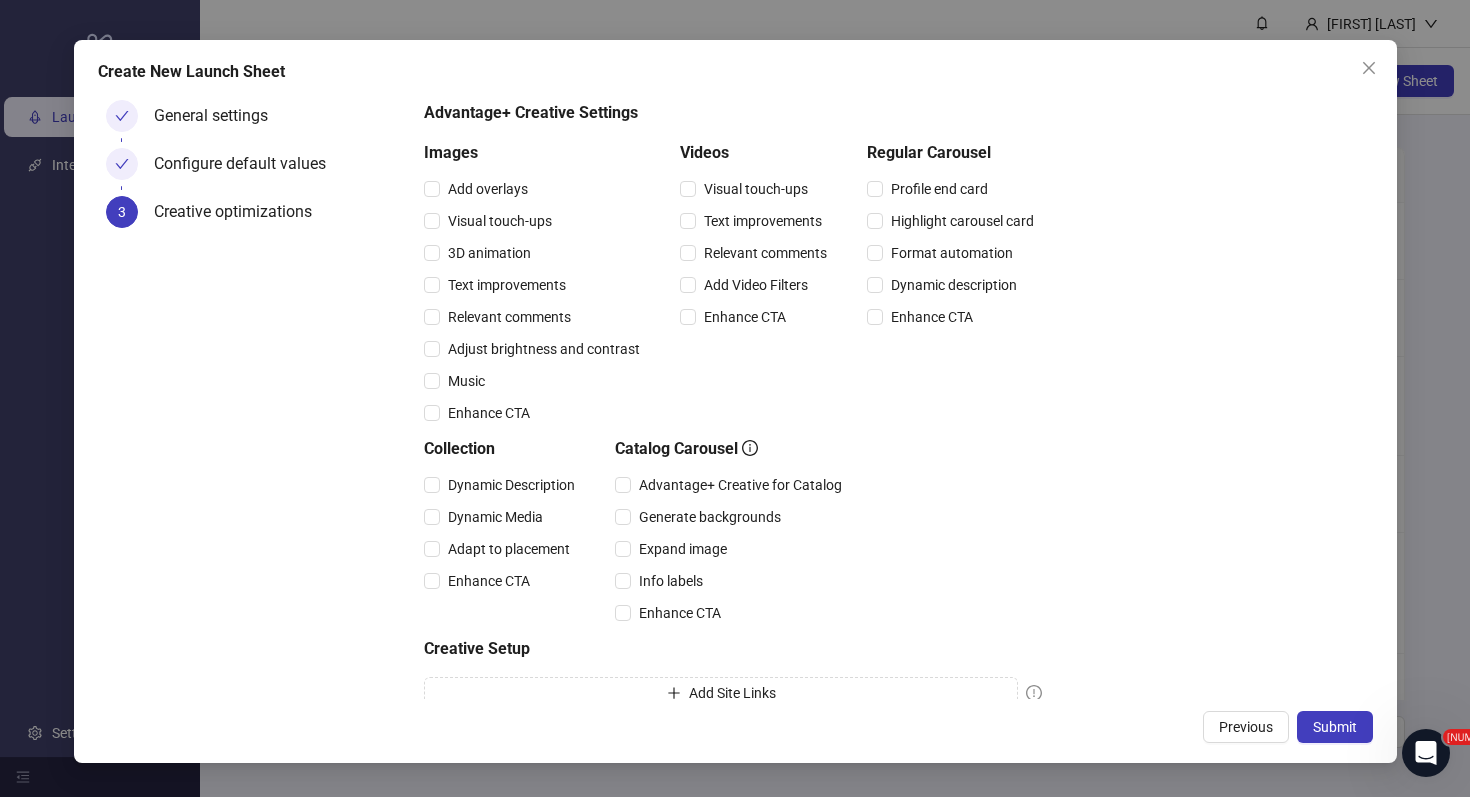 scroll, scrollTop: 220, scrollLeft: 0, axis: vertical 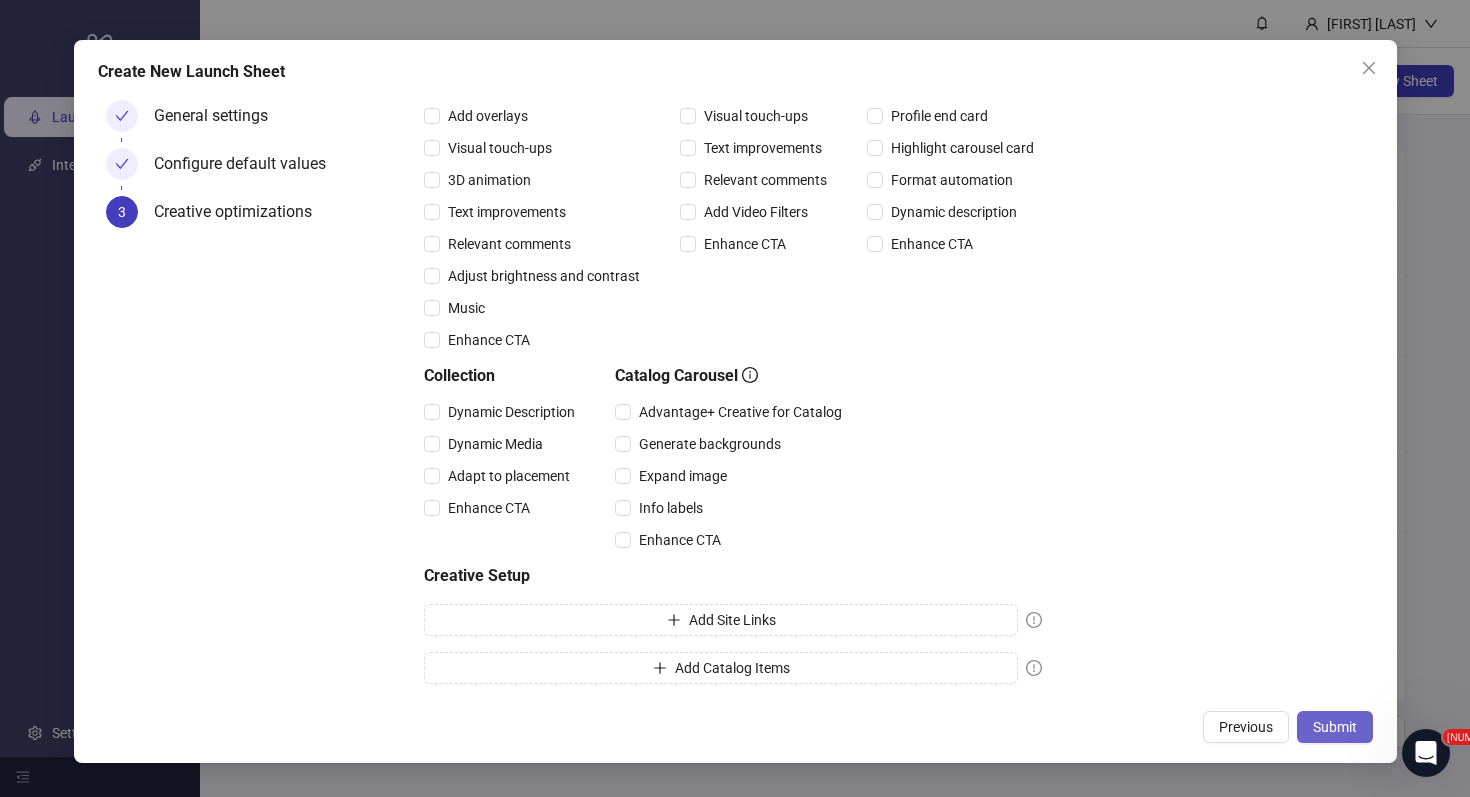 click on "Submit" at bounding box center [1335, 727] 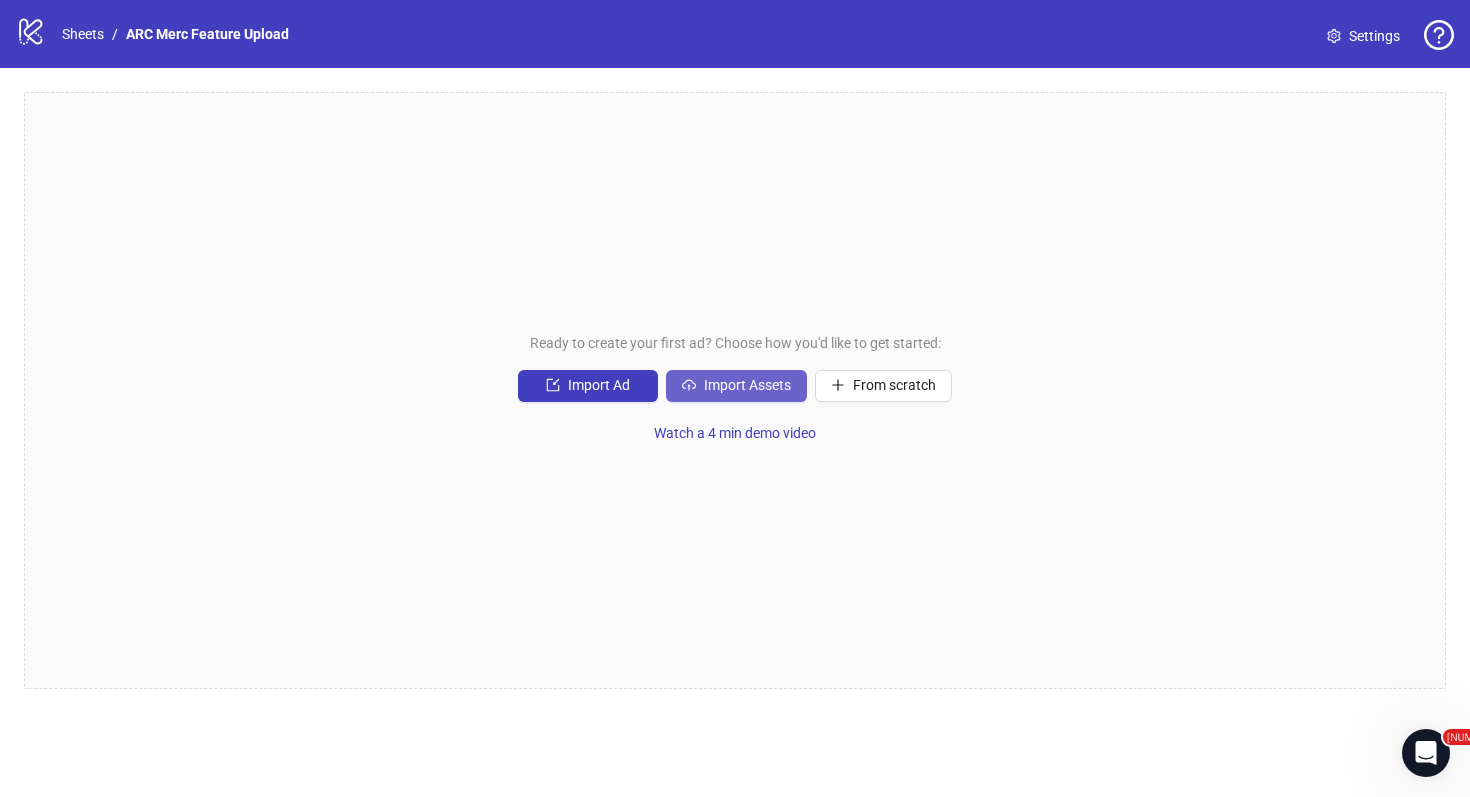 click on "Import Assets" at bounding box center [599, 385] 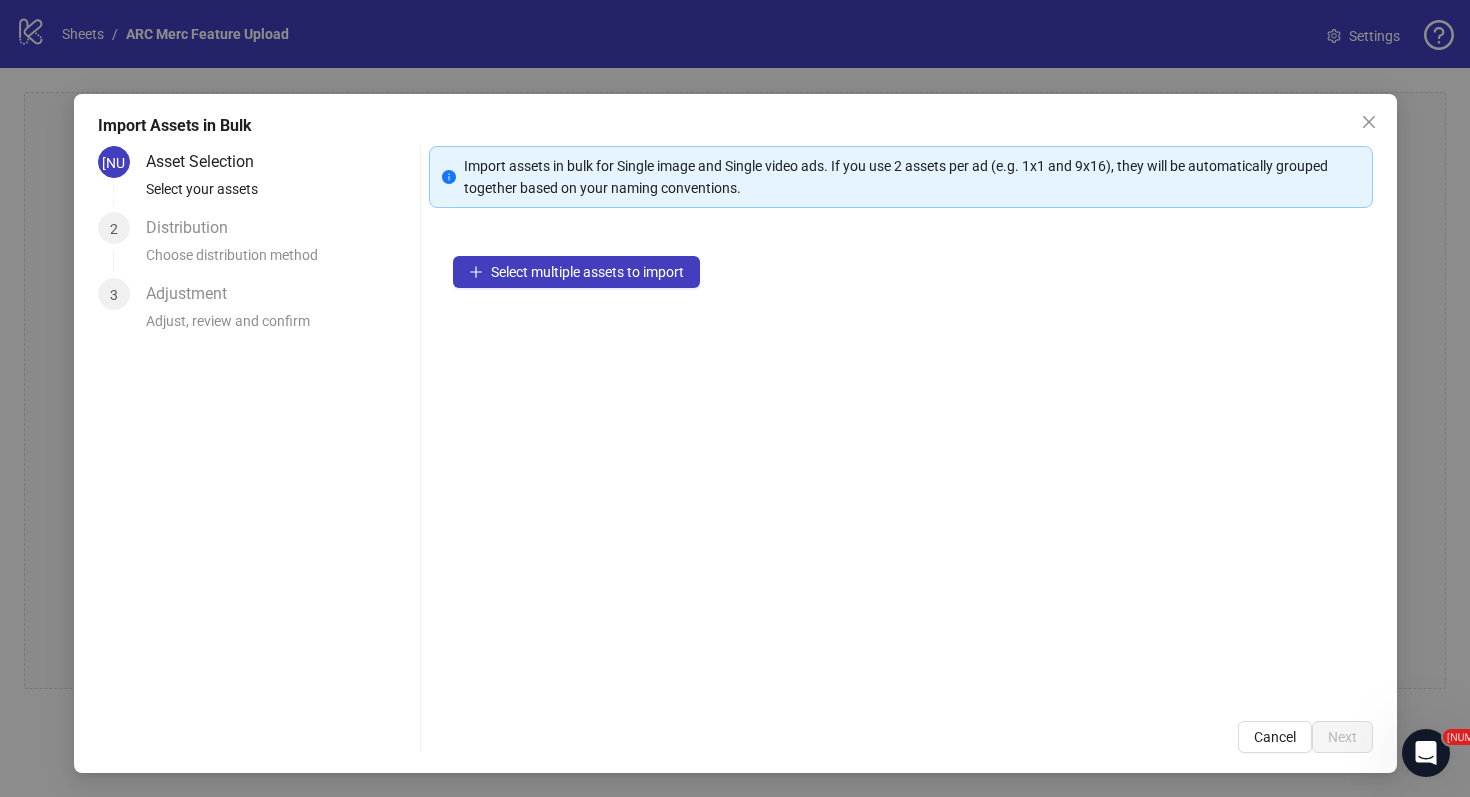 scroll, scrollTop: 0, scrollLeft: 0, axis: both 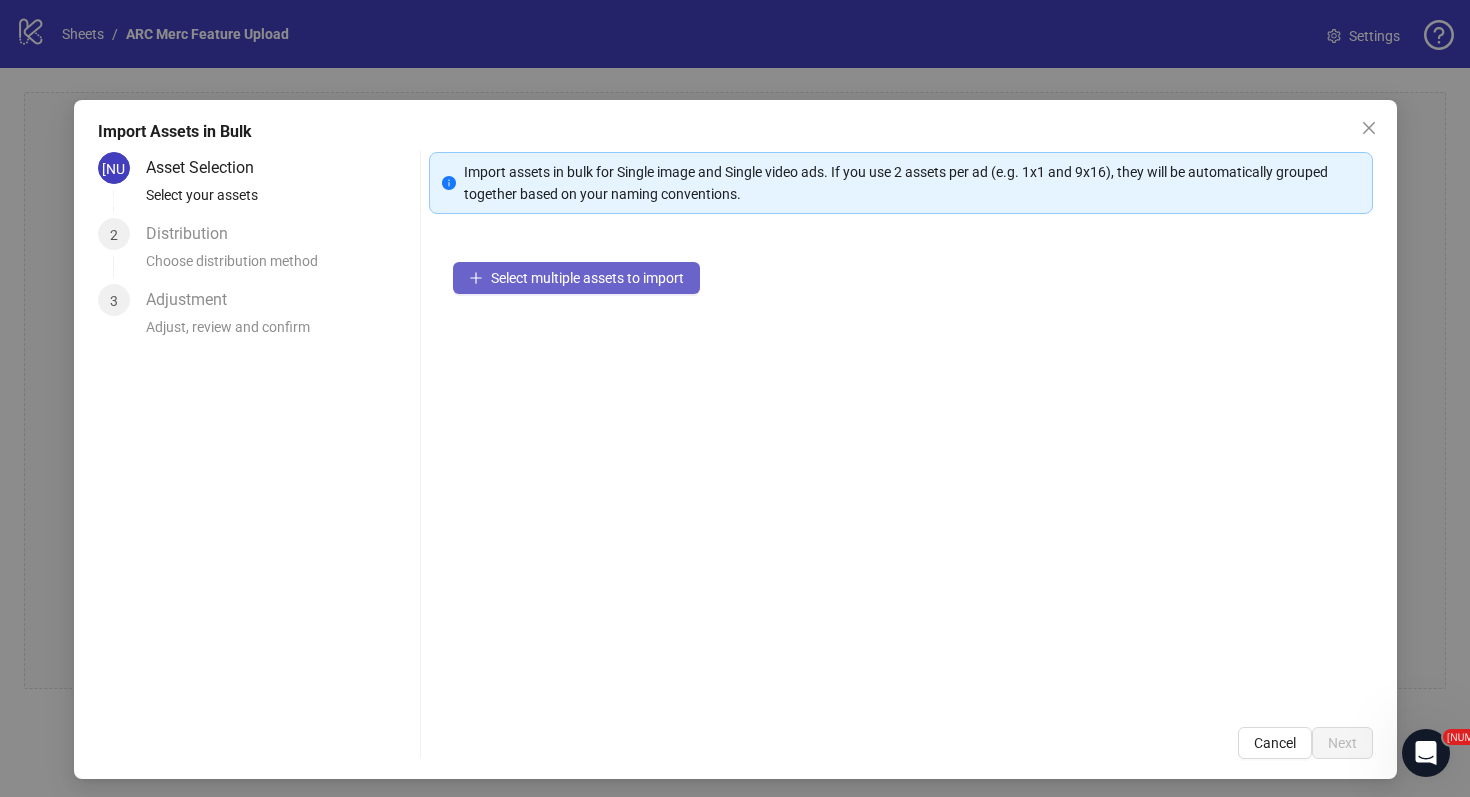 click on "Select multiple assets to import" at bounding box center [587, 278] 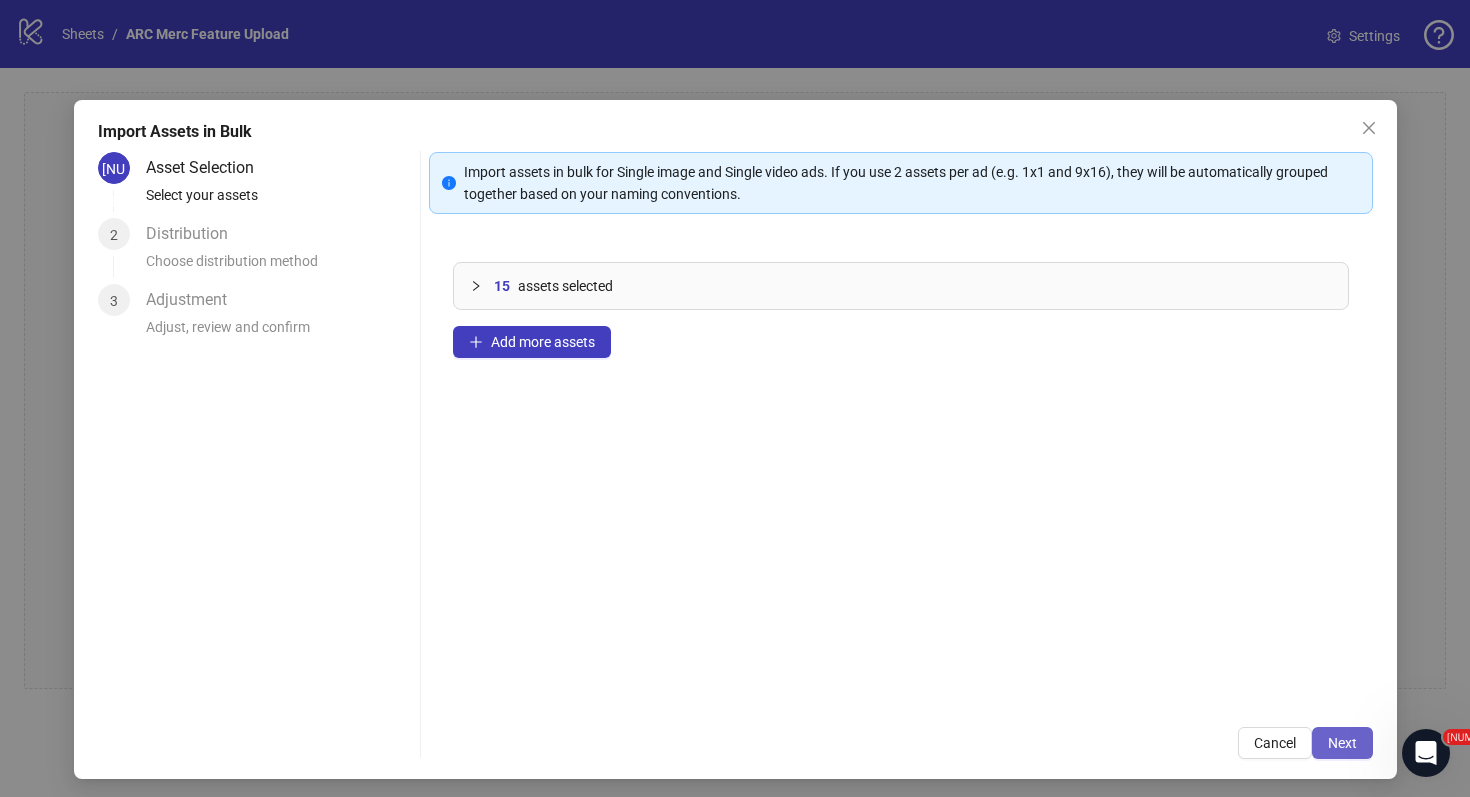 click on "Next" at bounding box center (1342, 743) 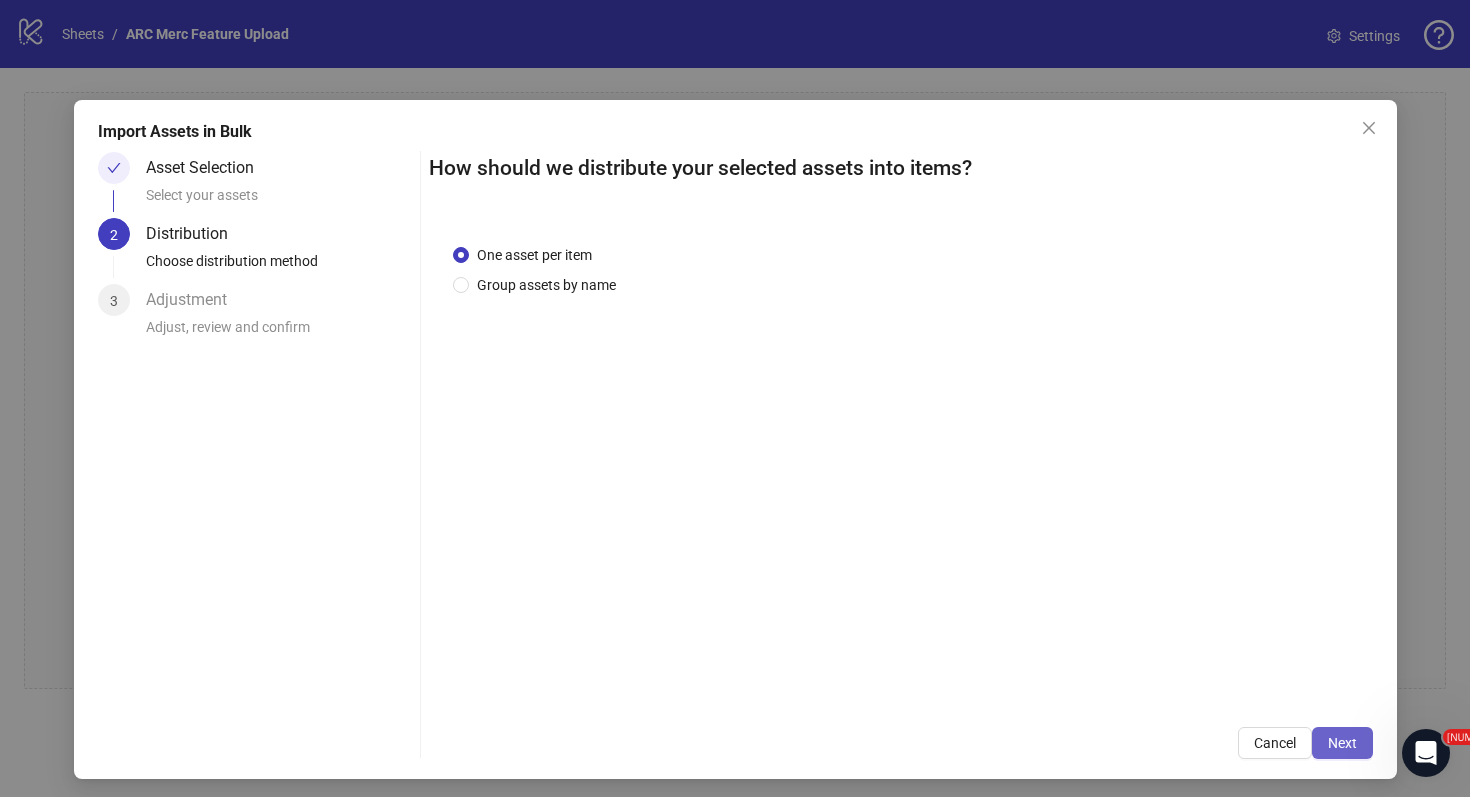 click on "Next" at bounding box center (1342, 743) 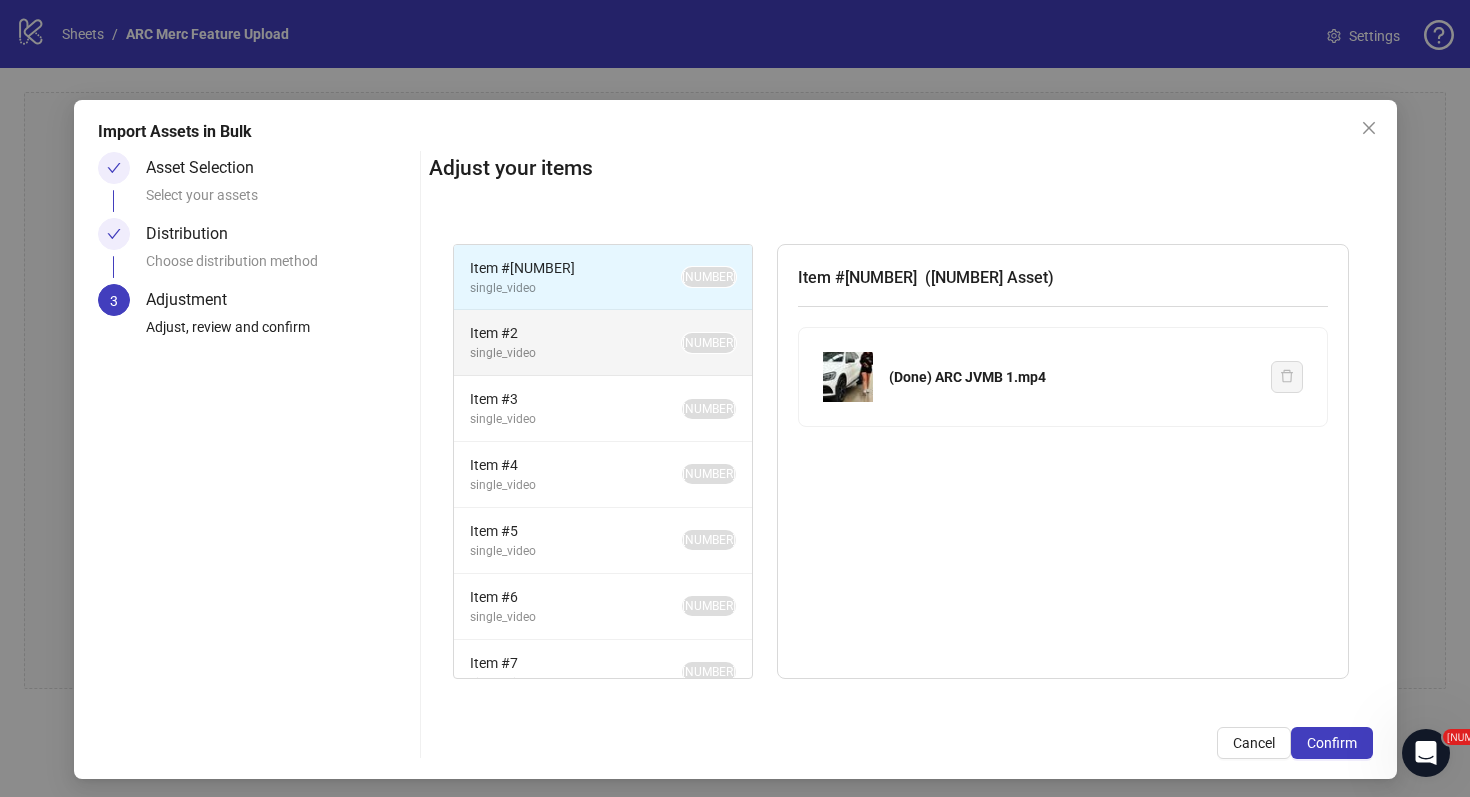 click on "single_video" at bounding box center [576, 288] 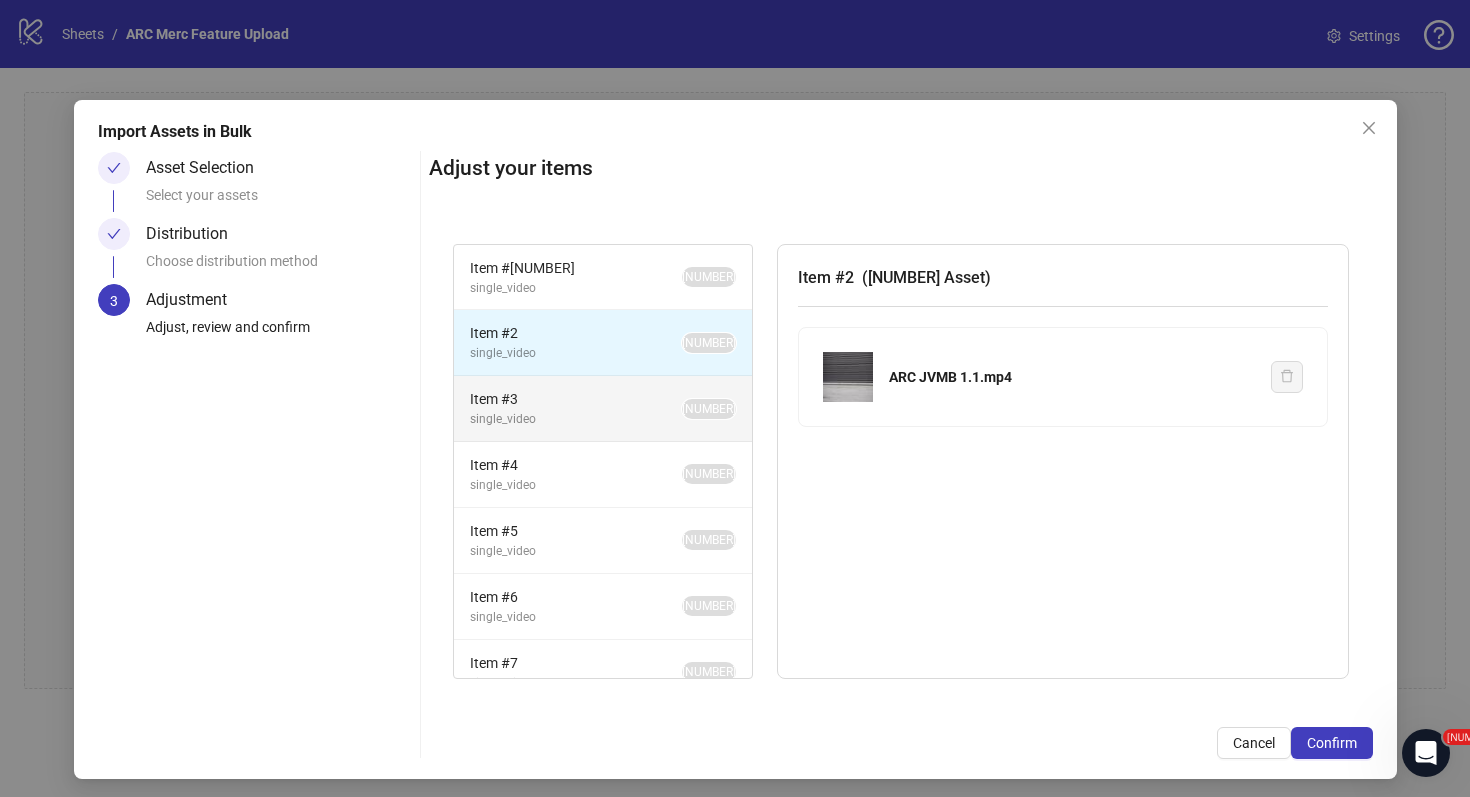 click on "Item # [NUMBER]" at bounding box center [576, 268] 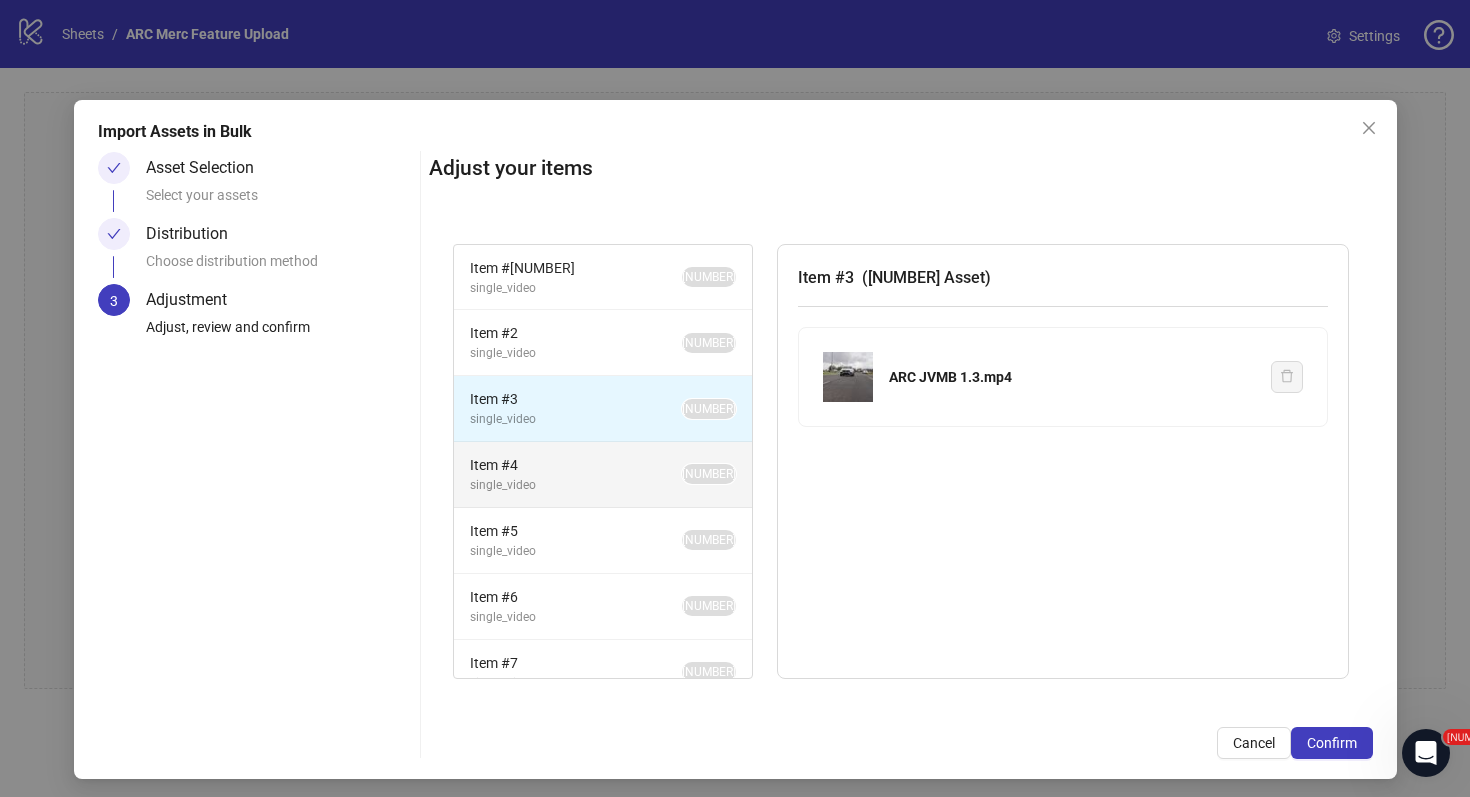 click on "single_video" at bounding box center [576, 288] 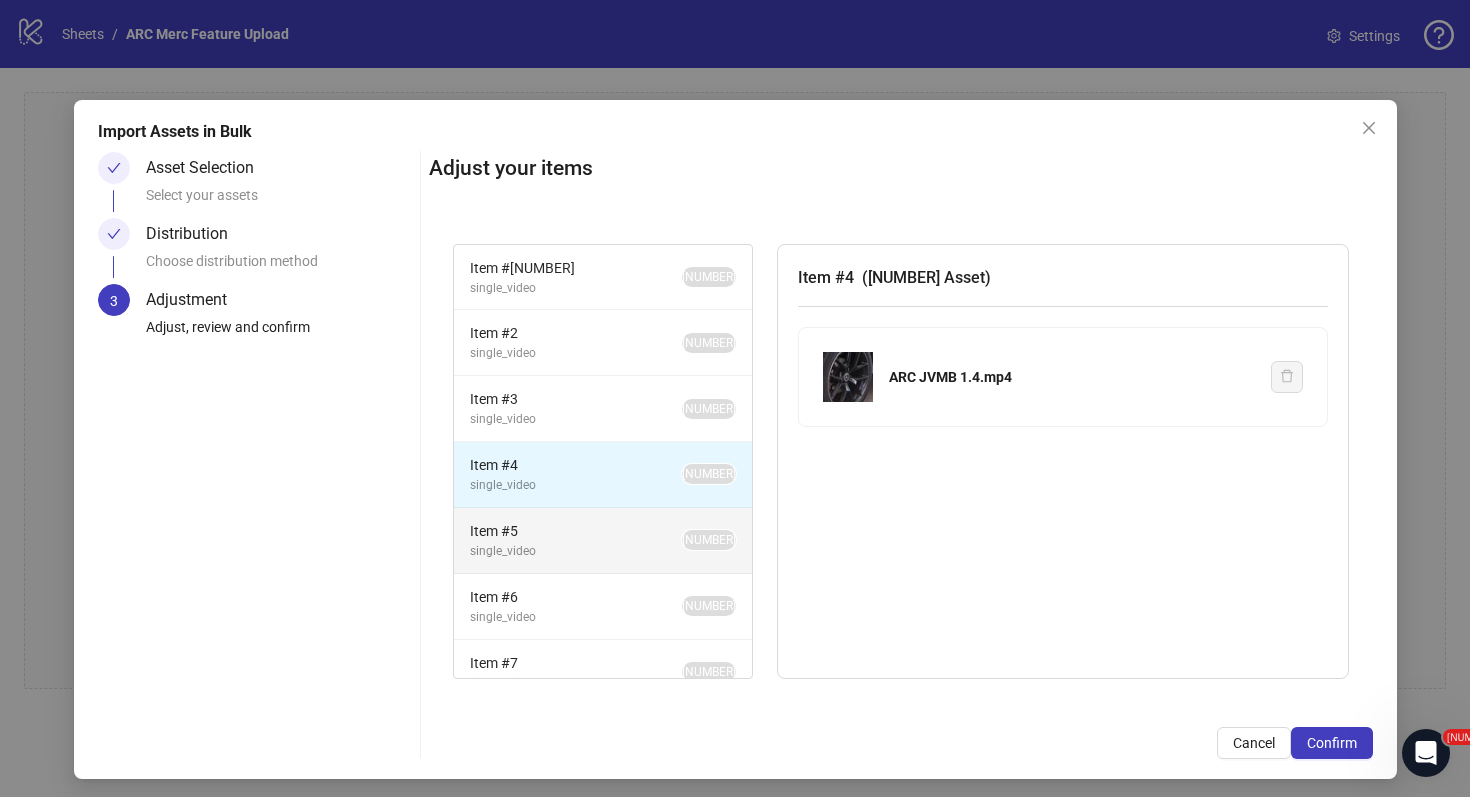 click on "Item # [NUMBER]" at bounding box center (576, 268) 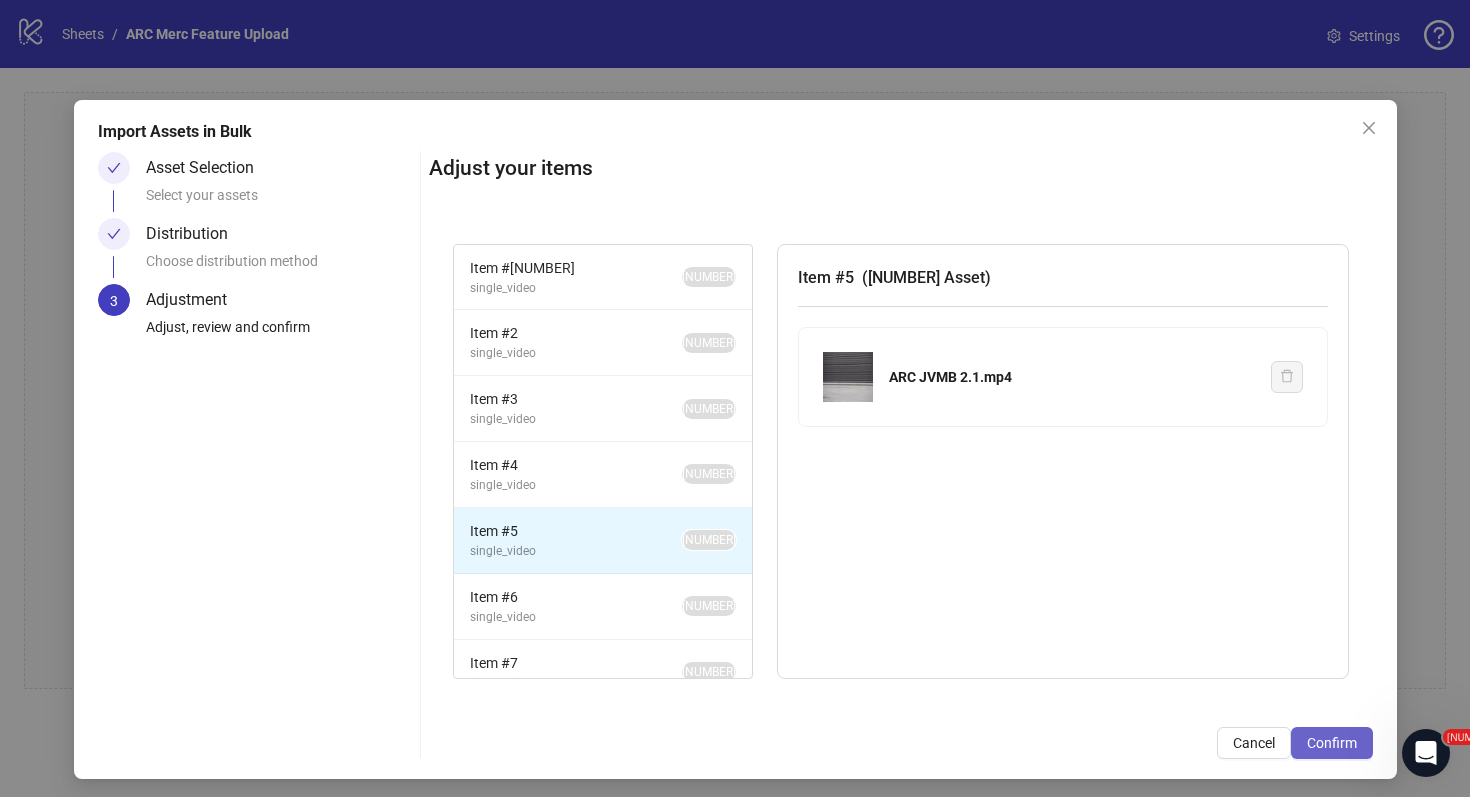 click on "Confirm" at bounding box center (1332, 743) 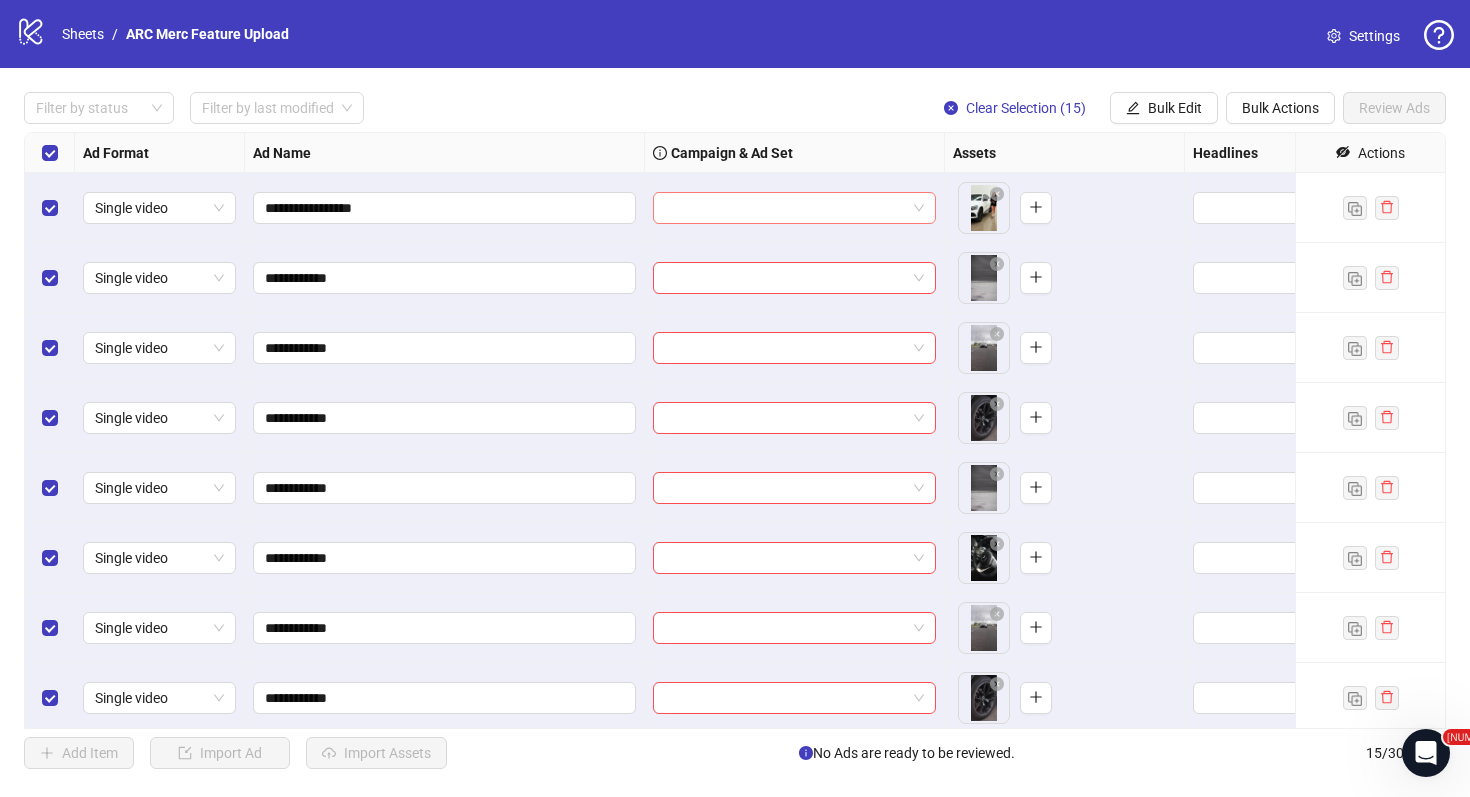 click at bounding box center [794, 208] 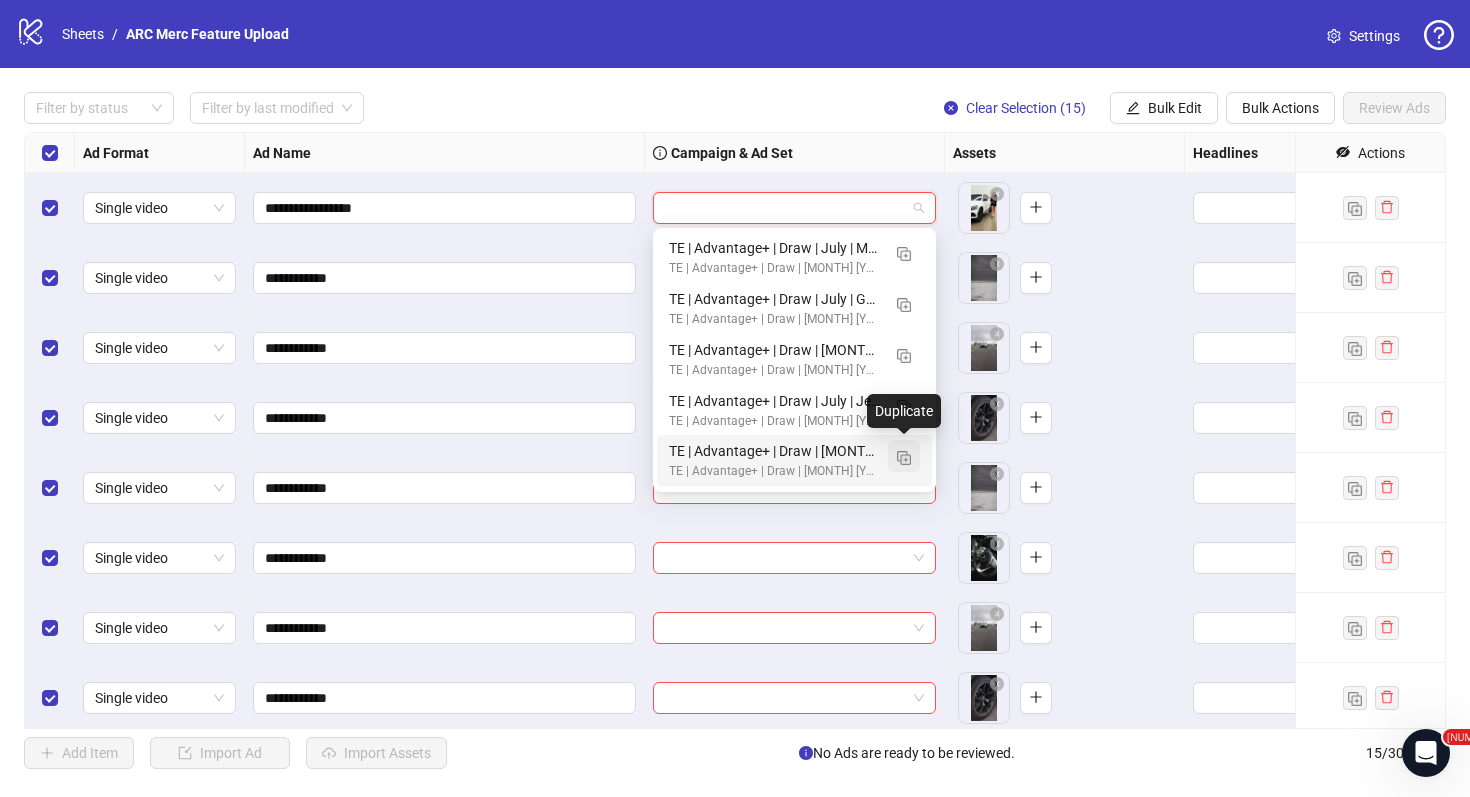 click at bounding box center (904, 458) 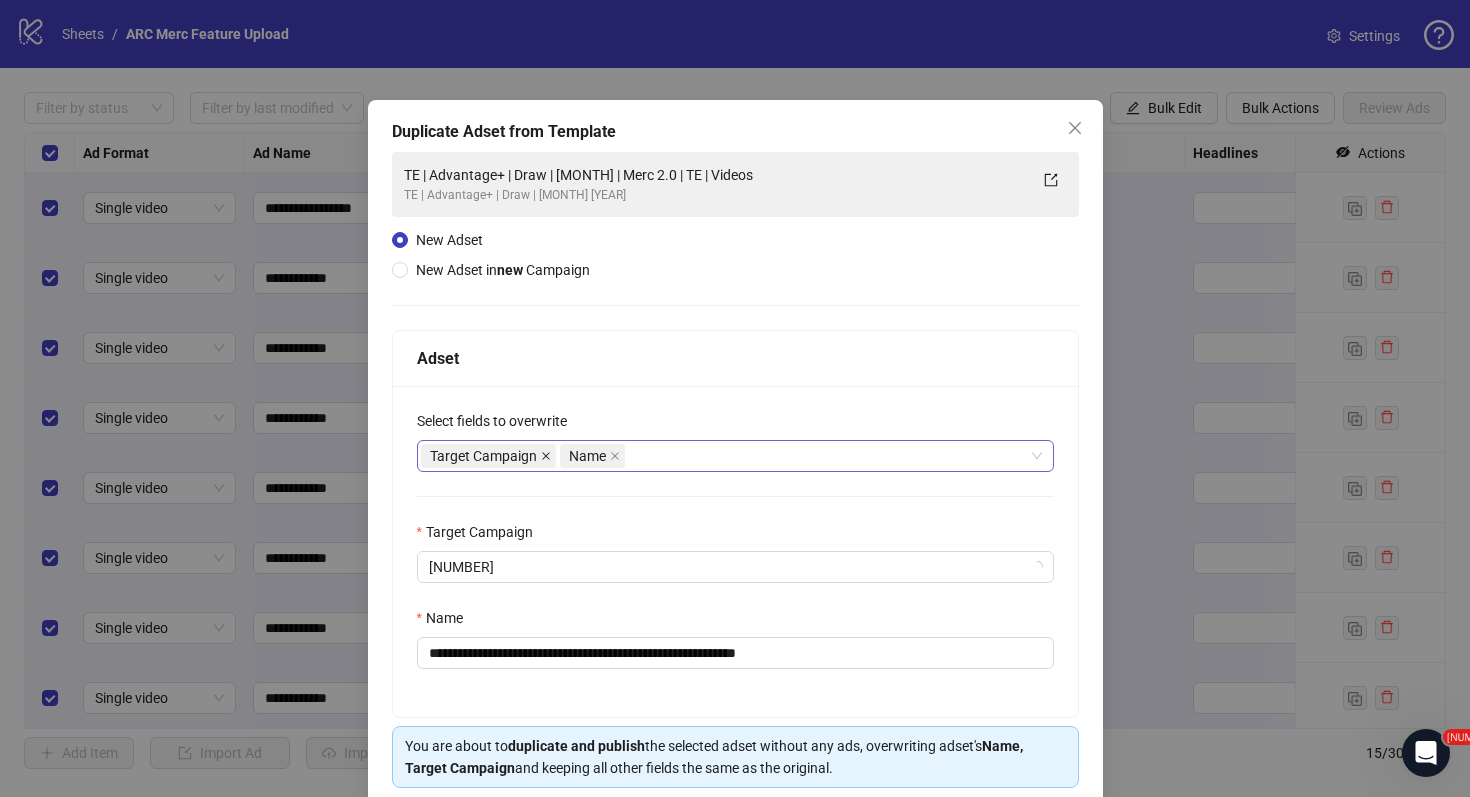 click at bounding box center [546, 456] 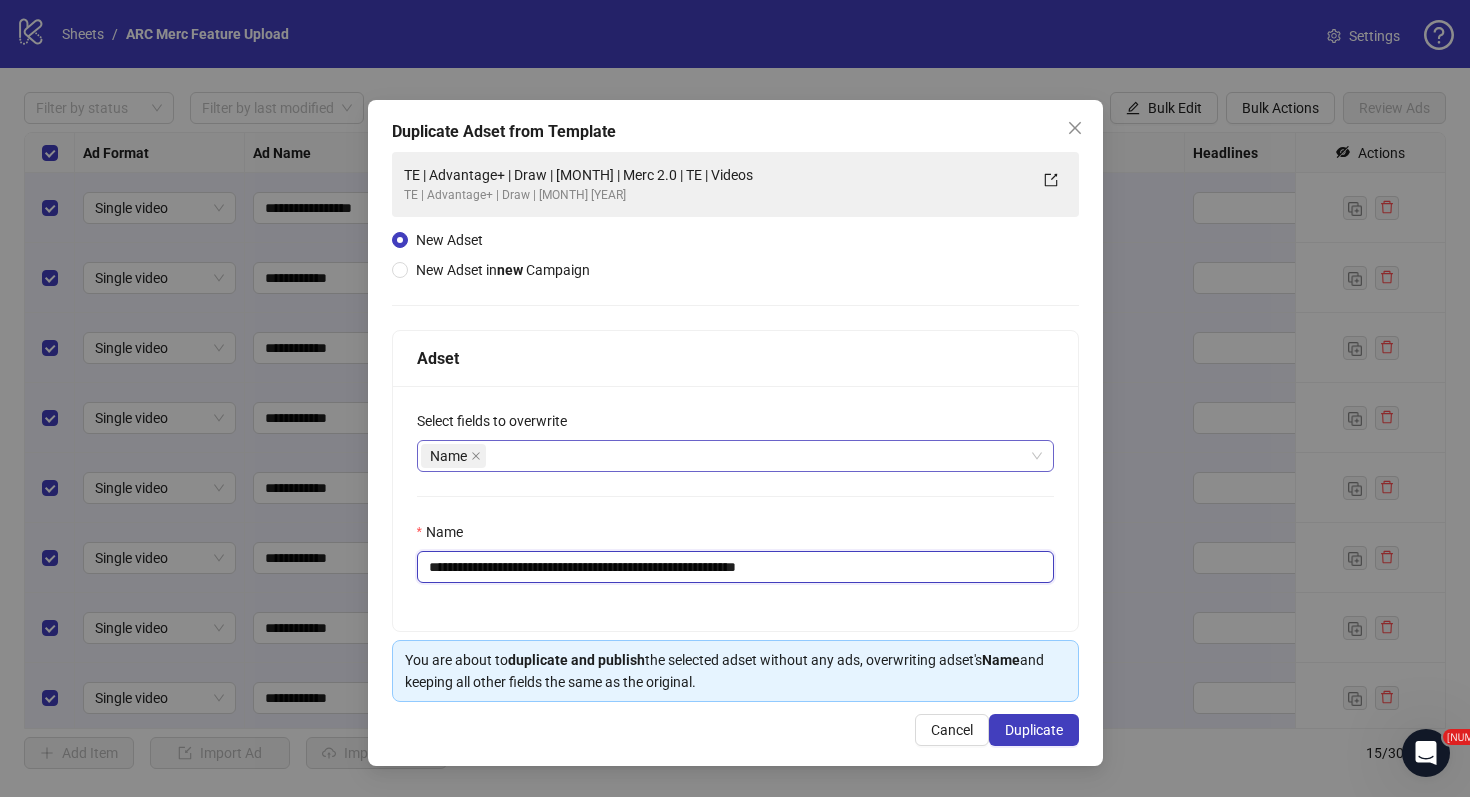 drag, startPoint x: 653, startPoint y: 563, endPoint x: 672, endPoint y: 570, distance: 20.248457 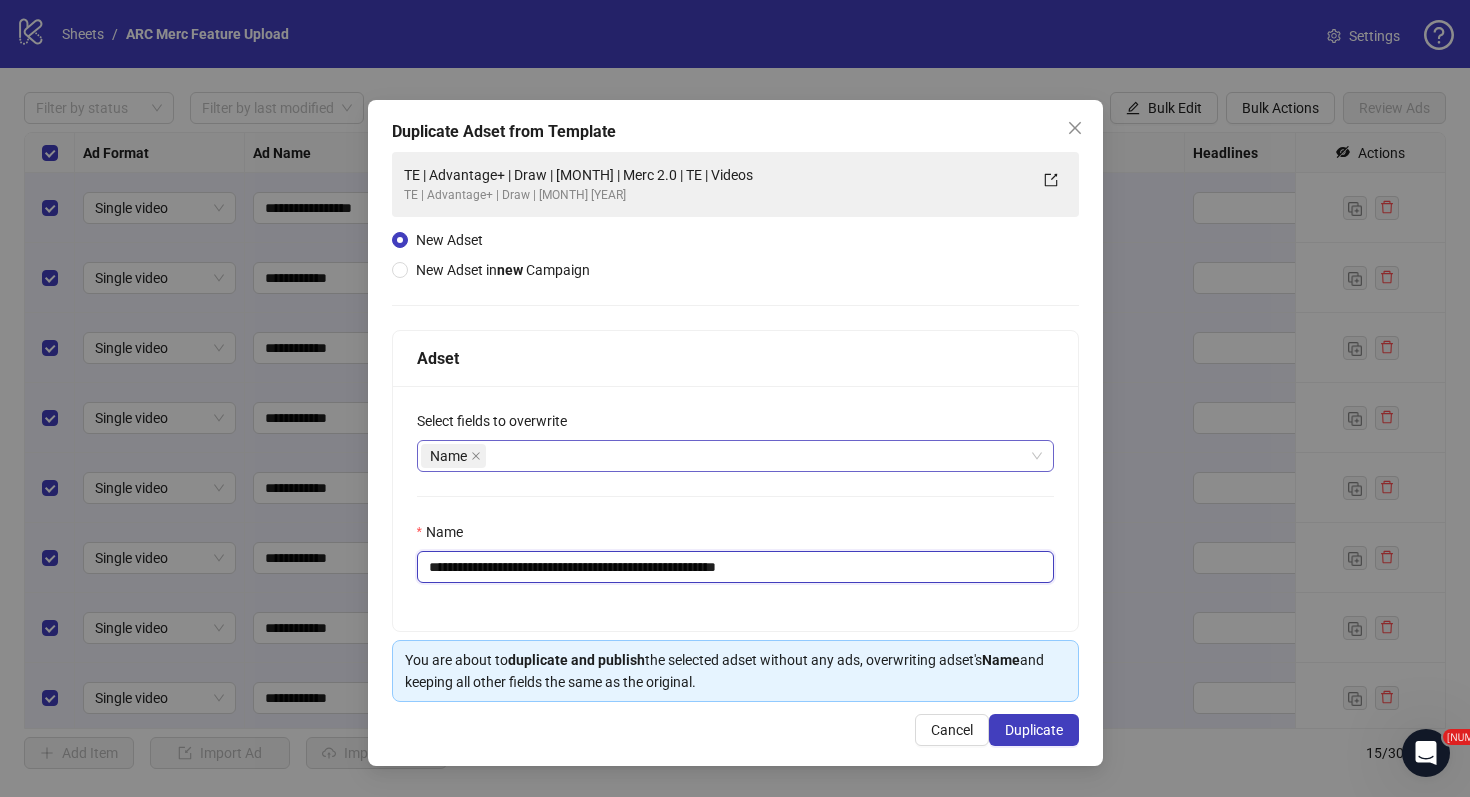 click on "**********" at bounding box center (735, 567) 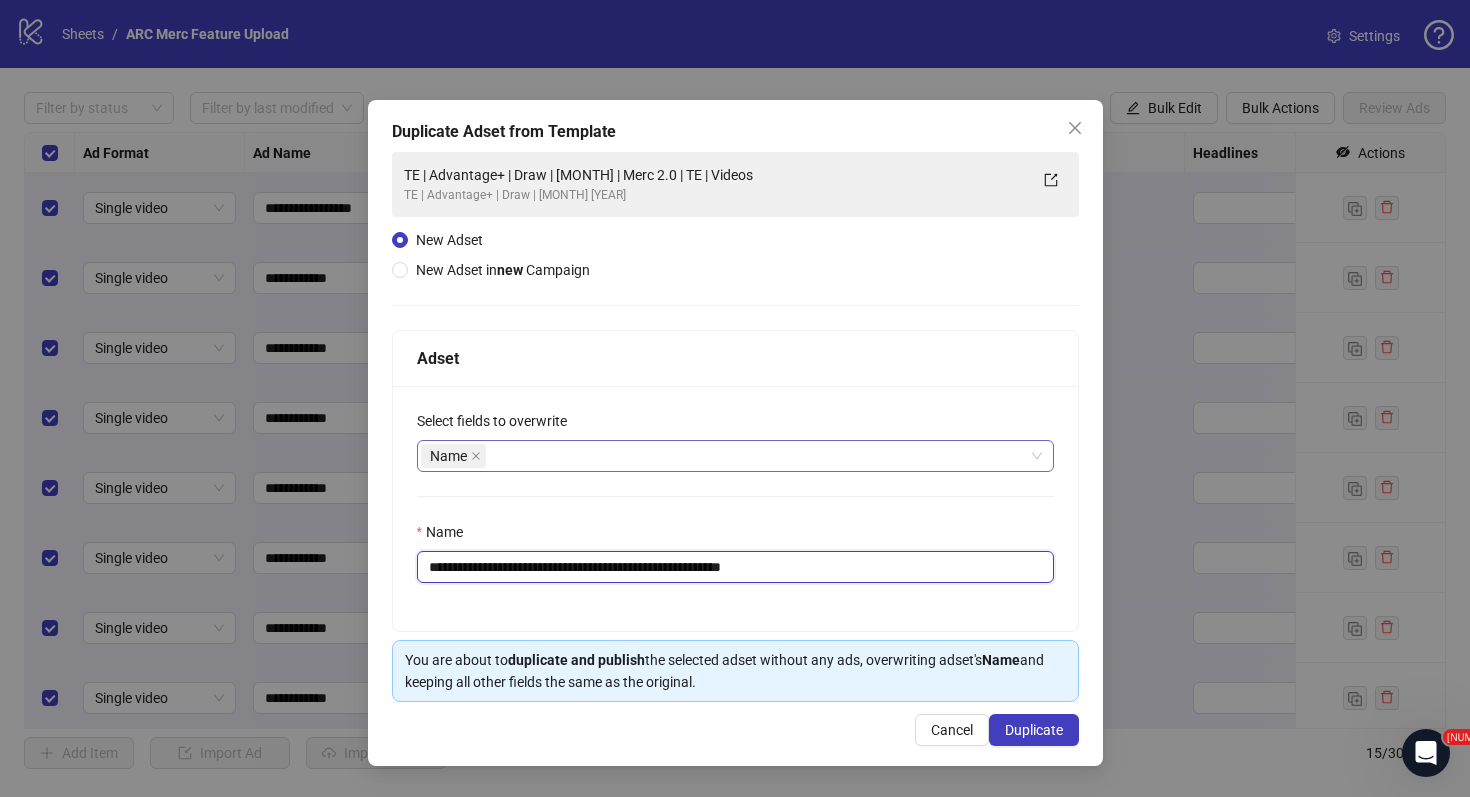 click on "**********" at bounding box center [735, 567] 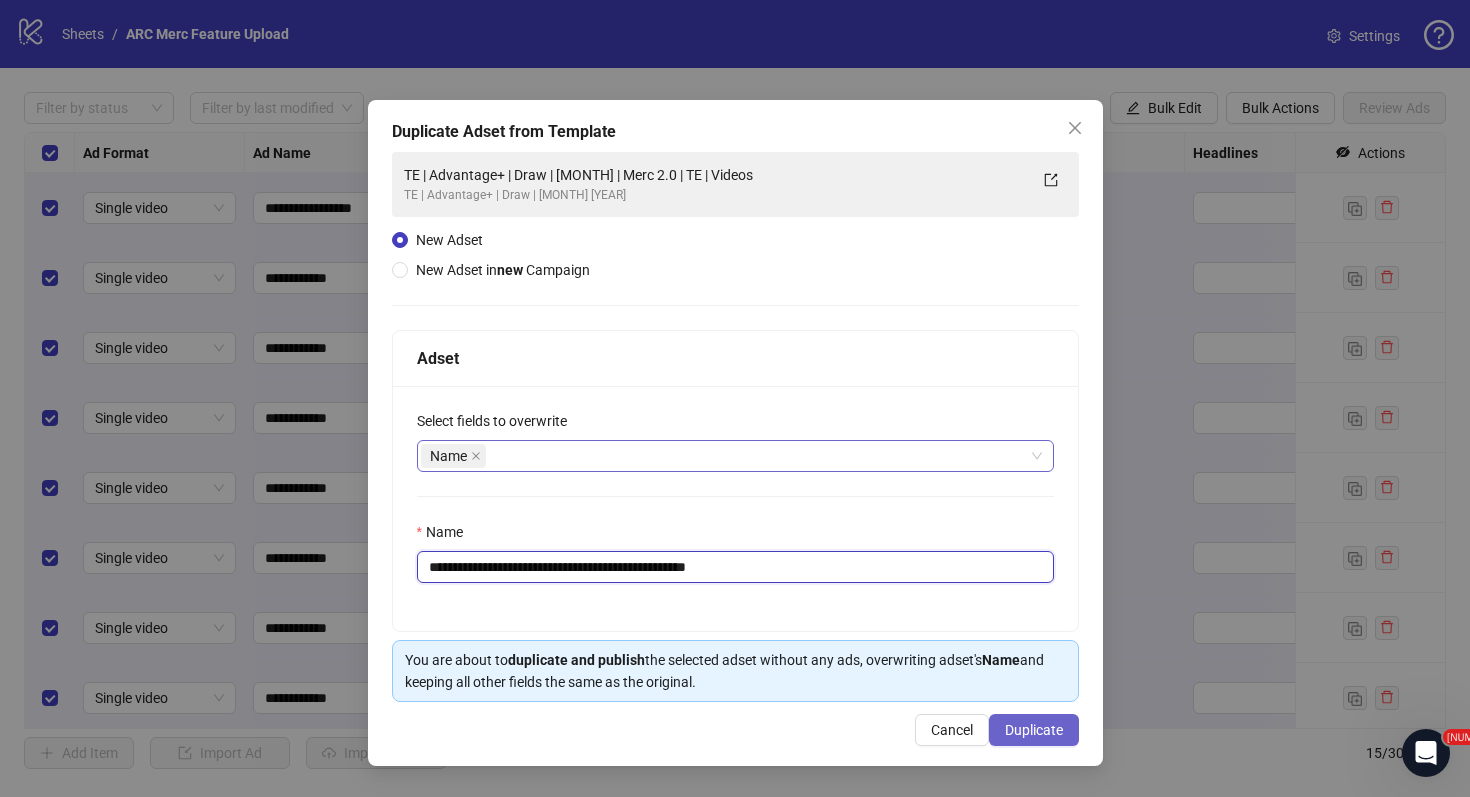 type on "**********" 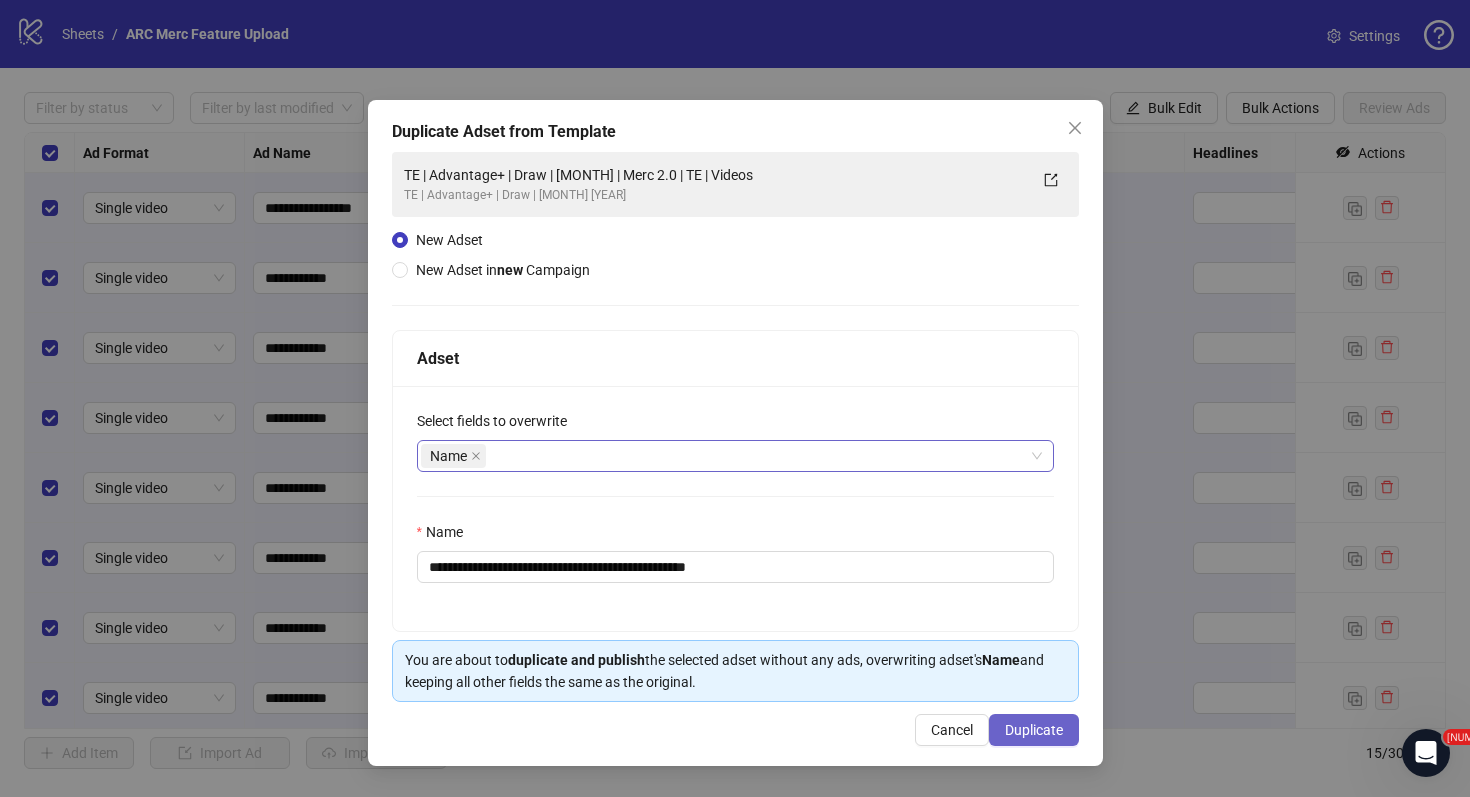 click on "Duplicate" at bounding box center (1034, 730) 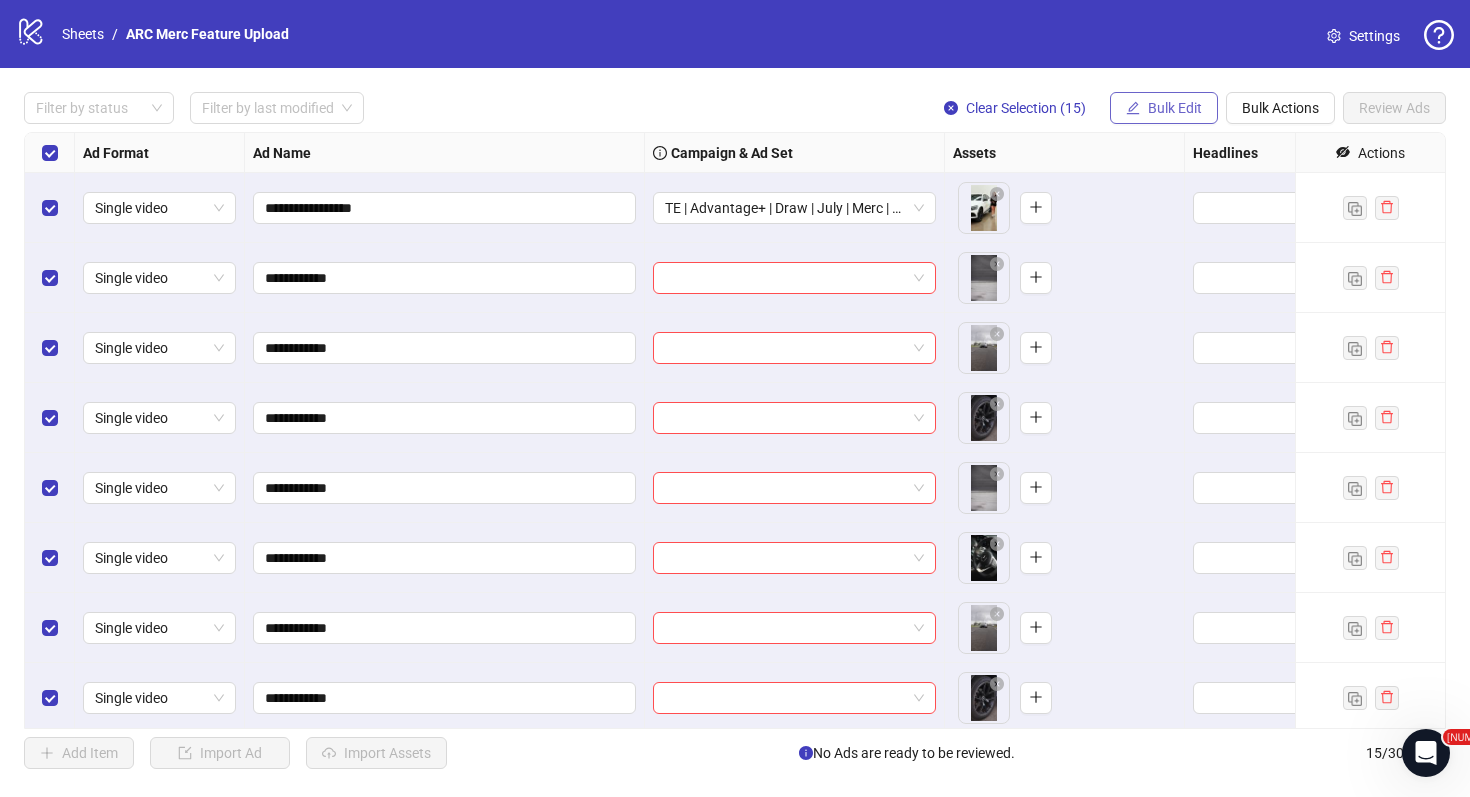 click on "Bulk Edit" at bounding box center (1175, 108) 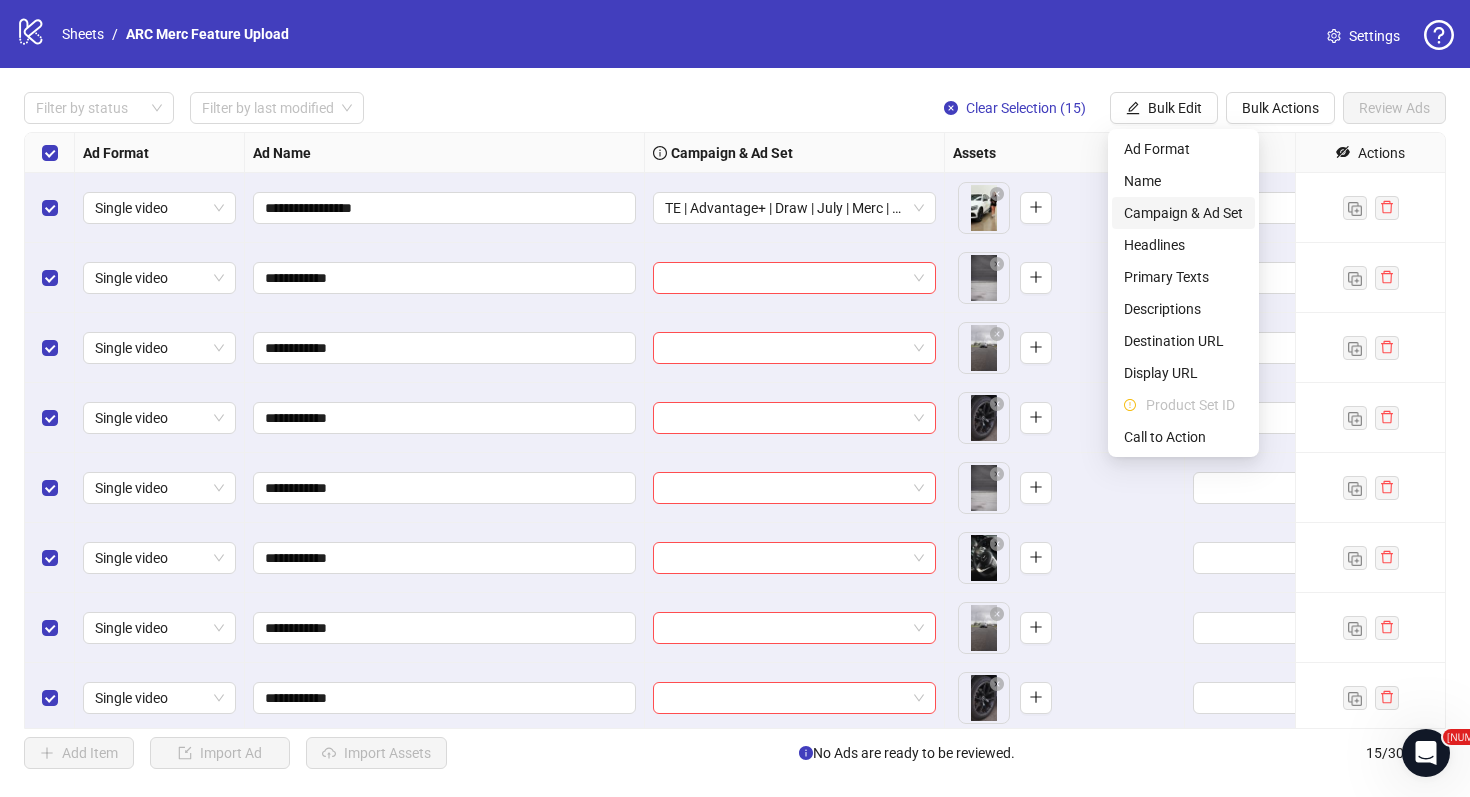 click on "Campaign & Ad Set" at bounding box center [1183, 213] 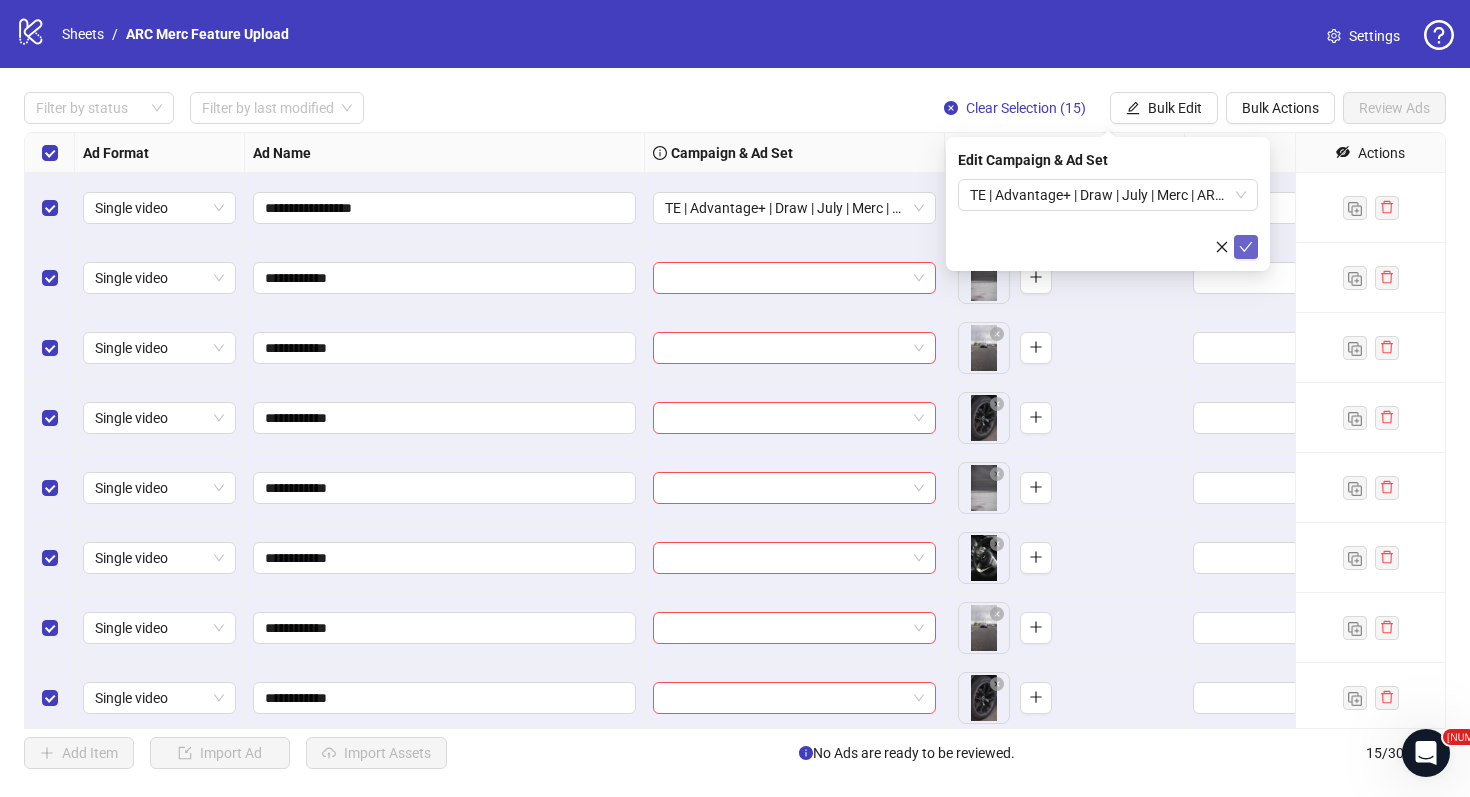 click at bounding box center [1246, 247] 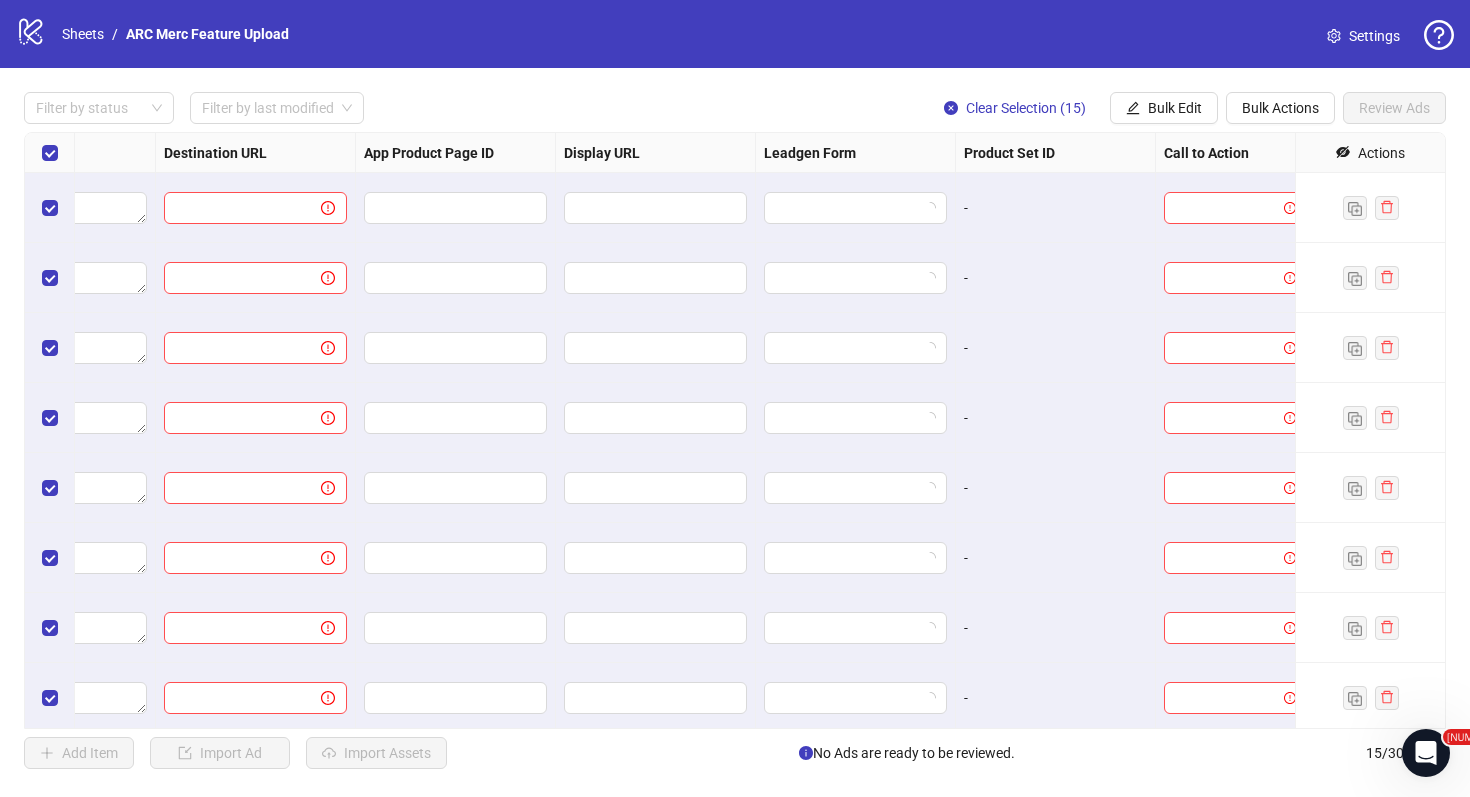 scroll, scrollTop: 0, scrollLeft: 1850, axis: horizontal 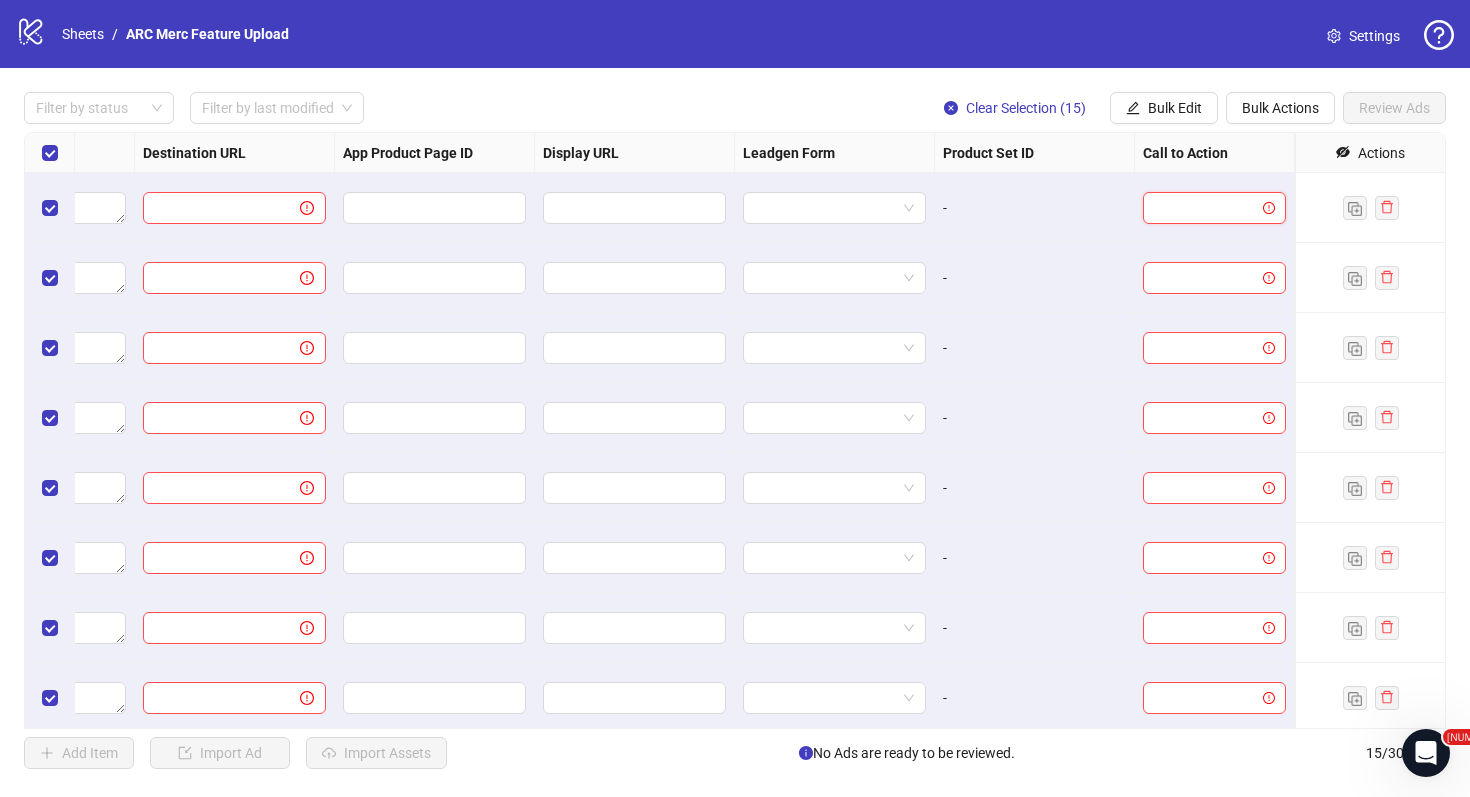 click at bounding box center (1205, 208) 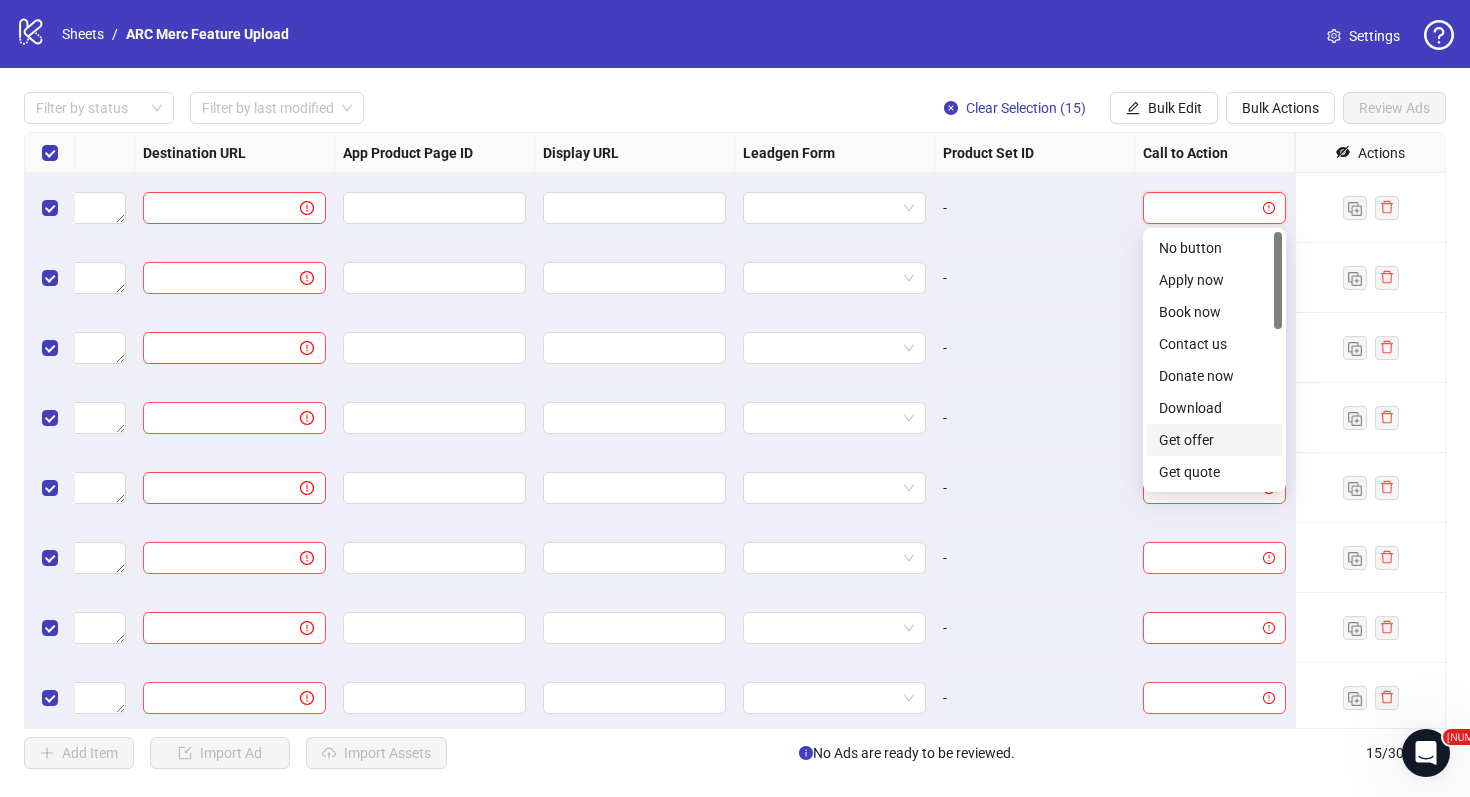 click on "Get offer" at bounding box center [1214, 440] 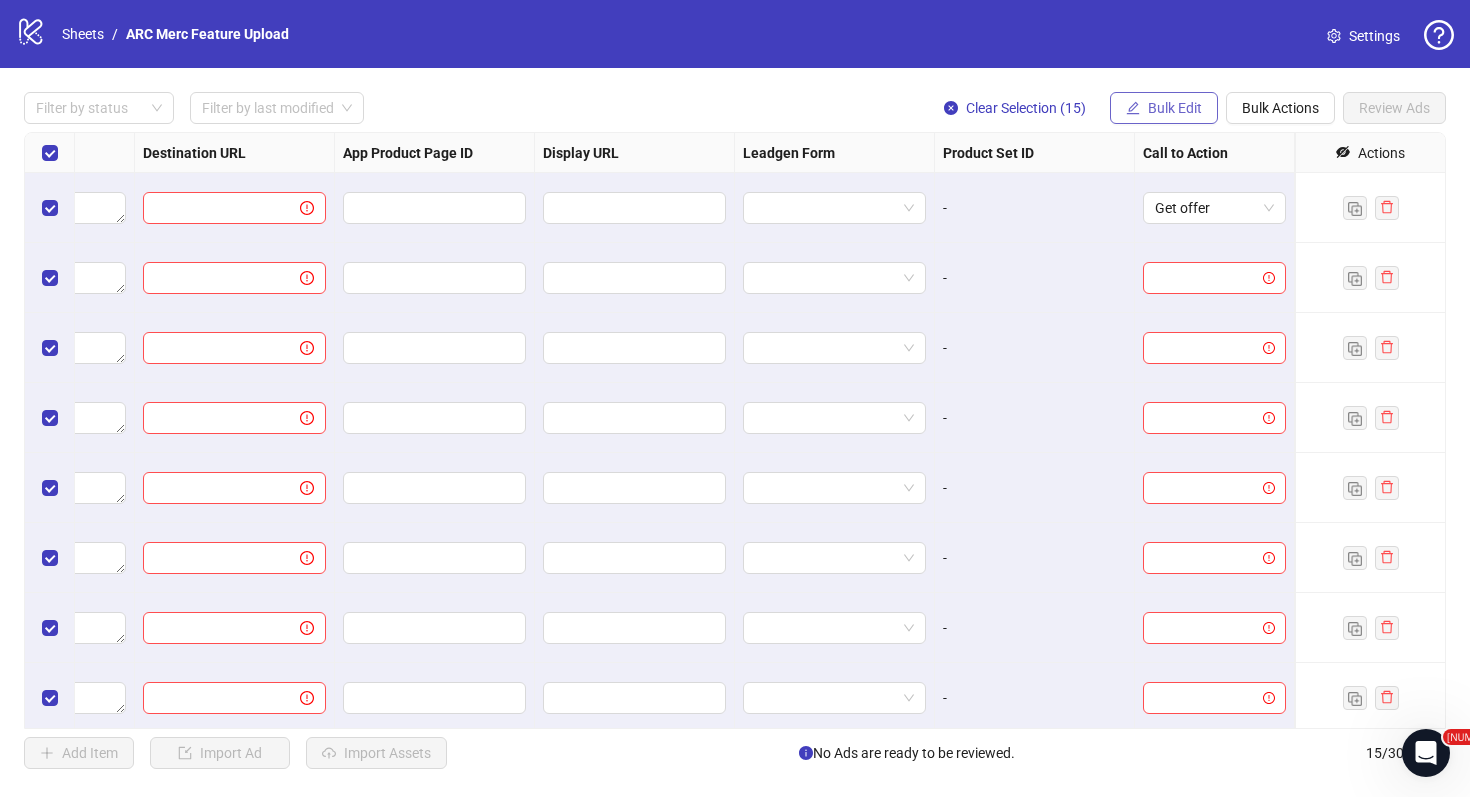 click on "Bulk Edit" at bounding box center [1175, 108] 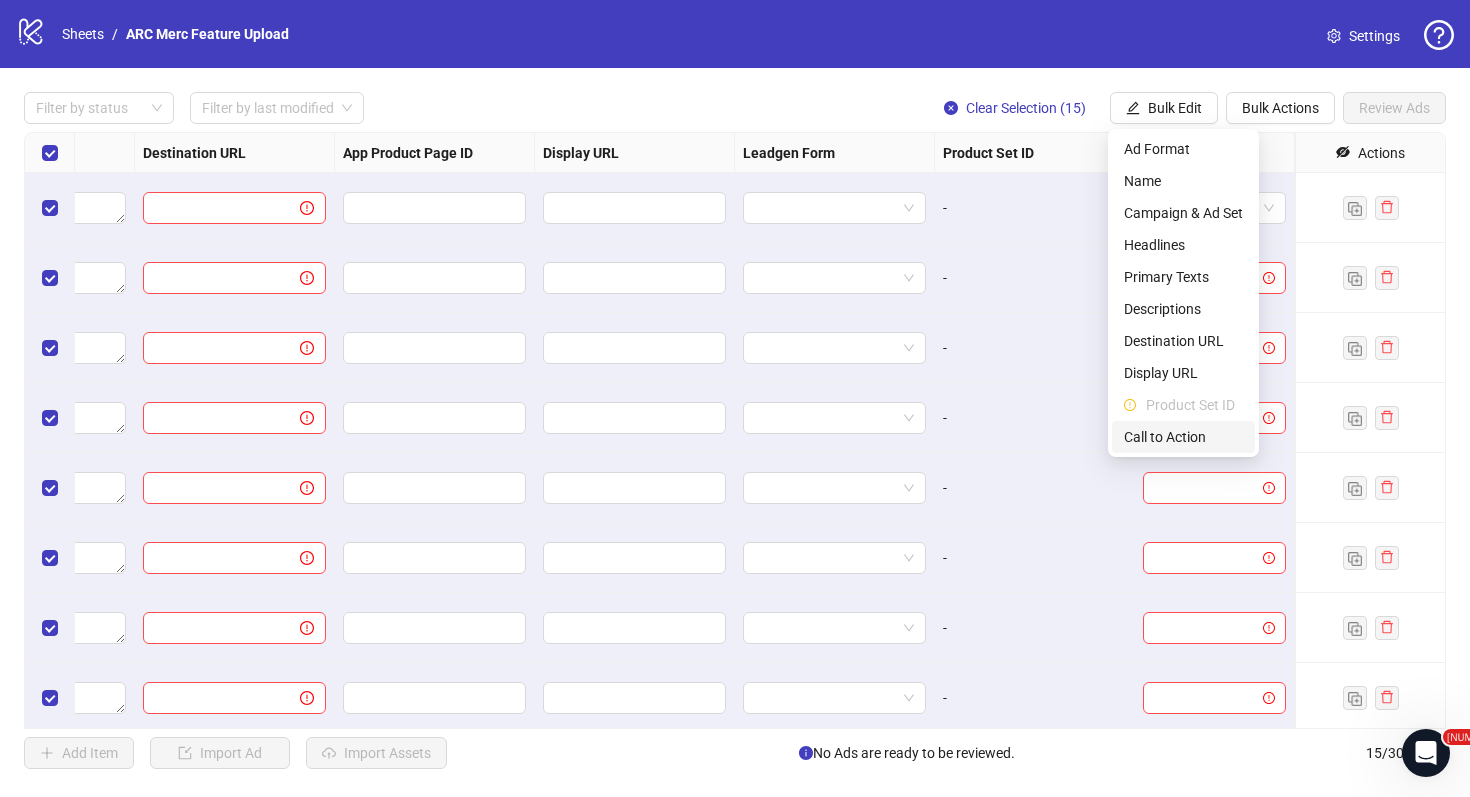 click on "Call to Action" at bounding box center [1183, 437] 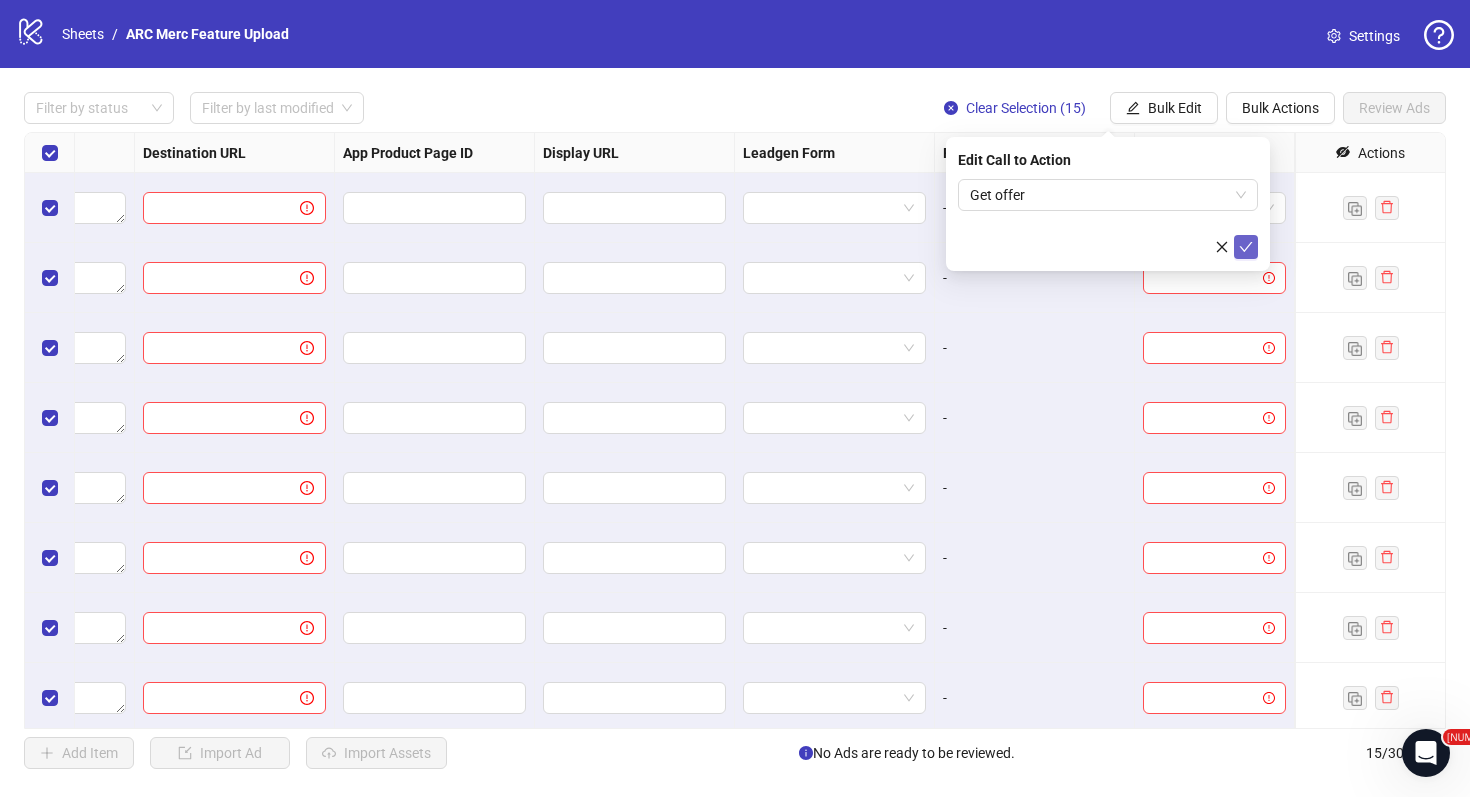 click at bounding box center (1246, 247) 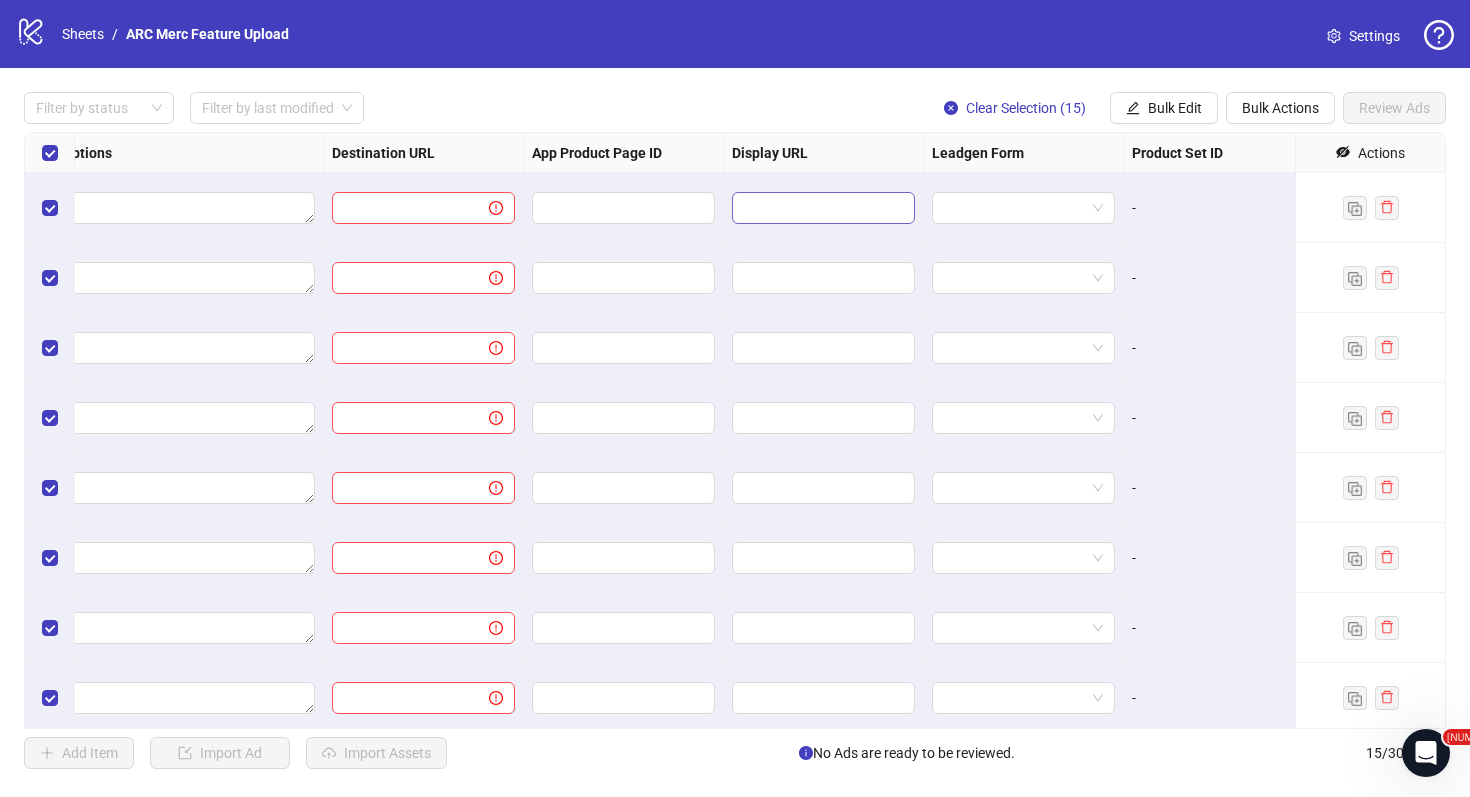 scroll, scrollTop: 0, scrollLeft: 1656, axis: horizontal 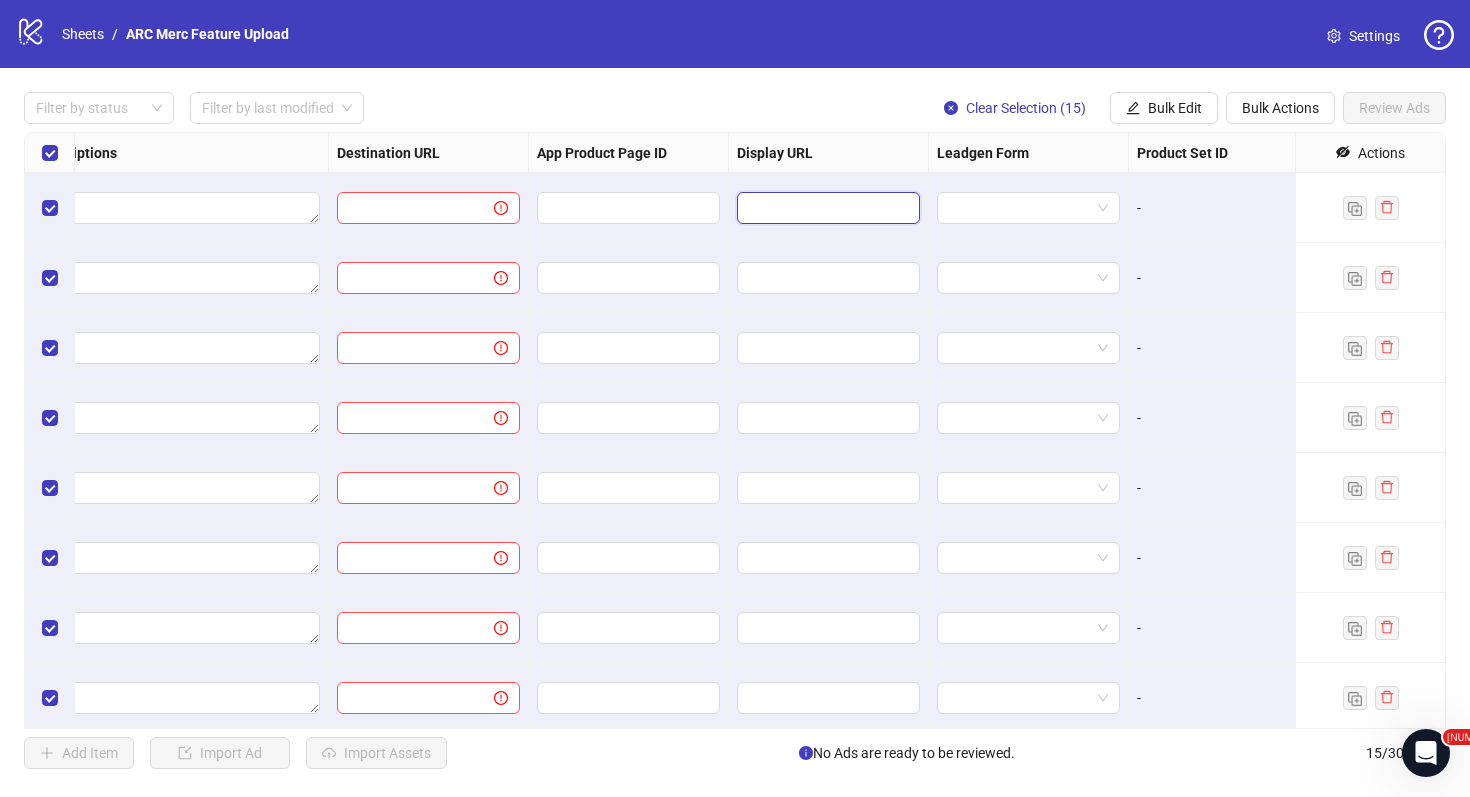 click at bounding box center (826, 208) 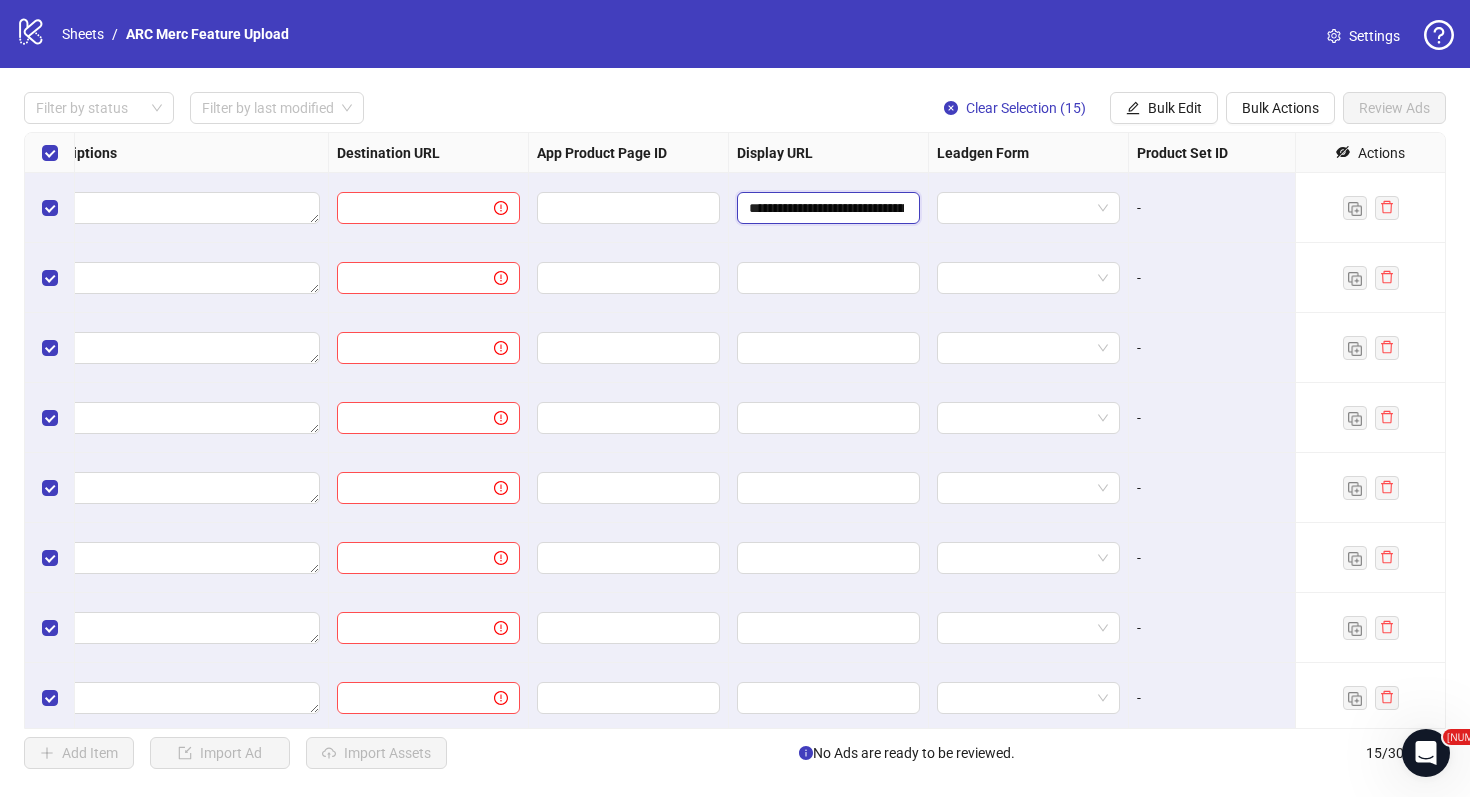 scroll, scrollTop: 0, scrollLeft: 92, axis: horizontal 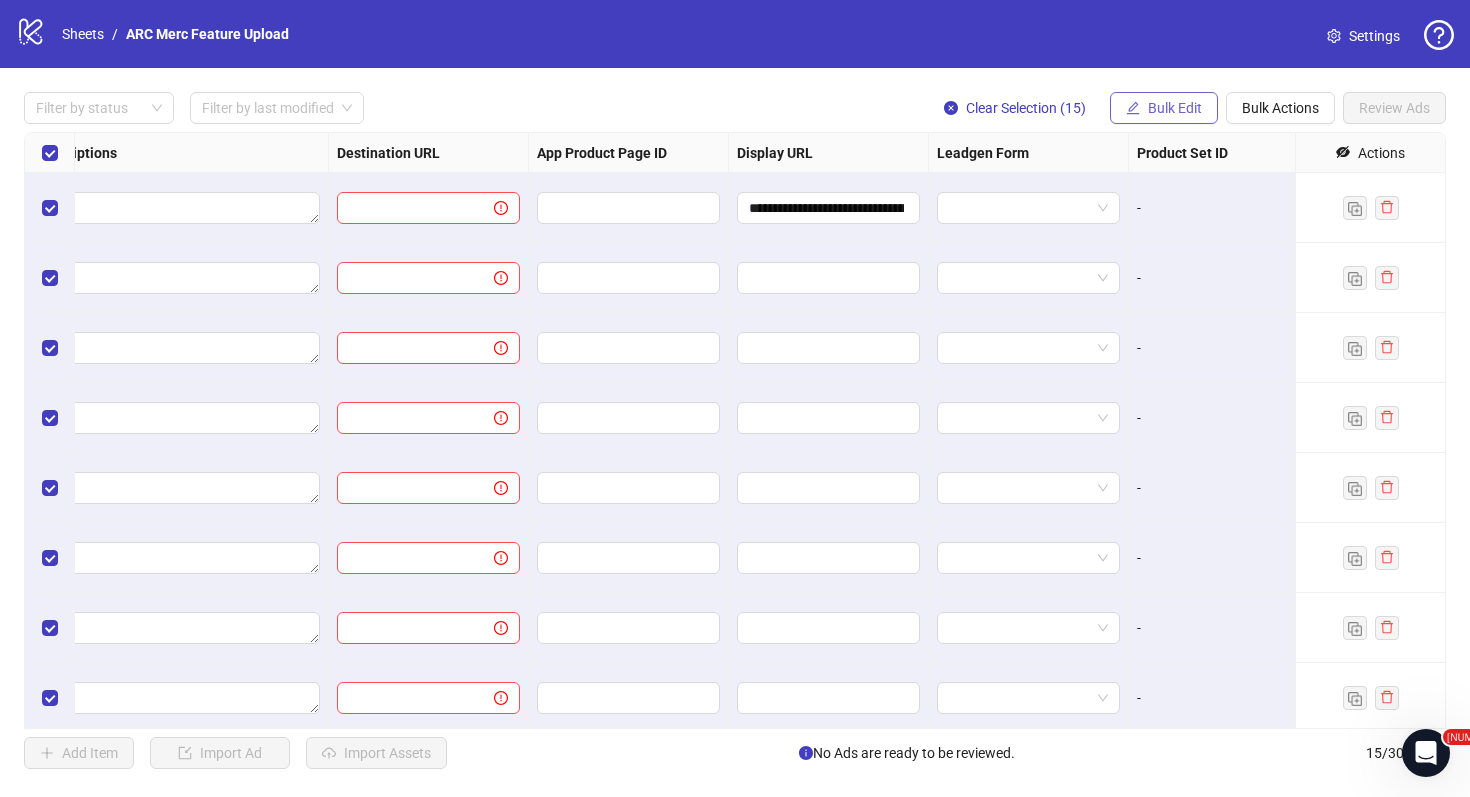 click on "Bulk Edit" at bounding box center (1175, 108) 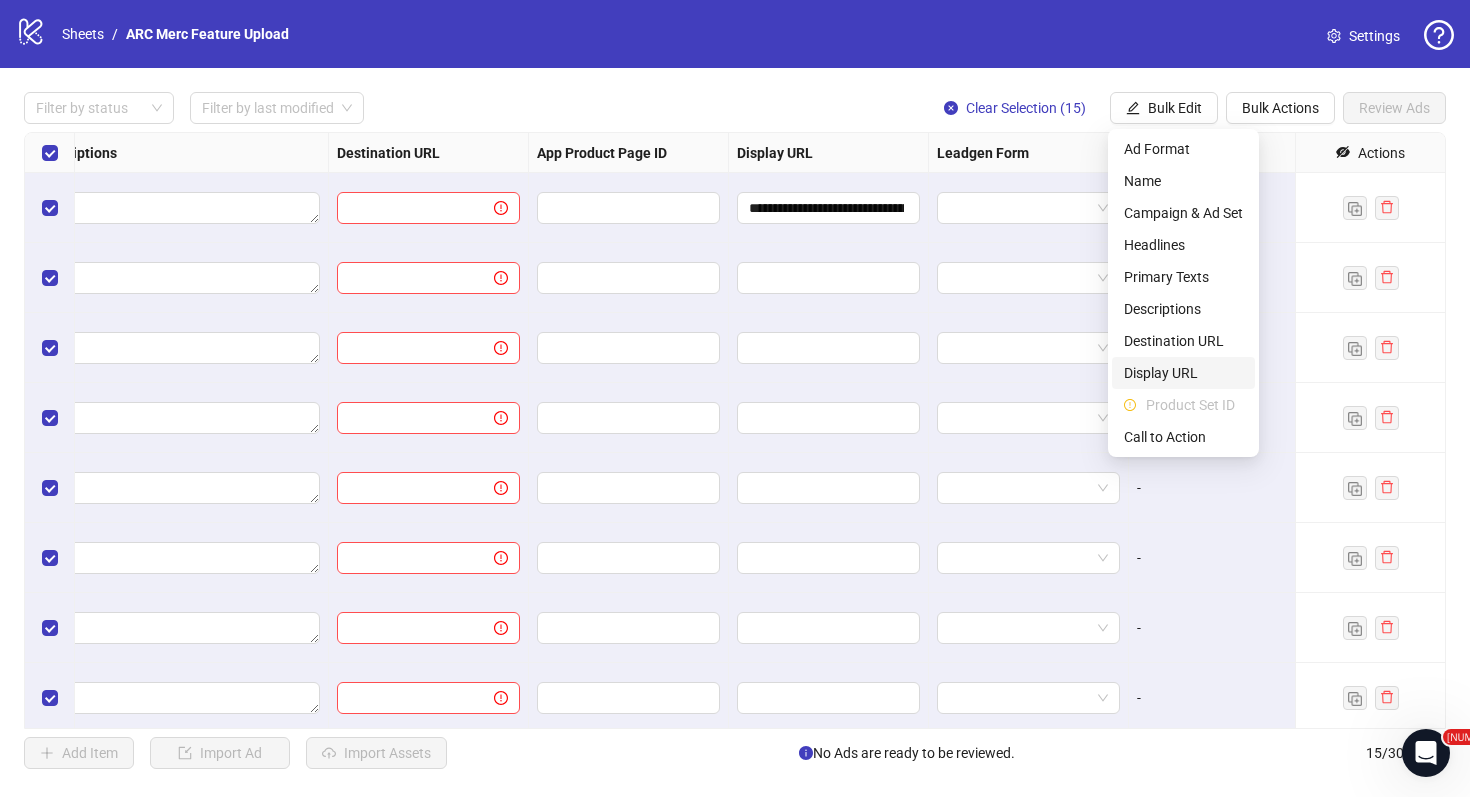 click on "Display URL" at bounding box center (1183, 373) 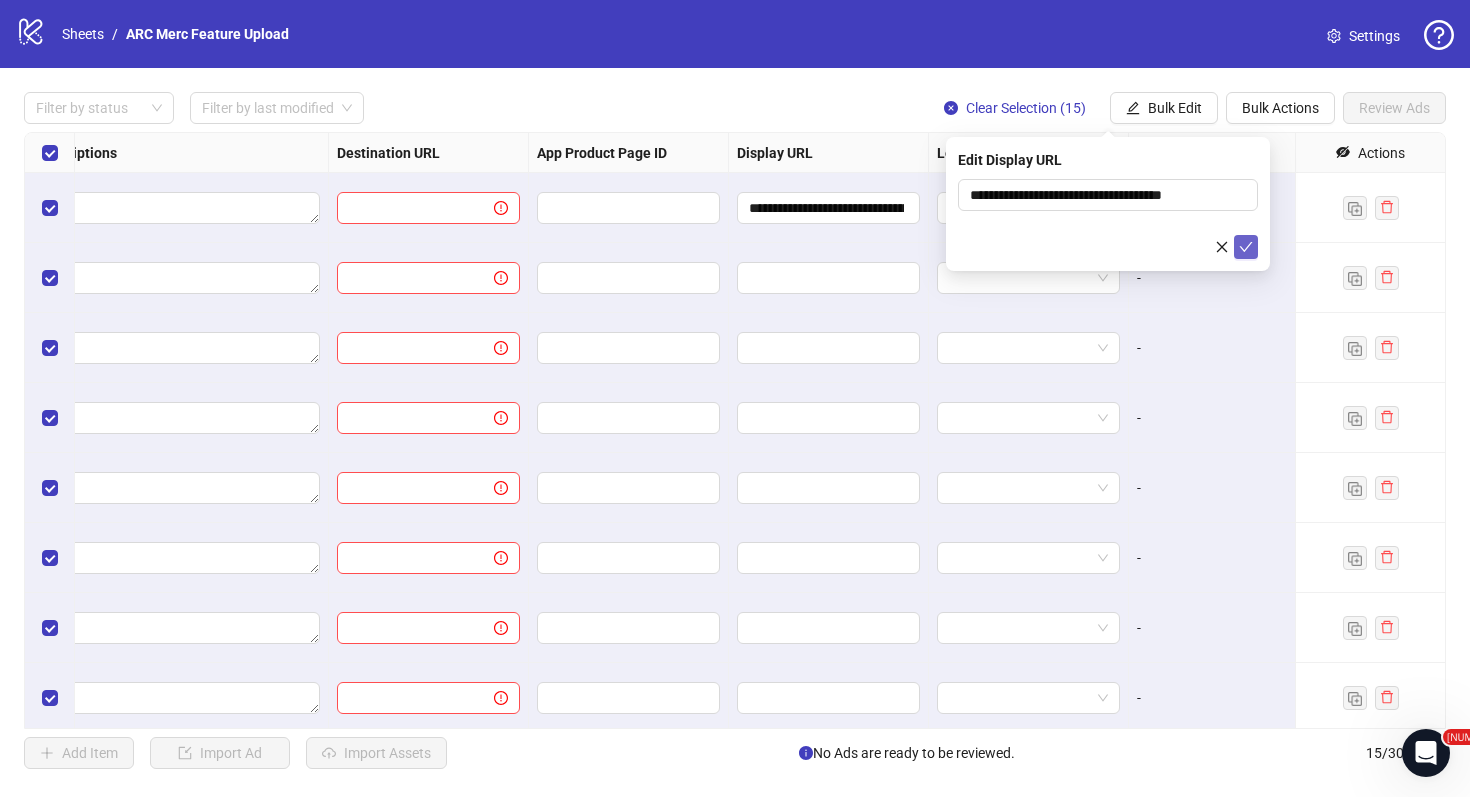 click at bounding box center (1246, 247) 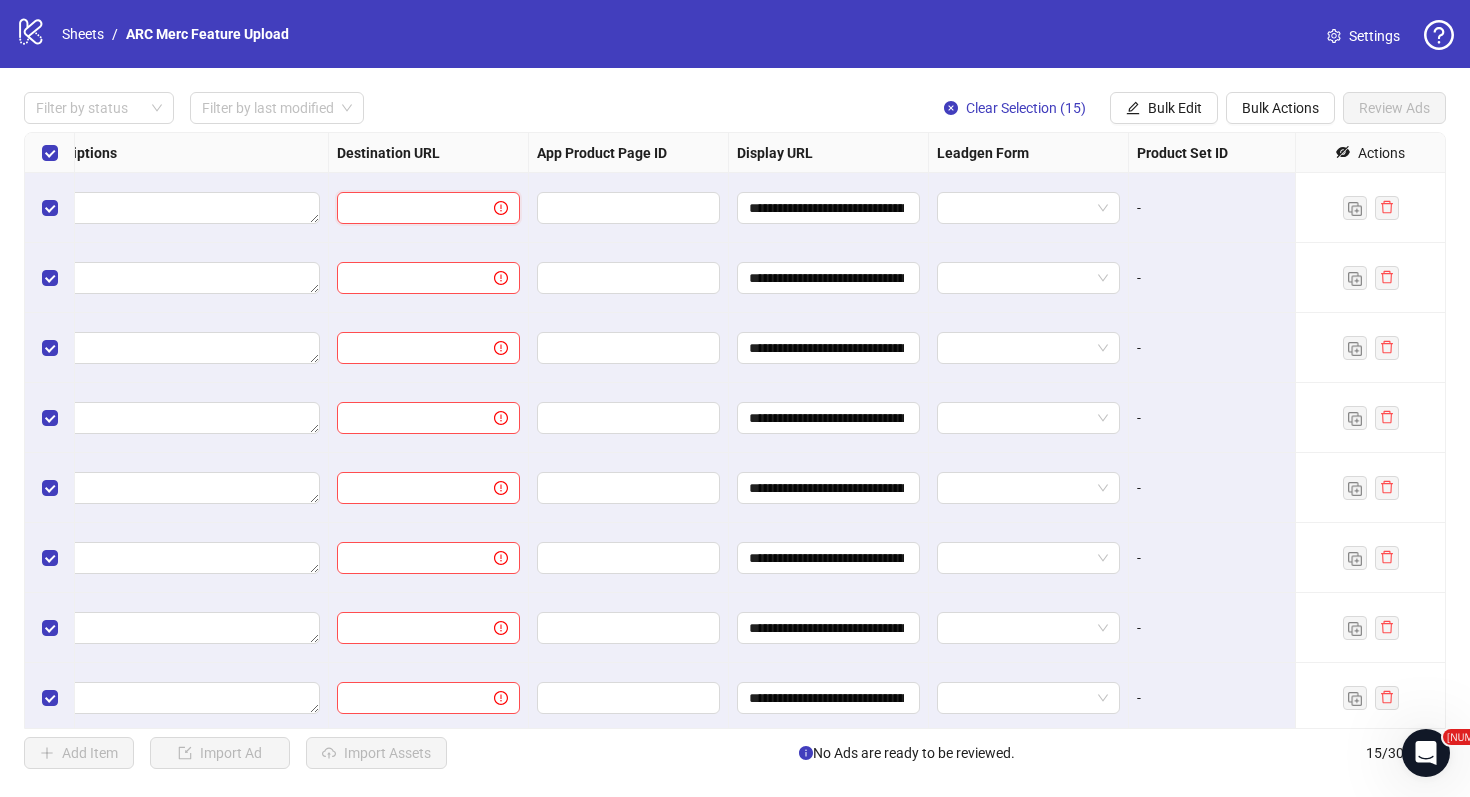 click at bounding box center (407, 208) 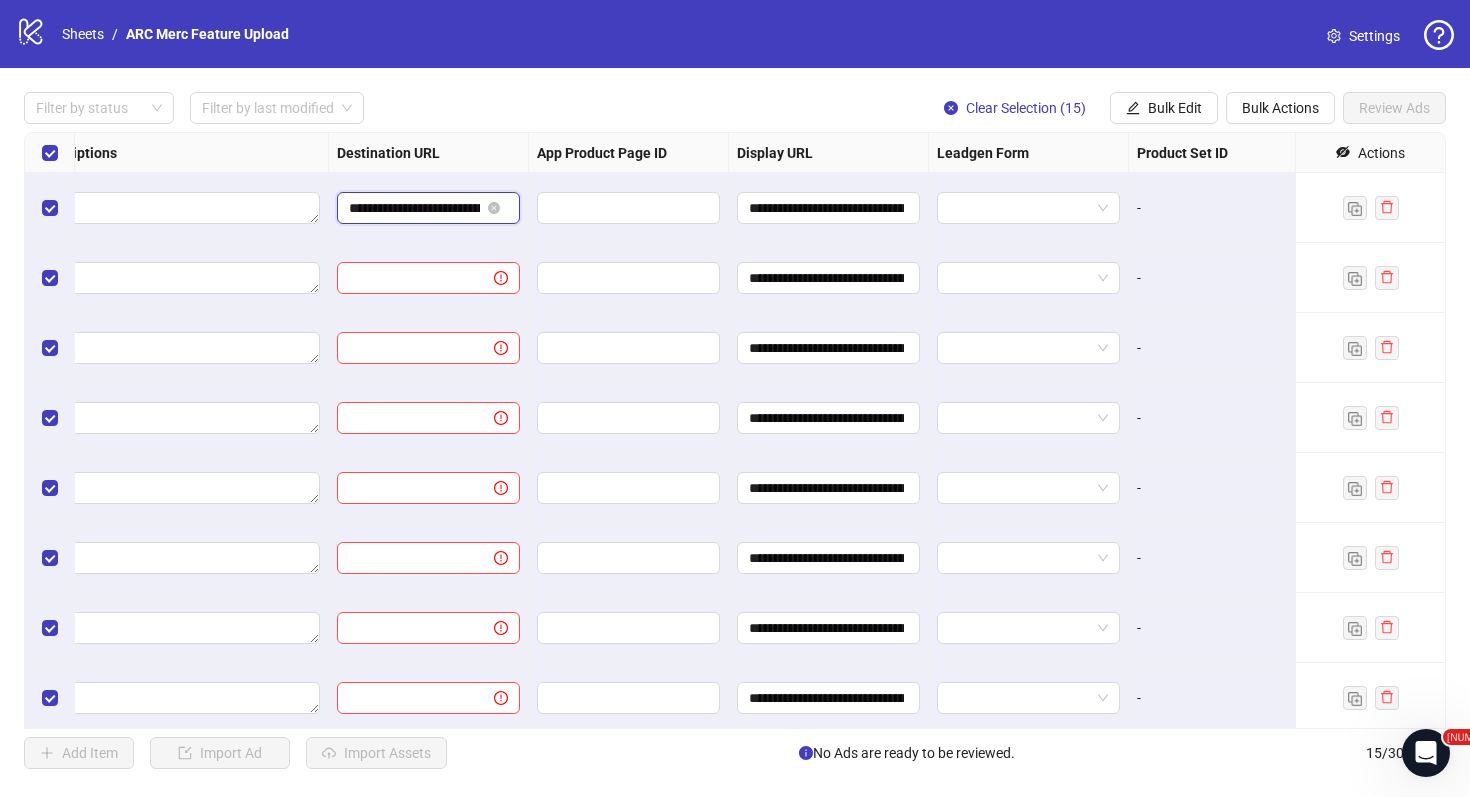 scroll, scrollTop: 0, scrollLeft: 174, axis: horizontal 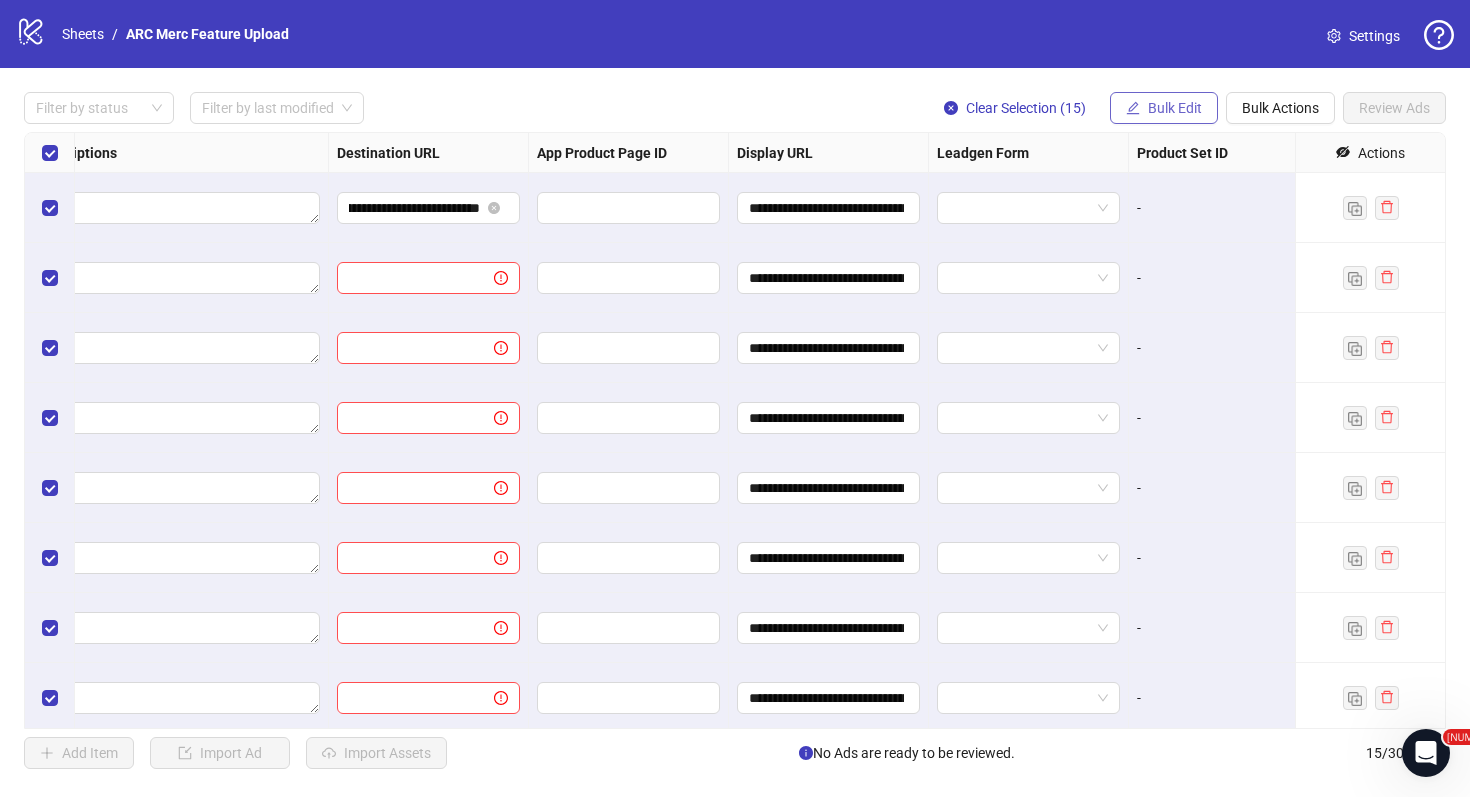 click on "Bulk Edit" at bounding box center [1175, 108] 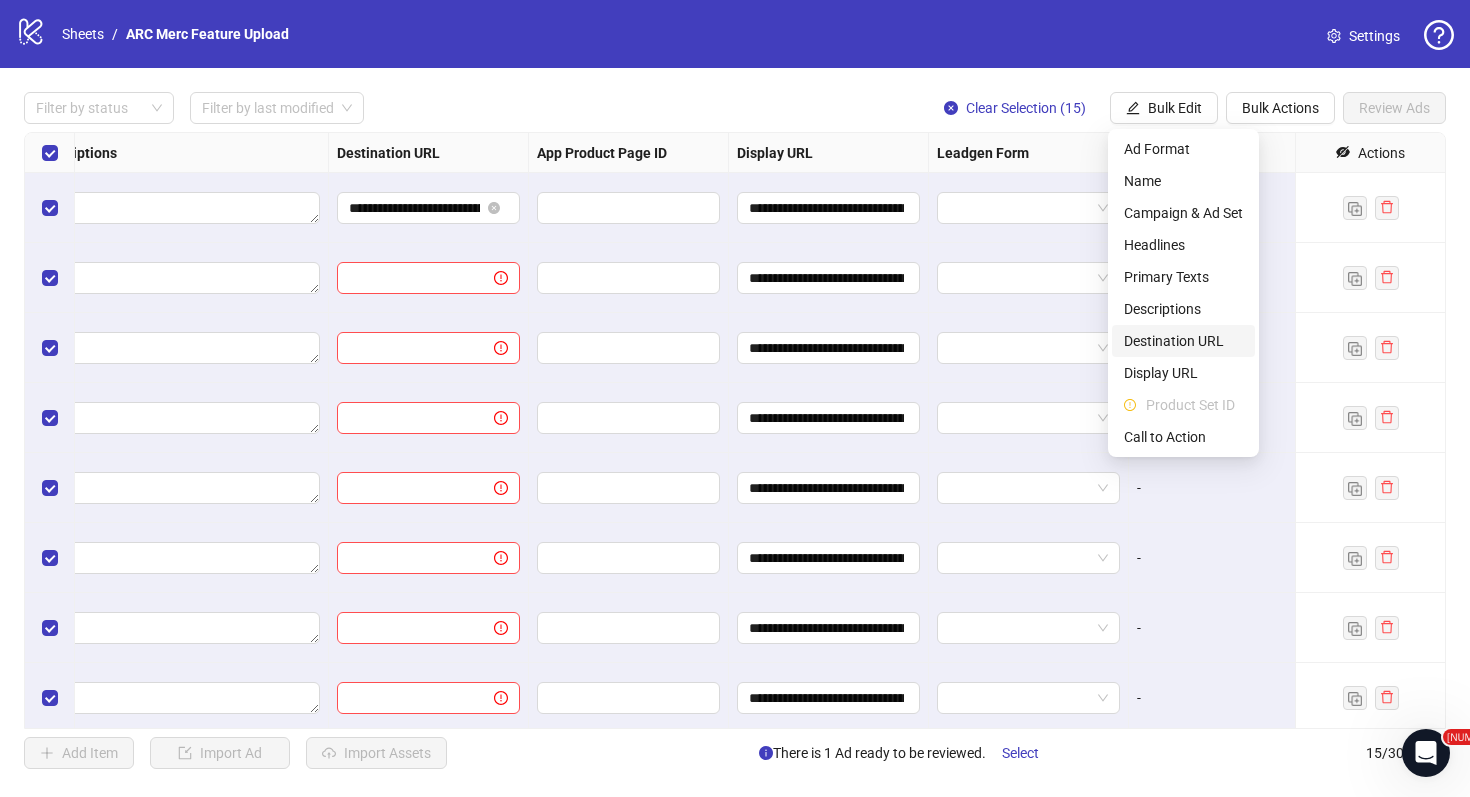click on "Destination URL" at bounding box center (1183, 341) 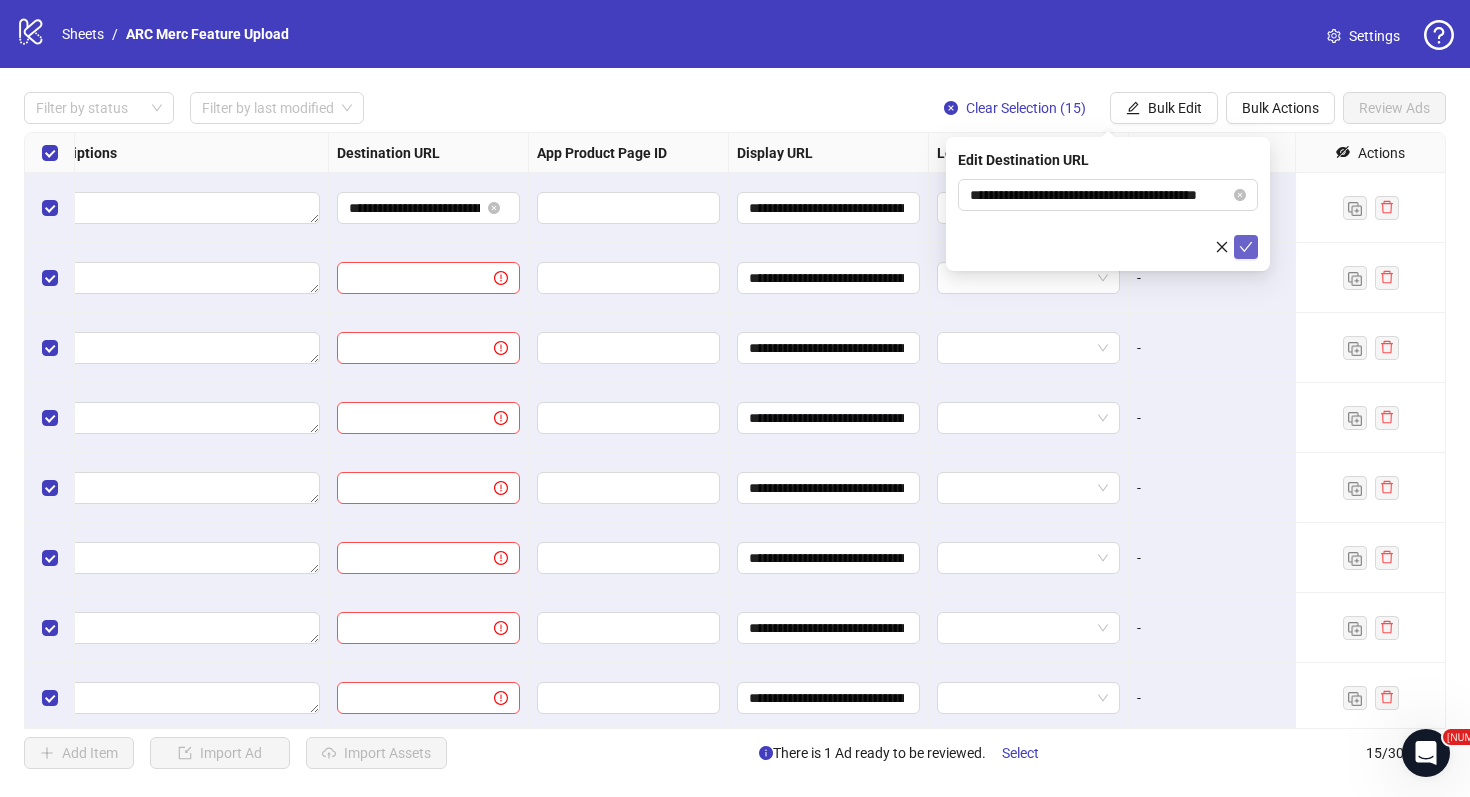 click at bounding box center [1246, 247] 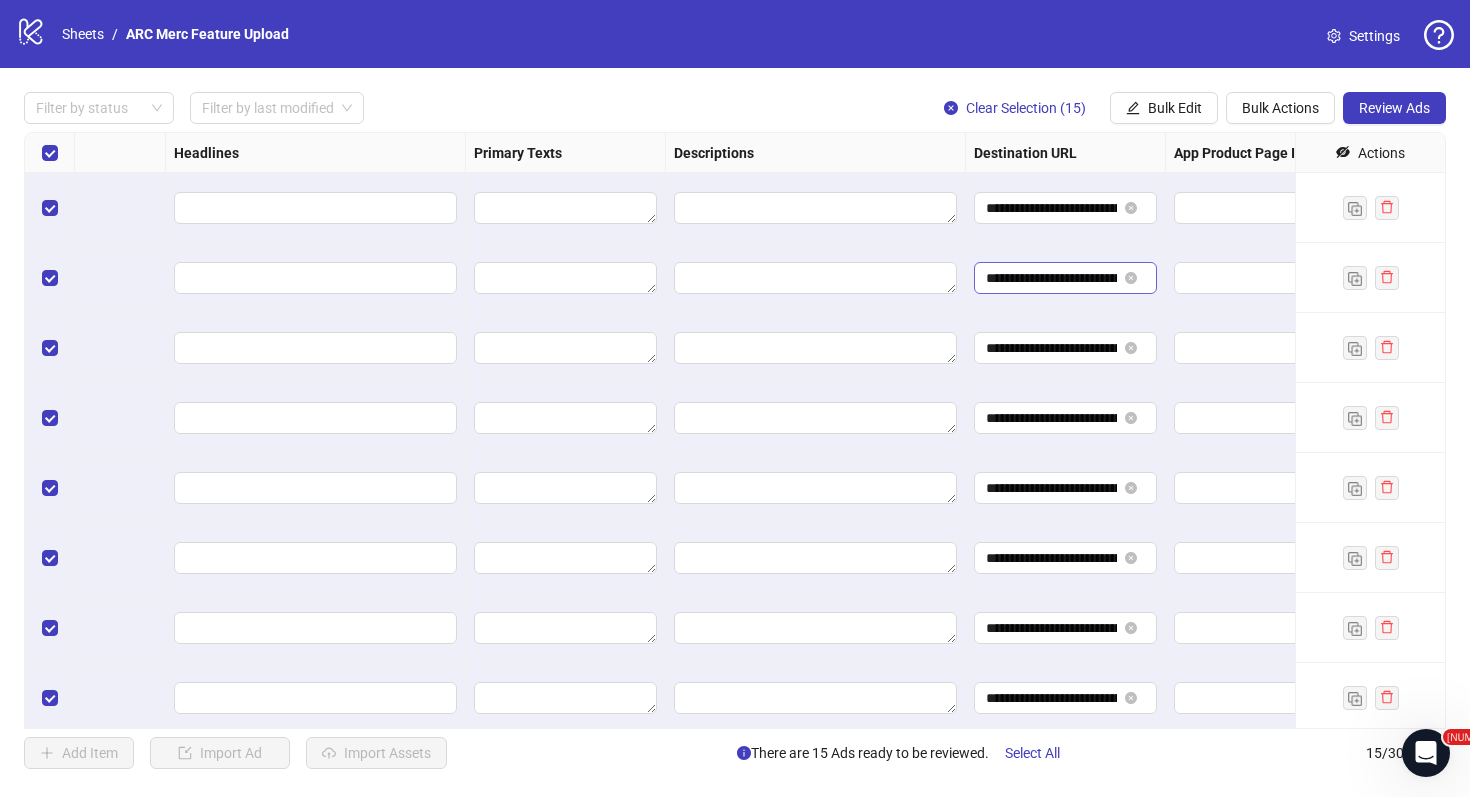 scroll, scrollTop: 0, scrollLeft: 1049, axis: horizontal 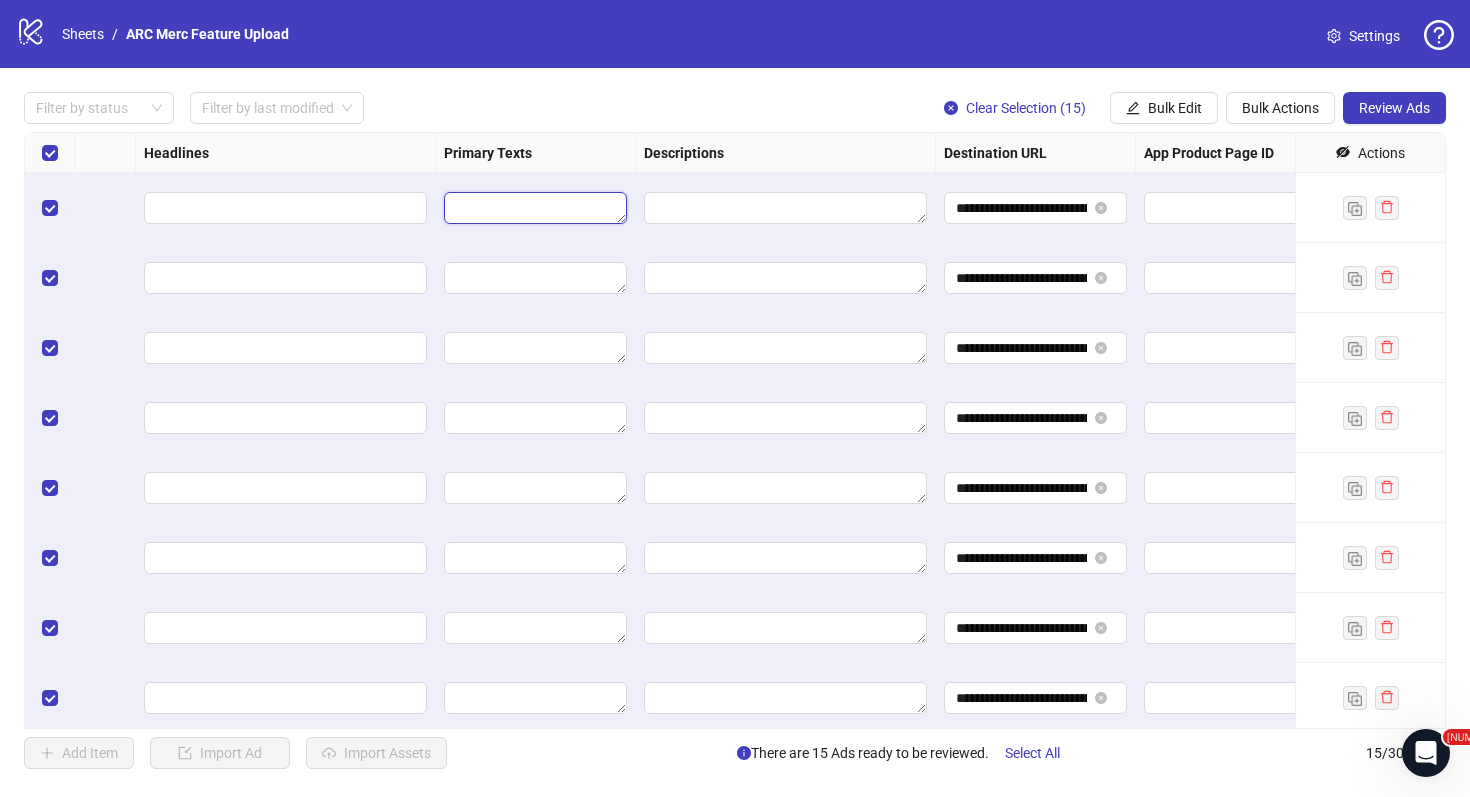 click at bounding box center [535, 208] 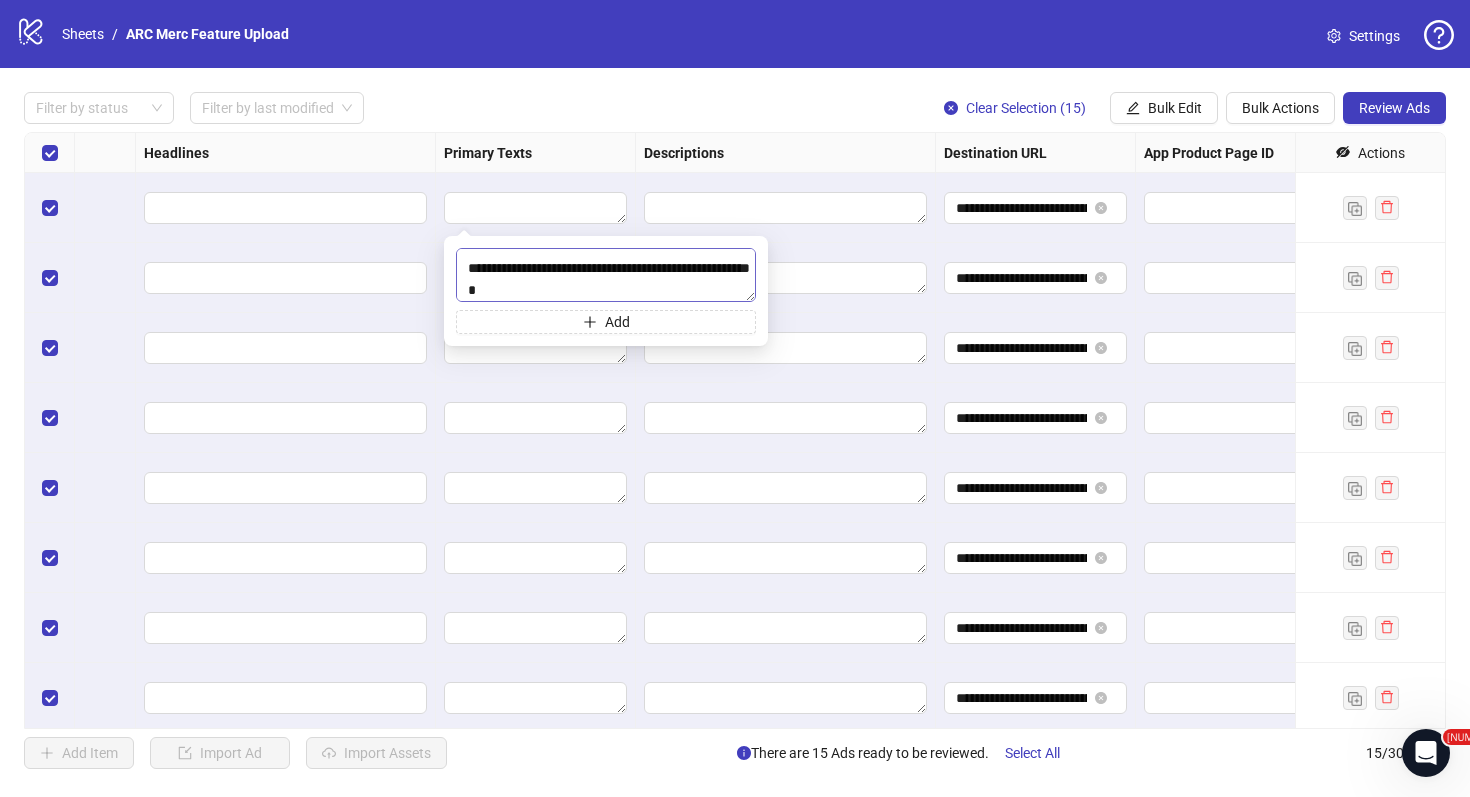 scroll, scrollTop: 0, scrollLeft: 0, axis: both 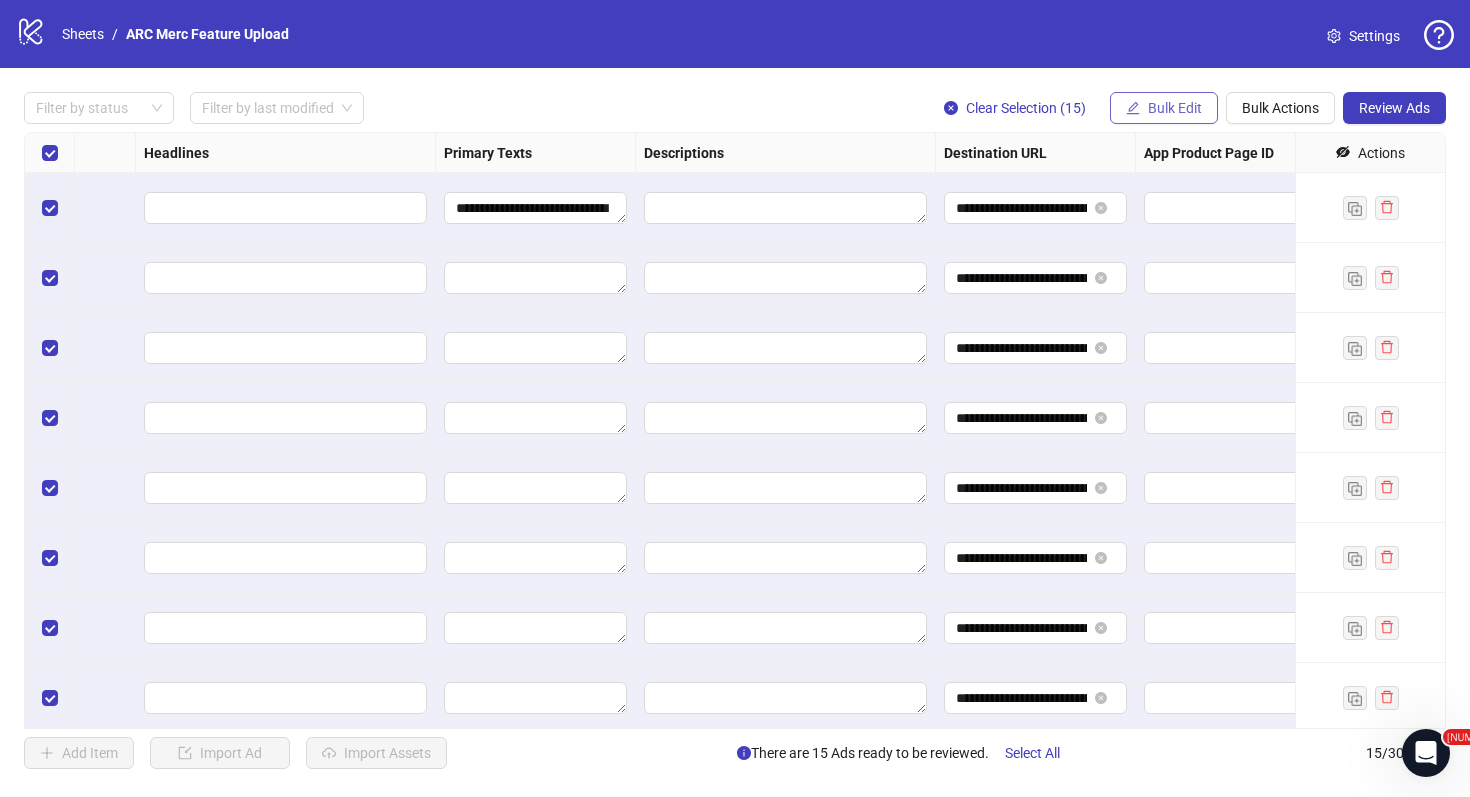 click on "Bulk Edit" at bounding box center (1175, 108) 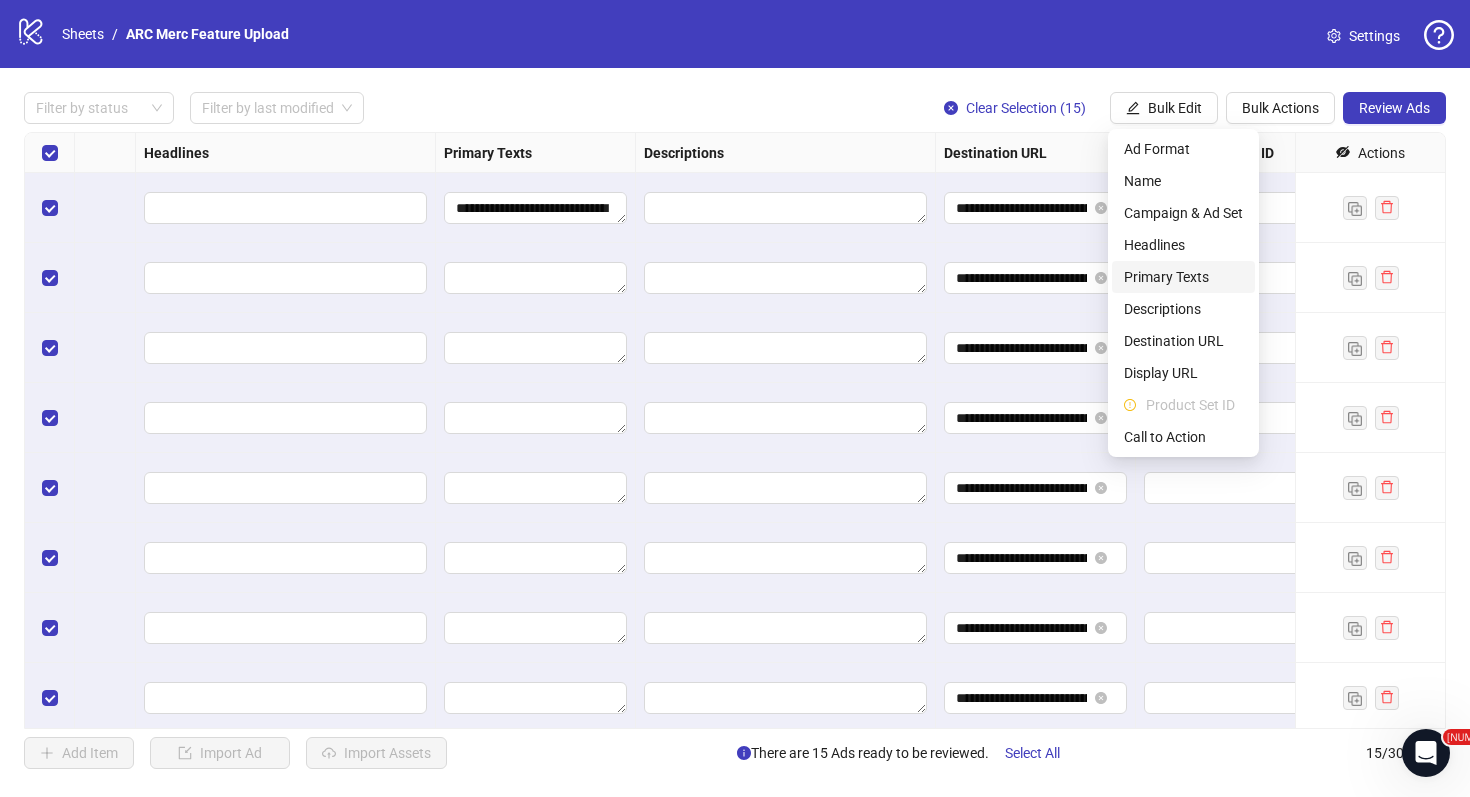 click on "Primary Texts" at bounding box center [1183, 277] 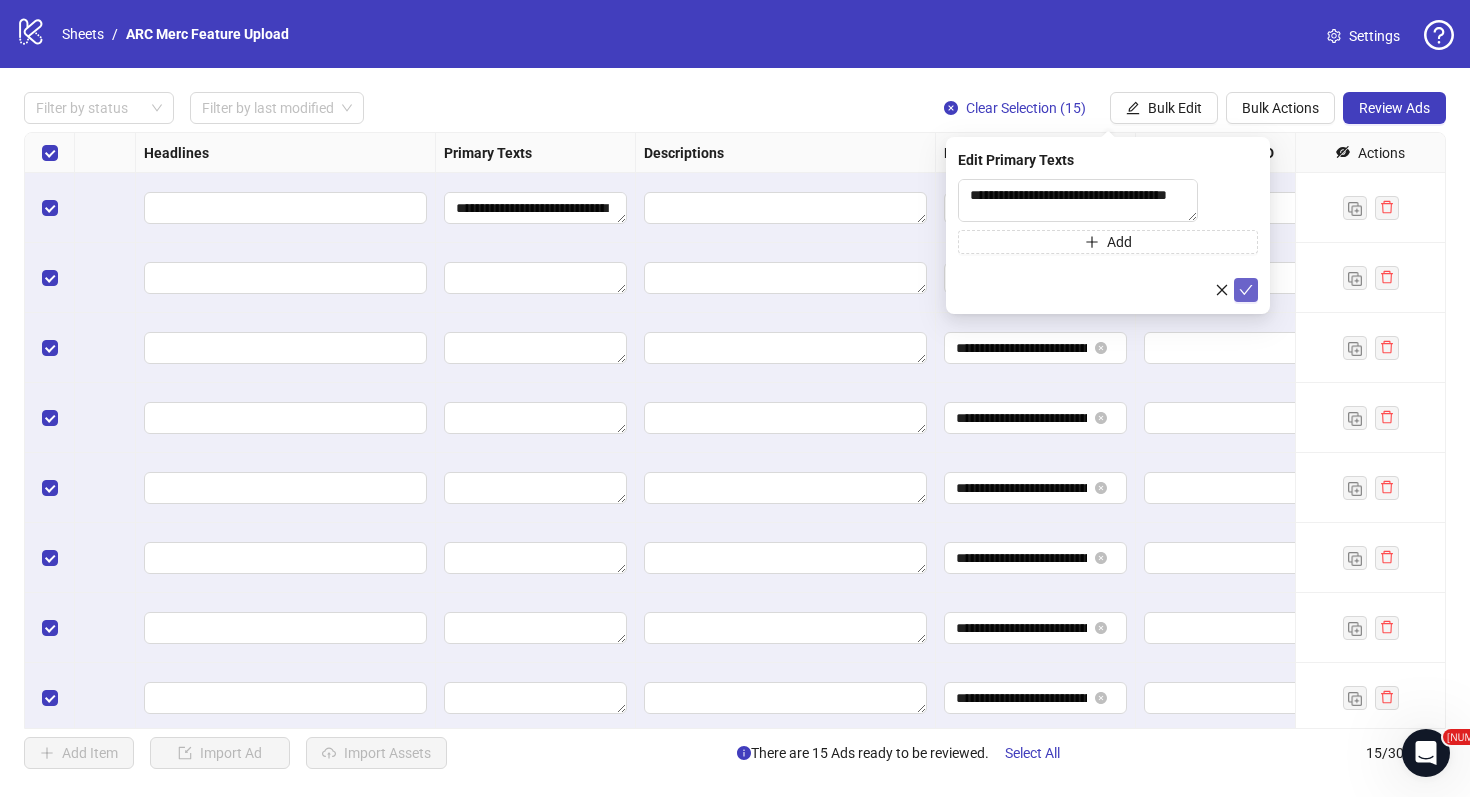 click at bounding box center [1246, 290] 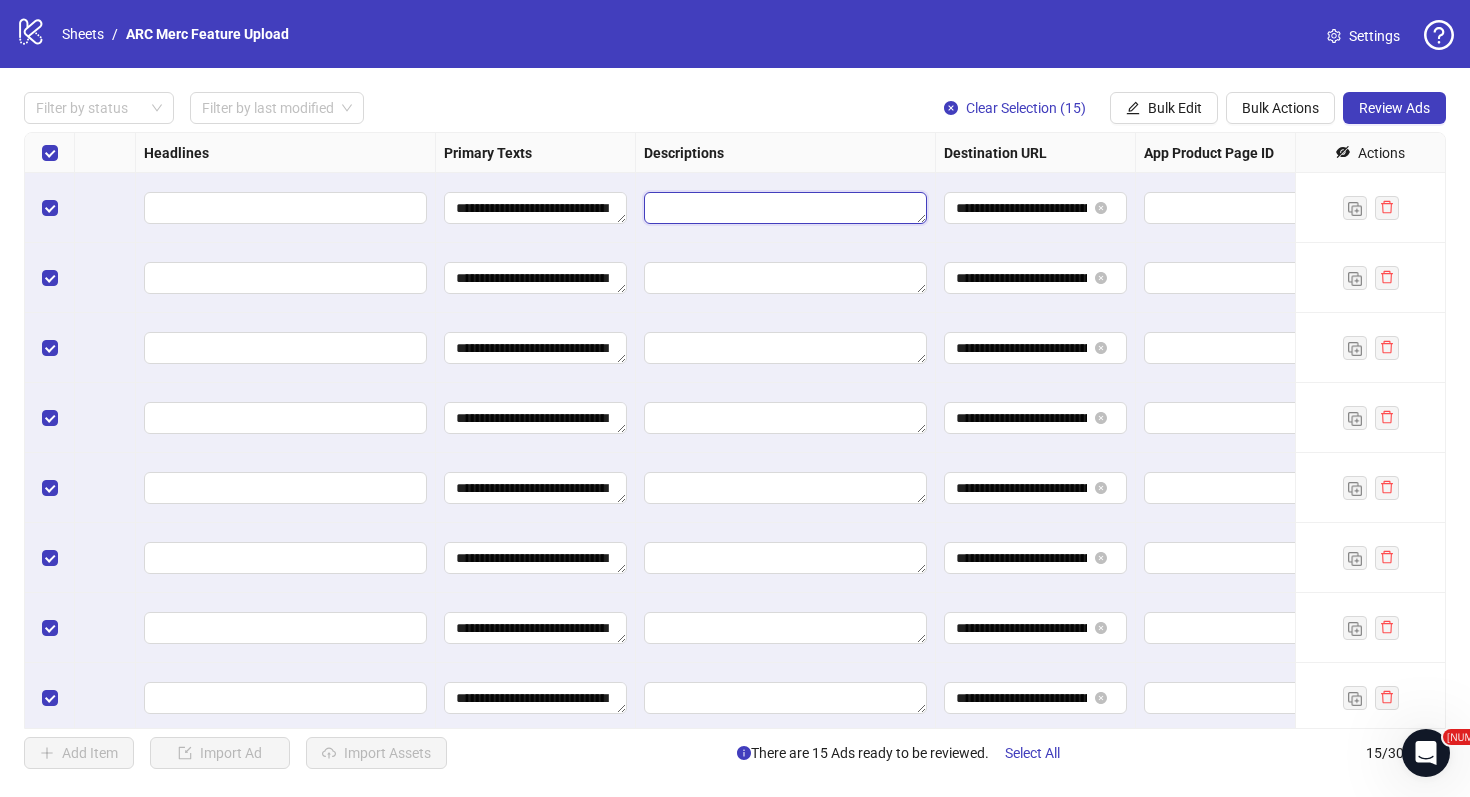 click at bounding box center [785, 208] 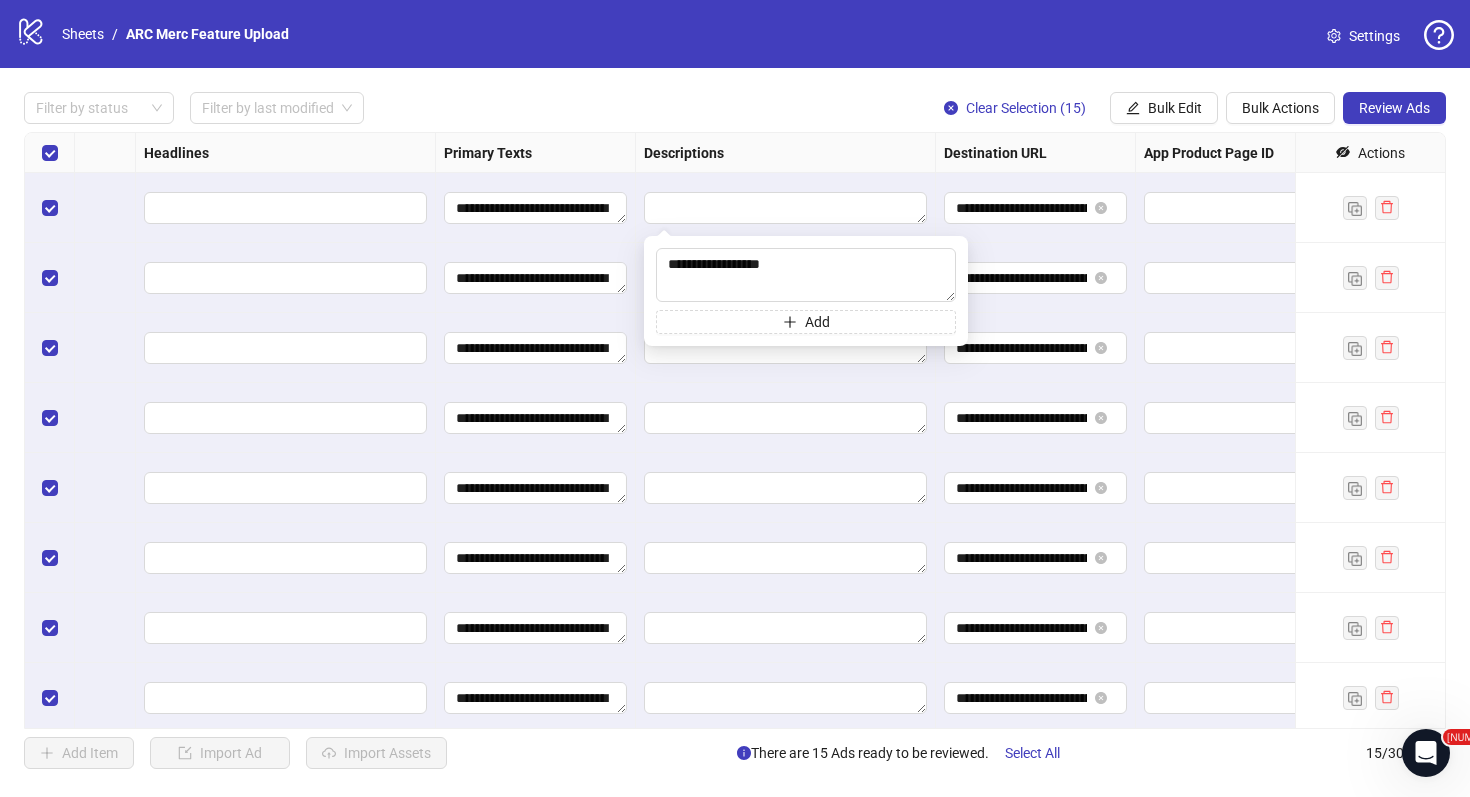 click on "Descriptions" at bounding box center (786, 153) 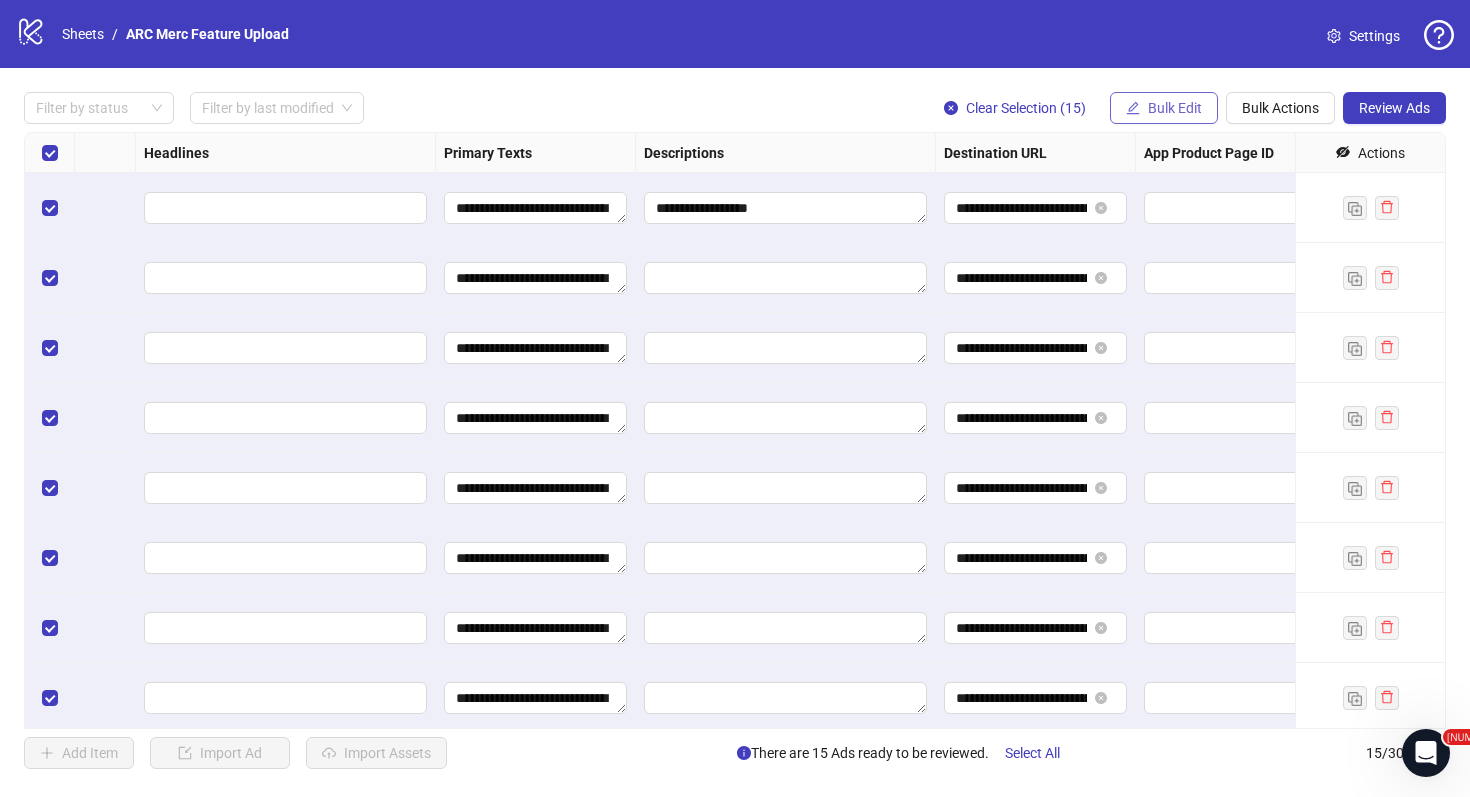 click on "Bulk Edit" at bounding box center (1175, 108) 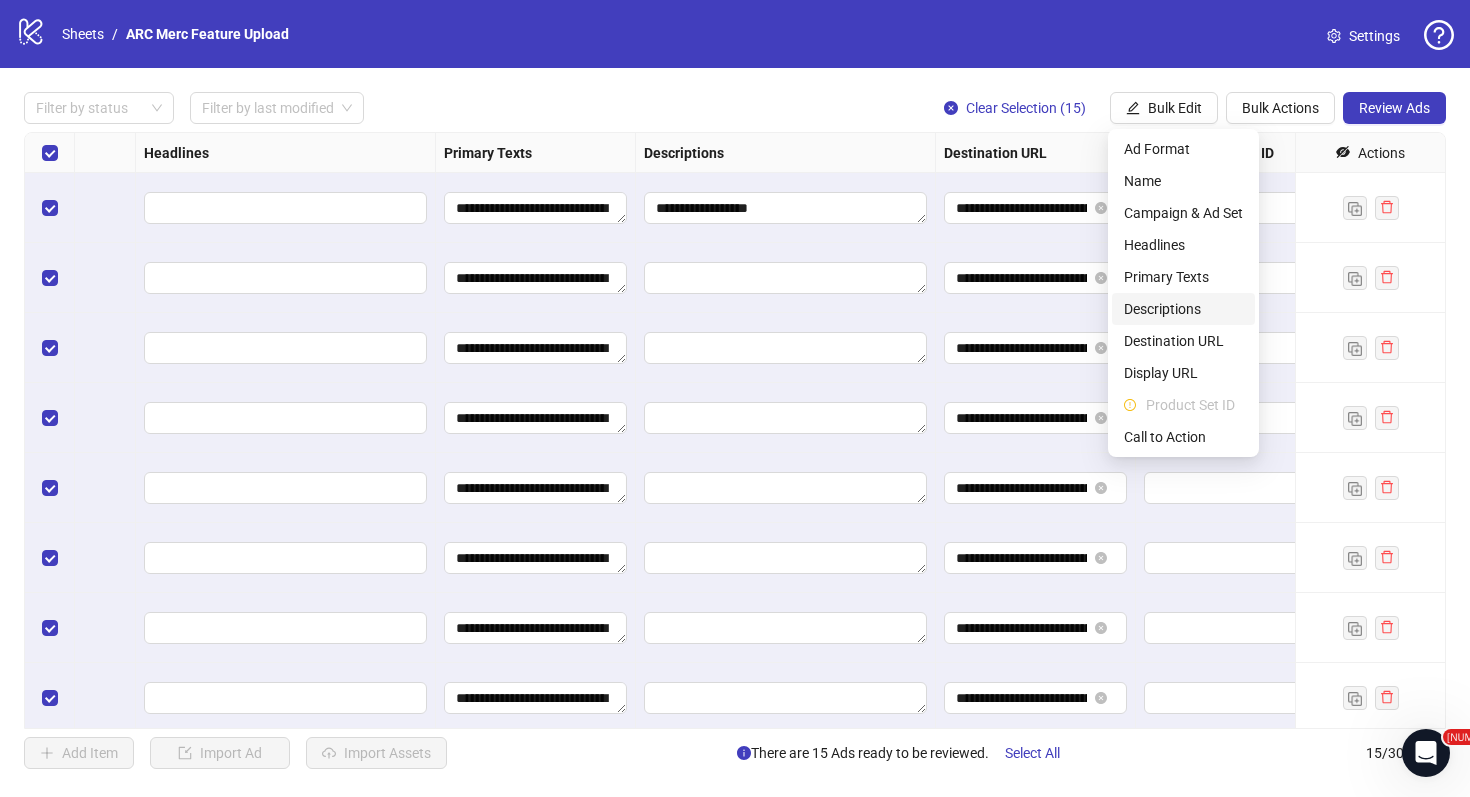 click on "Descriptions" at bounding box center [1183, 309] 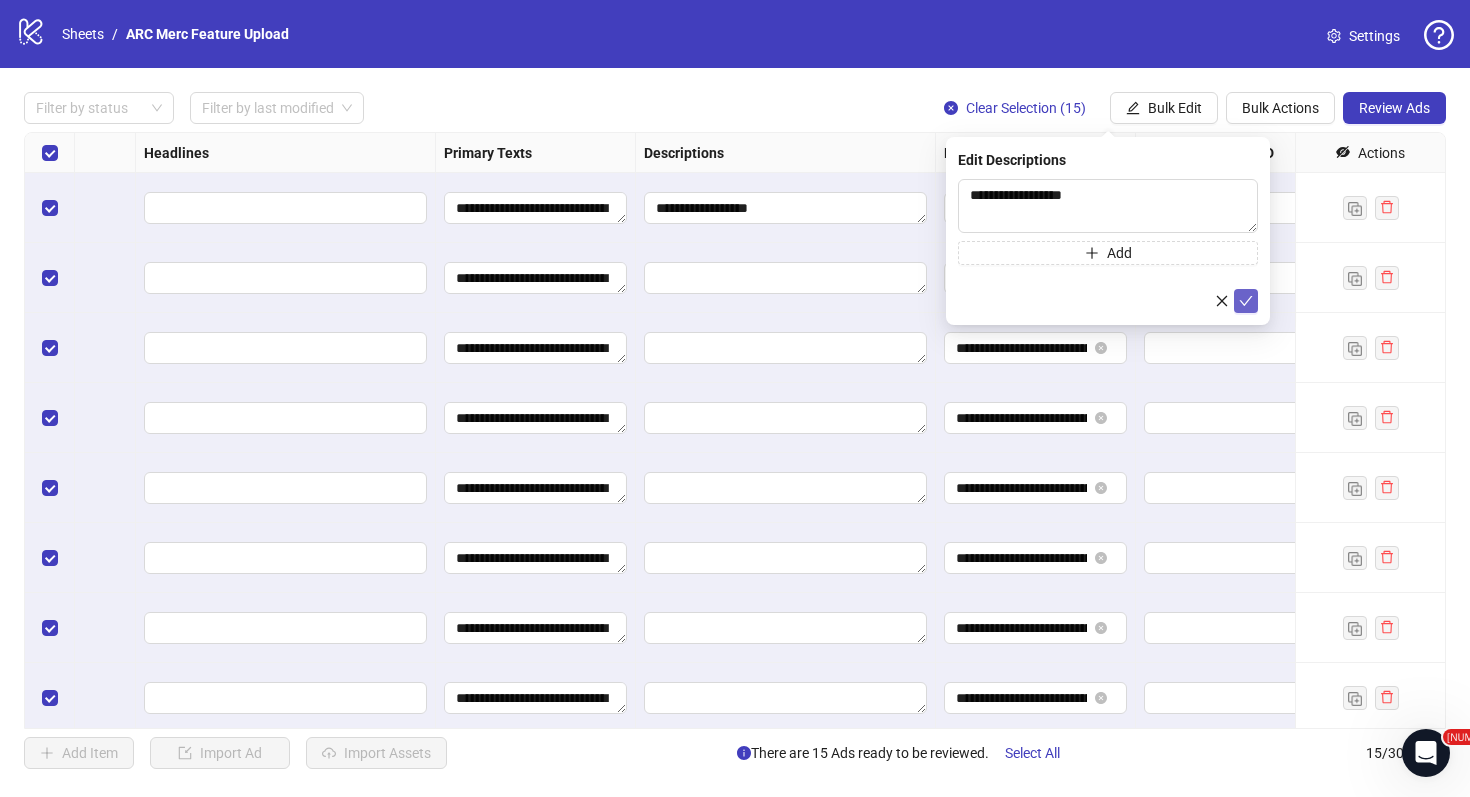 click at bounding box center (1246, 301) 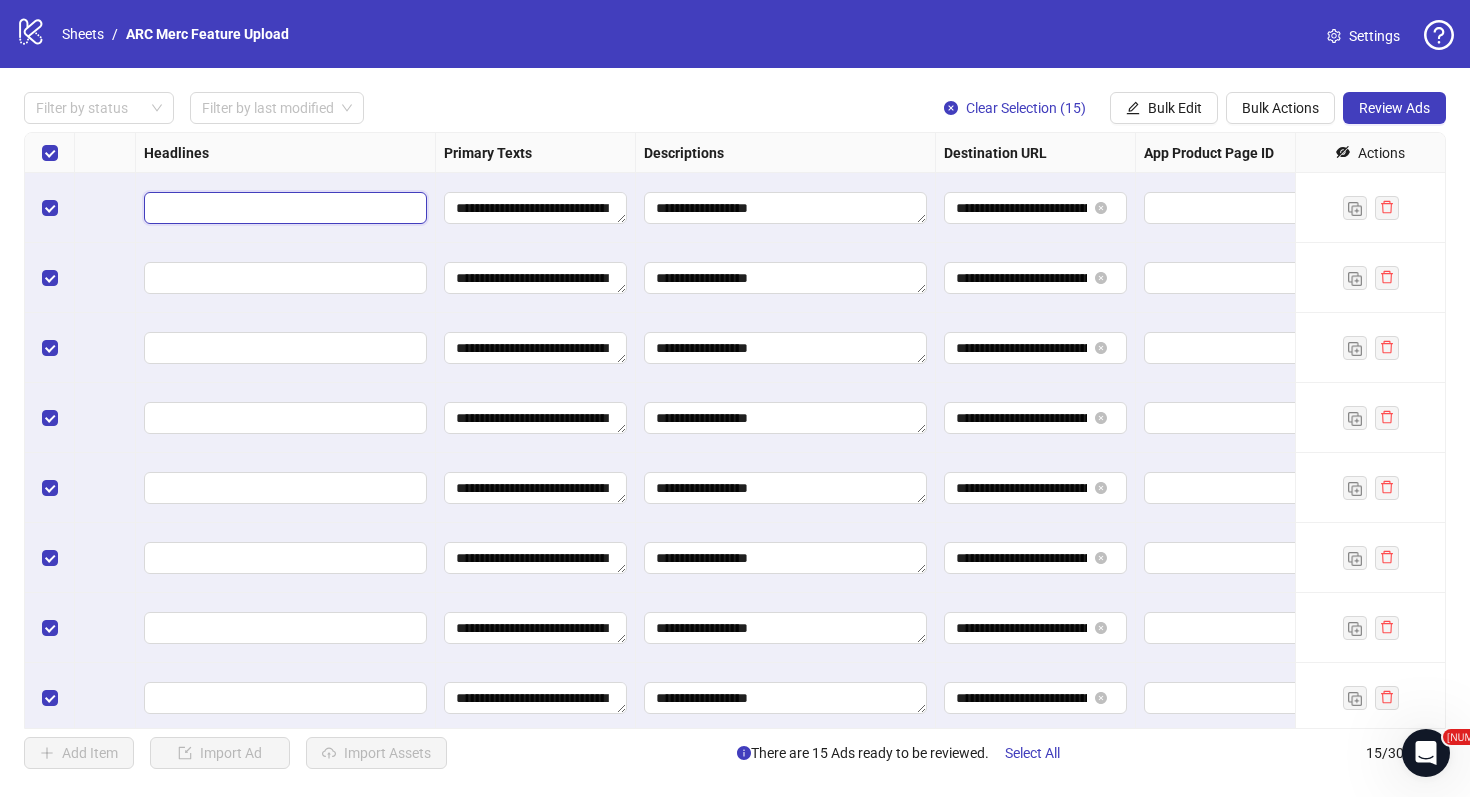 click at bounding box center [283, 208] 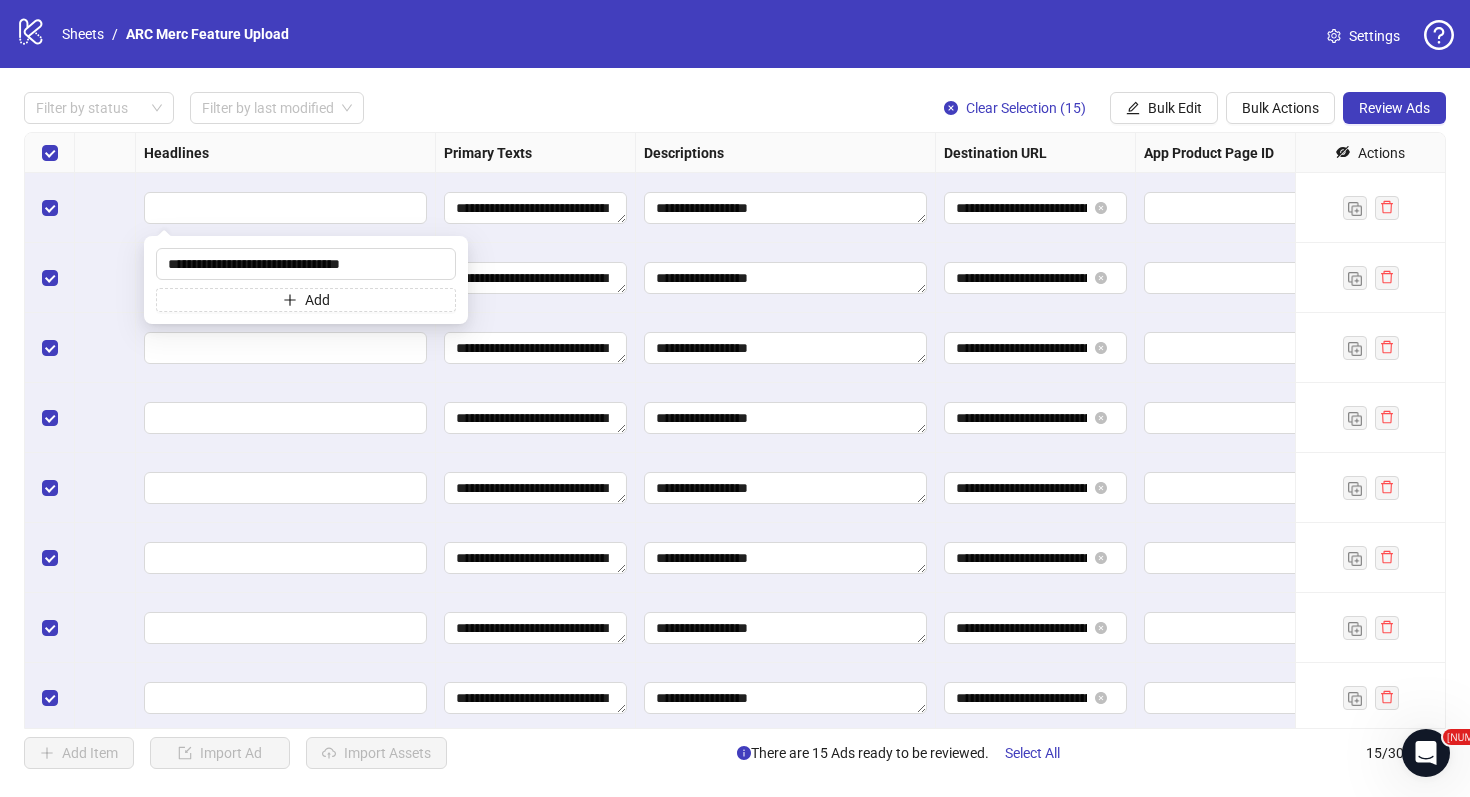 click on "Headlines" at bounding box center (286, 153) 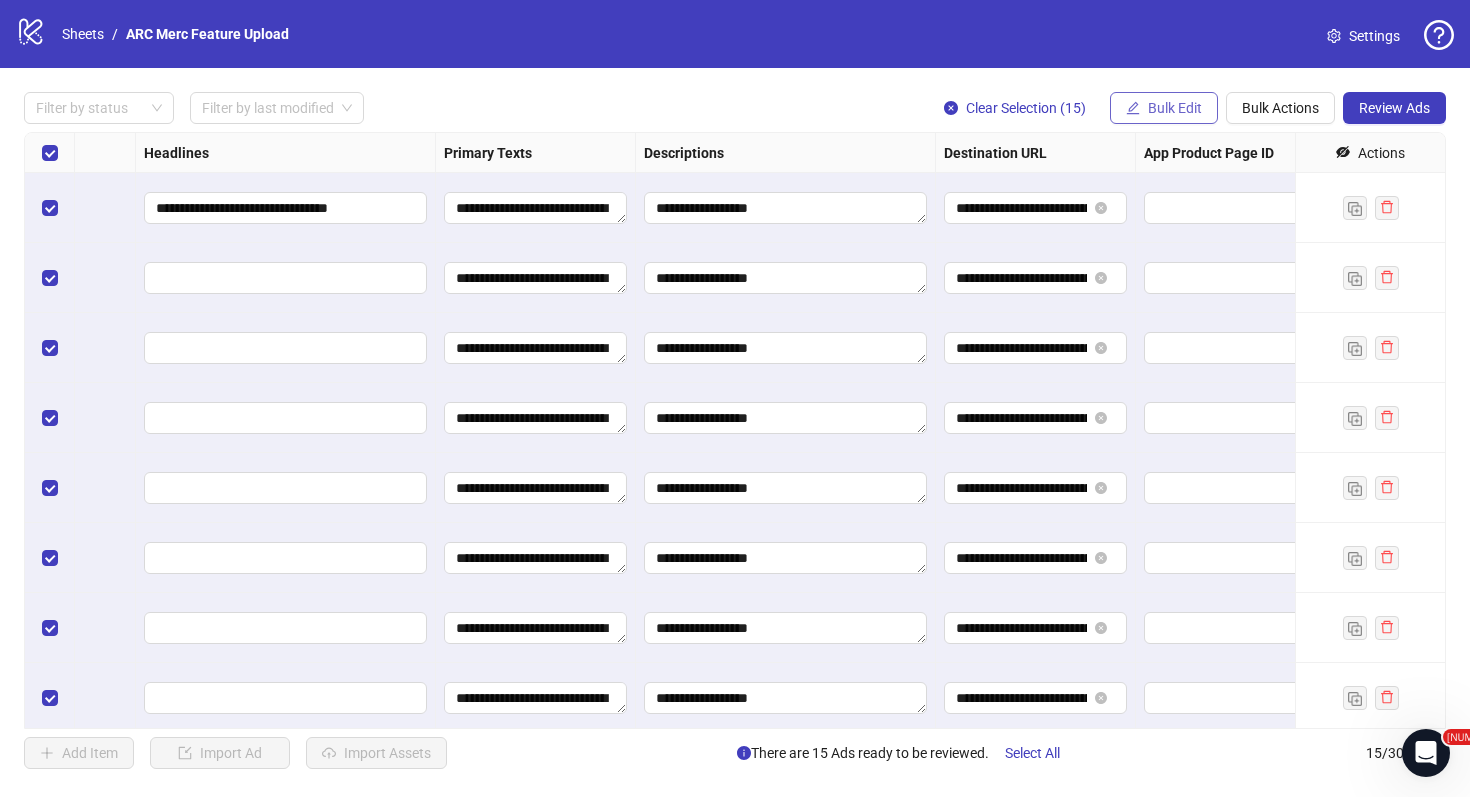 click on "Bulk Edit" at bounding box center [1175, 108] 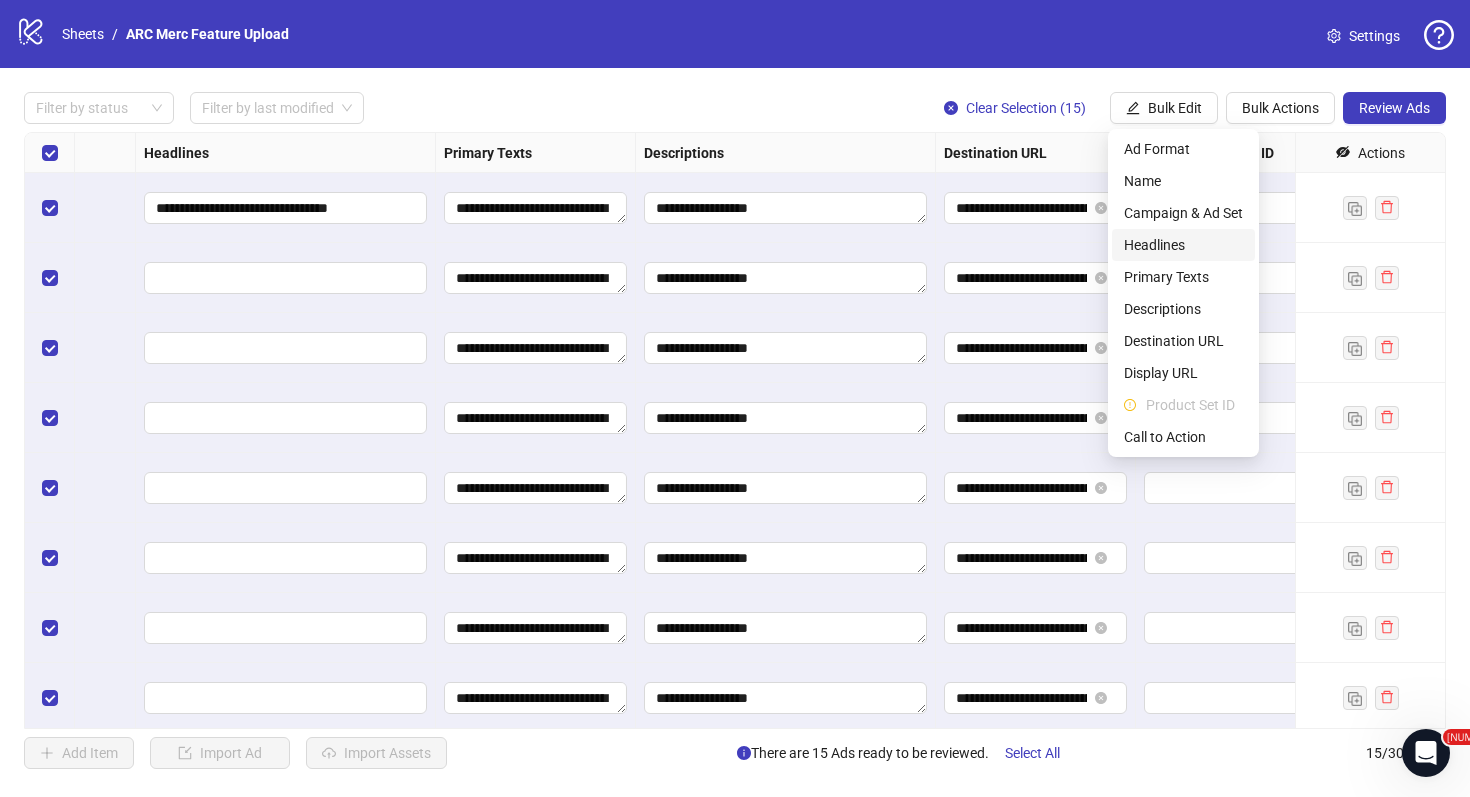 click on "Headlines" at bounding box center [1183, 245] 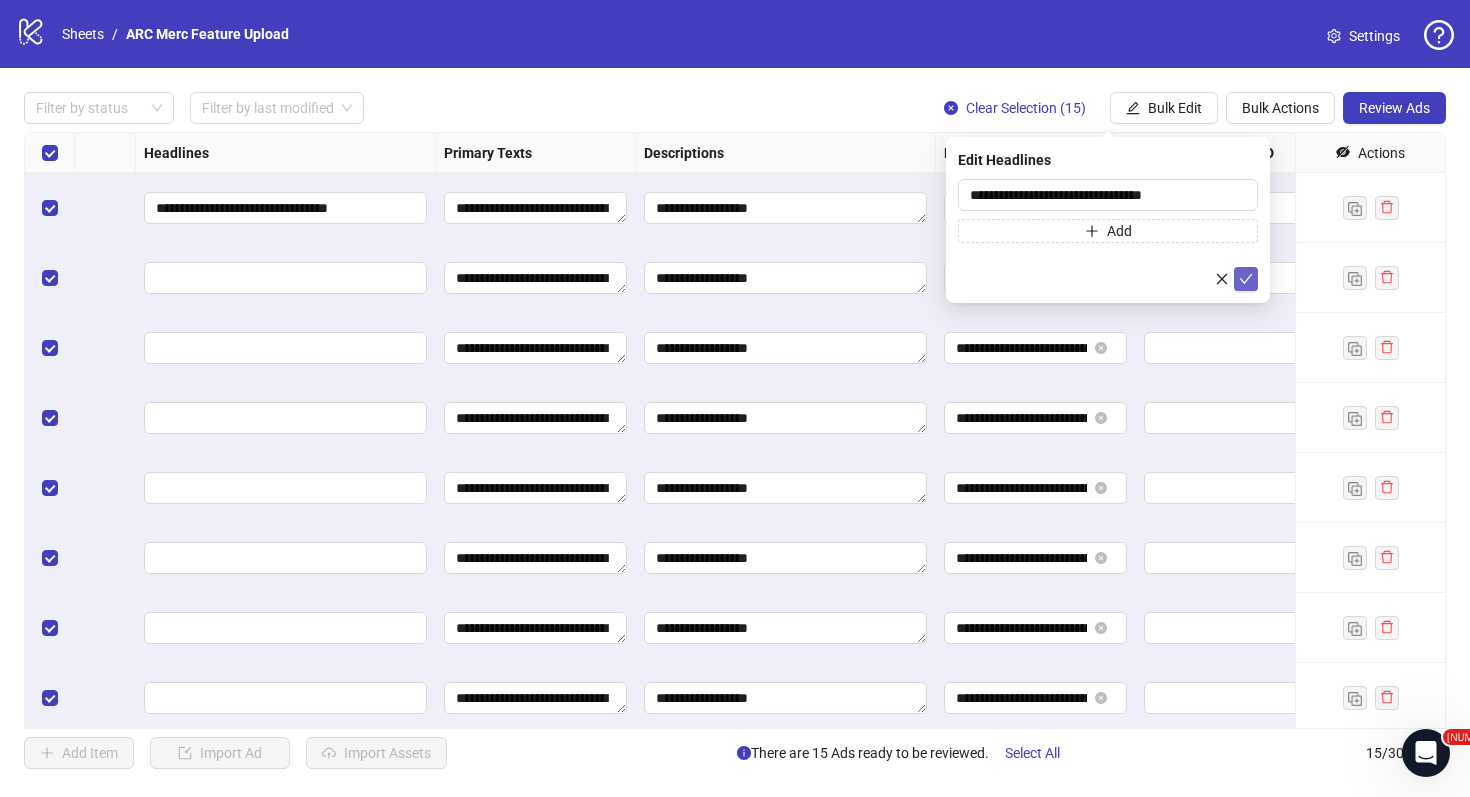 click at bounding box center [1246, 279] 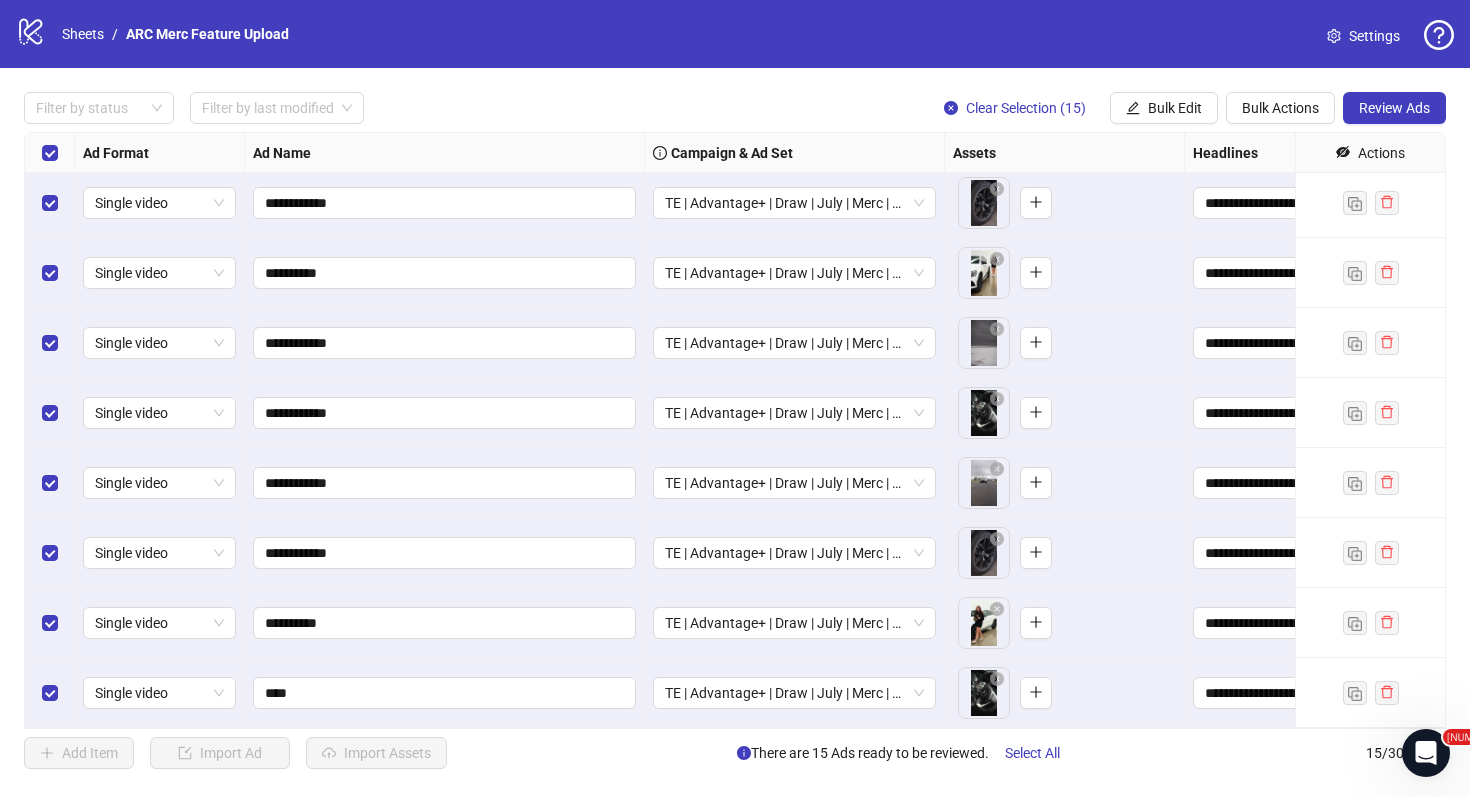 scroll, scrollTop: 0, scrollLeft: 0, axis: both 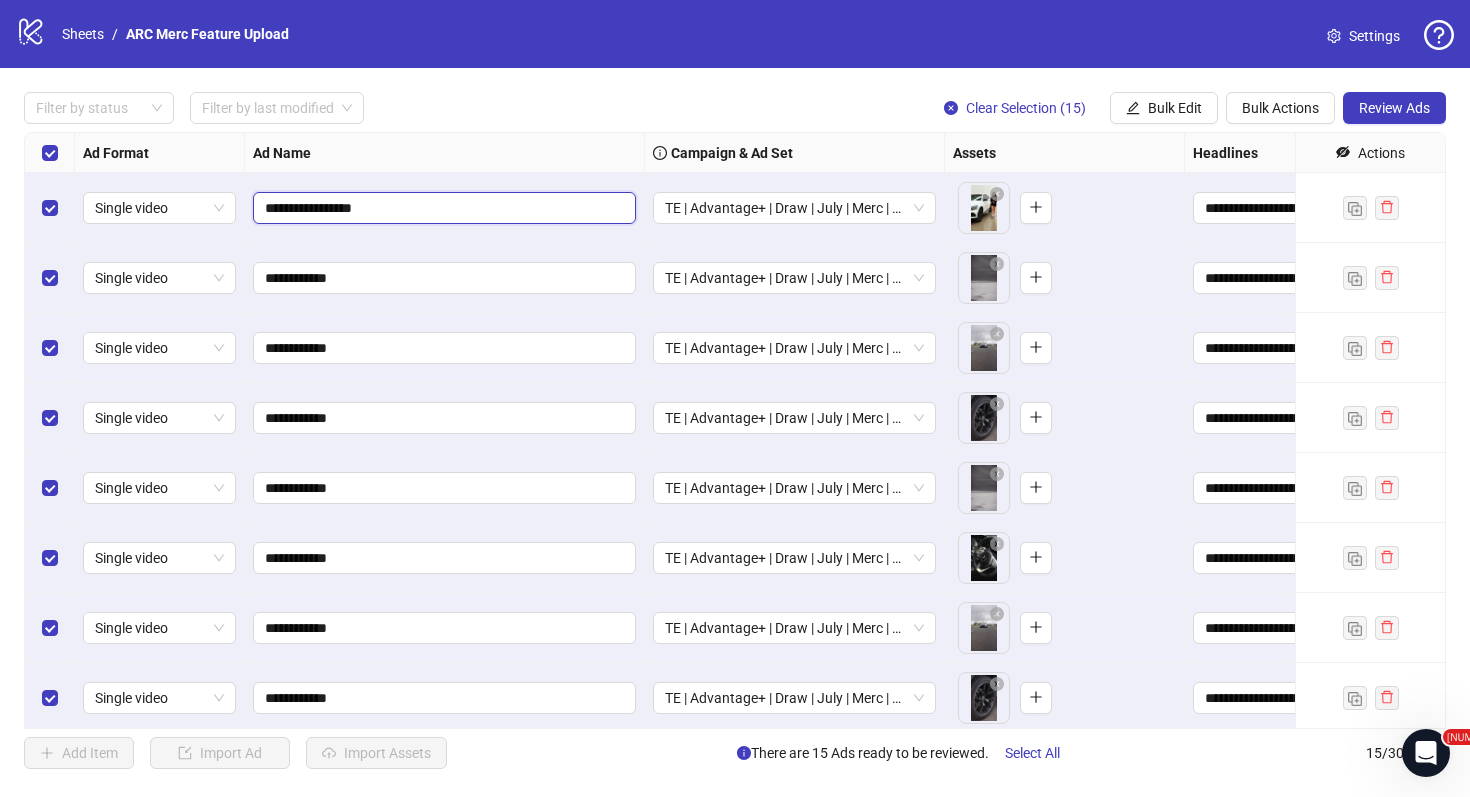 drag, startPoint x: 312, startPoint y: 209, endPoint x: 262, endPoint y: 204, distance: 50.24938 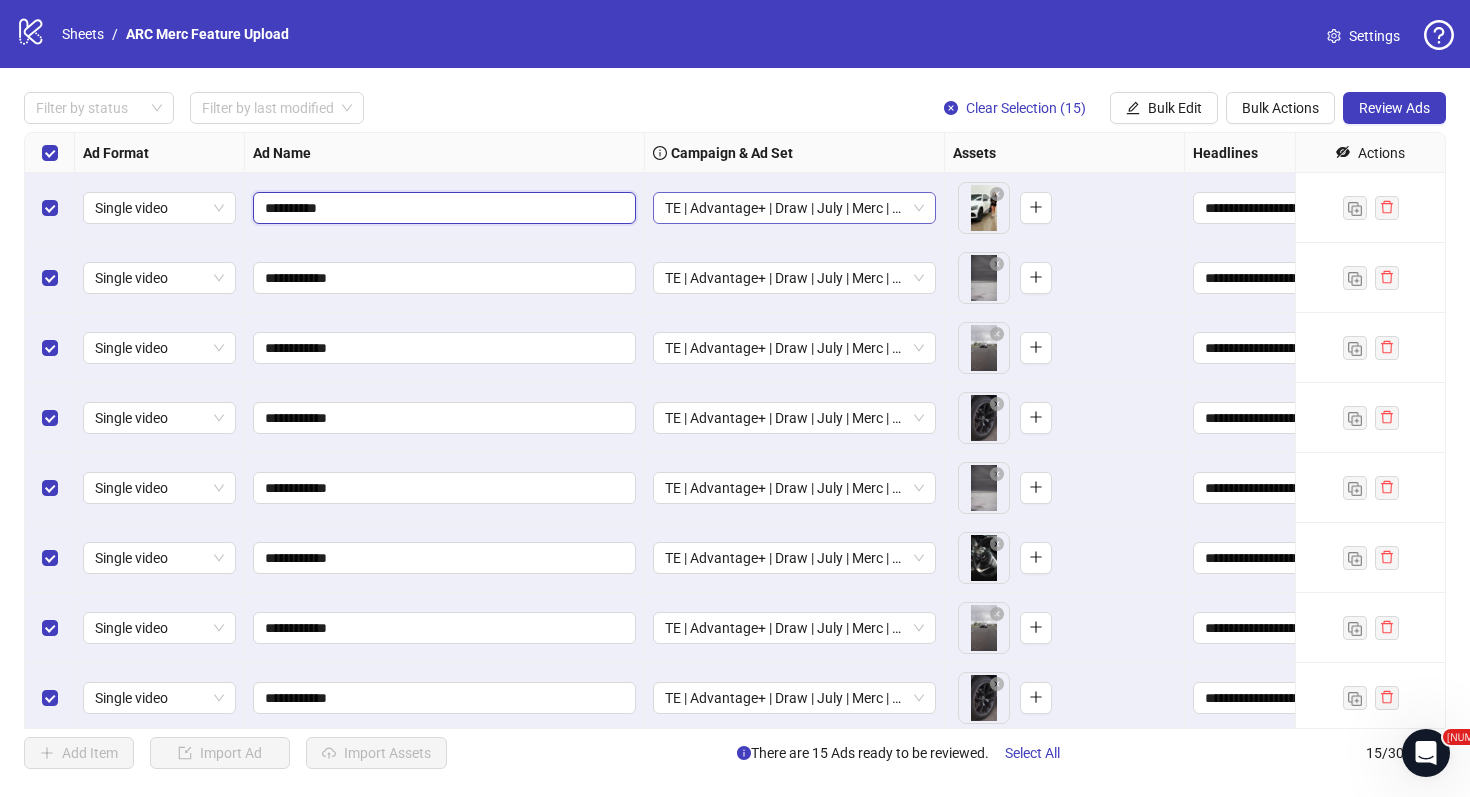 click on "TE | Advantage+ | Draw | July | Merc | ARC | Videos" at bounding box center [159, 208] 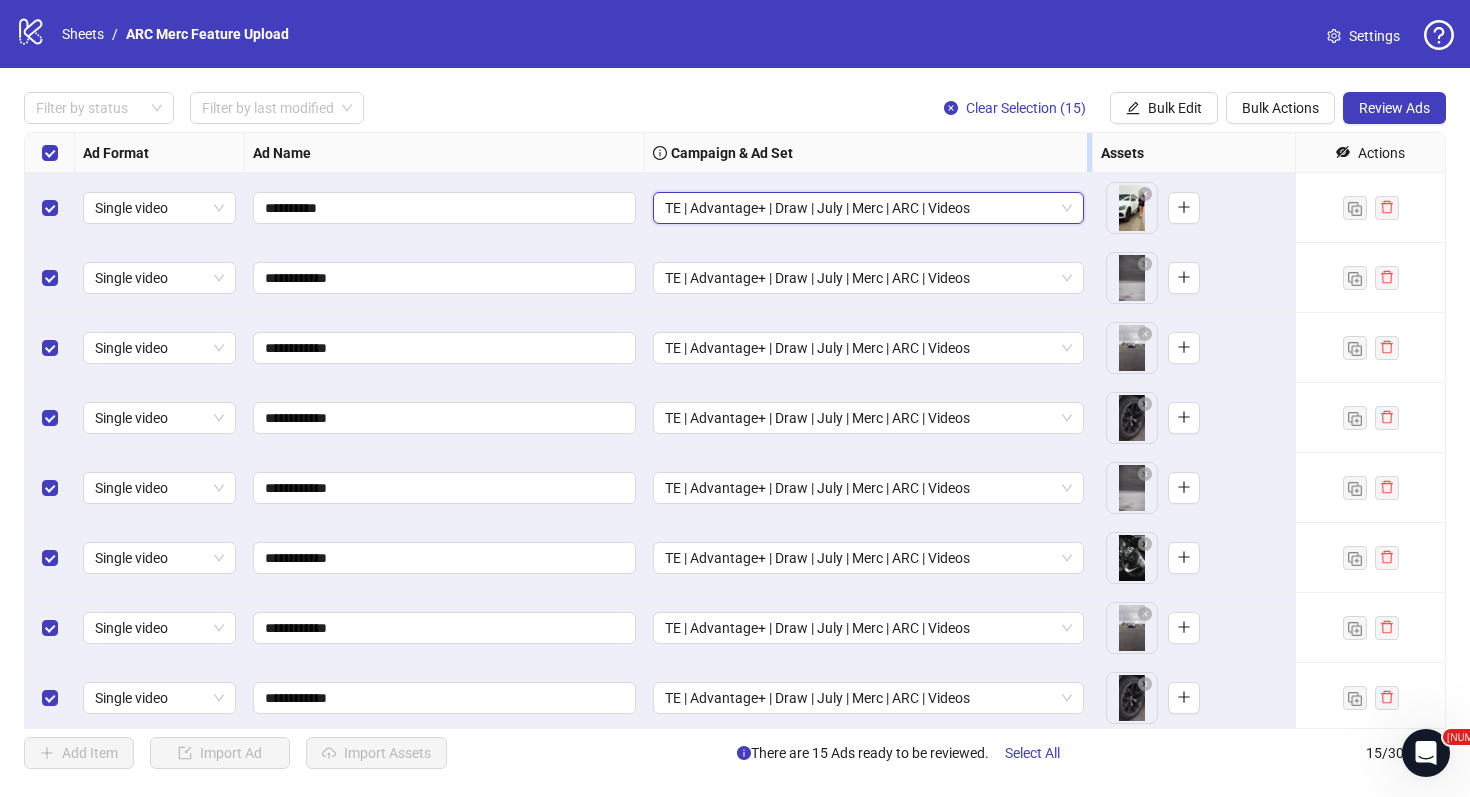 drag, startPoint x: 943, startPoint y: 145, endPoint x: 1090, endPoint y: 146, distance: 147.0034 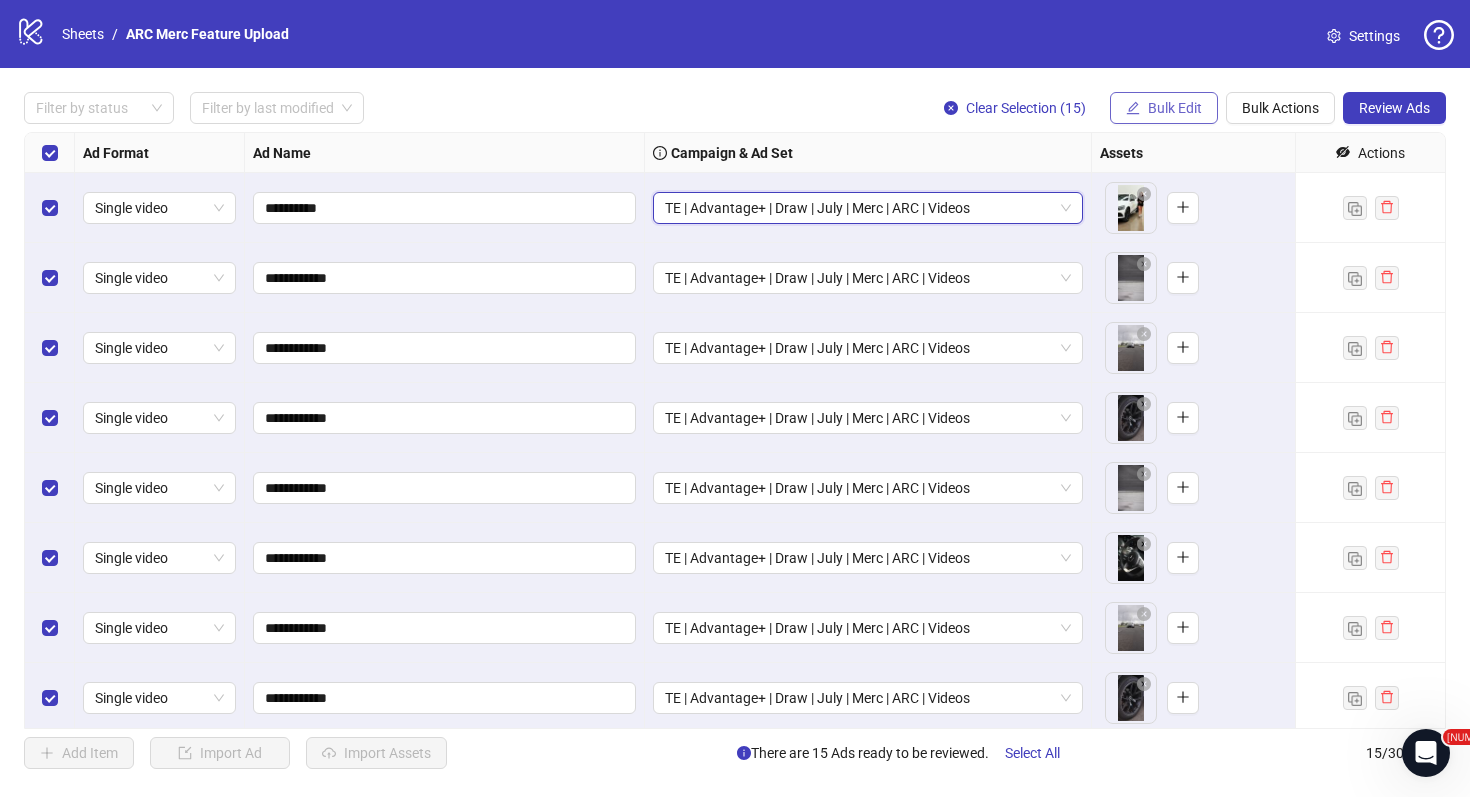 click on "Bulk Edit" at bounding box center (1175, 108) 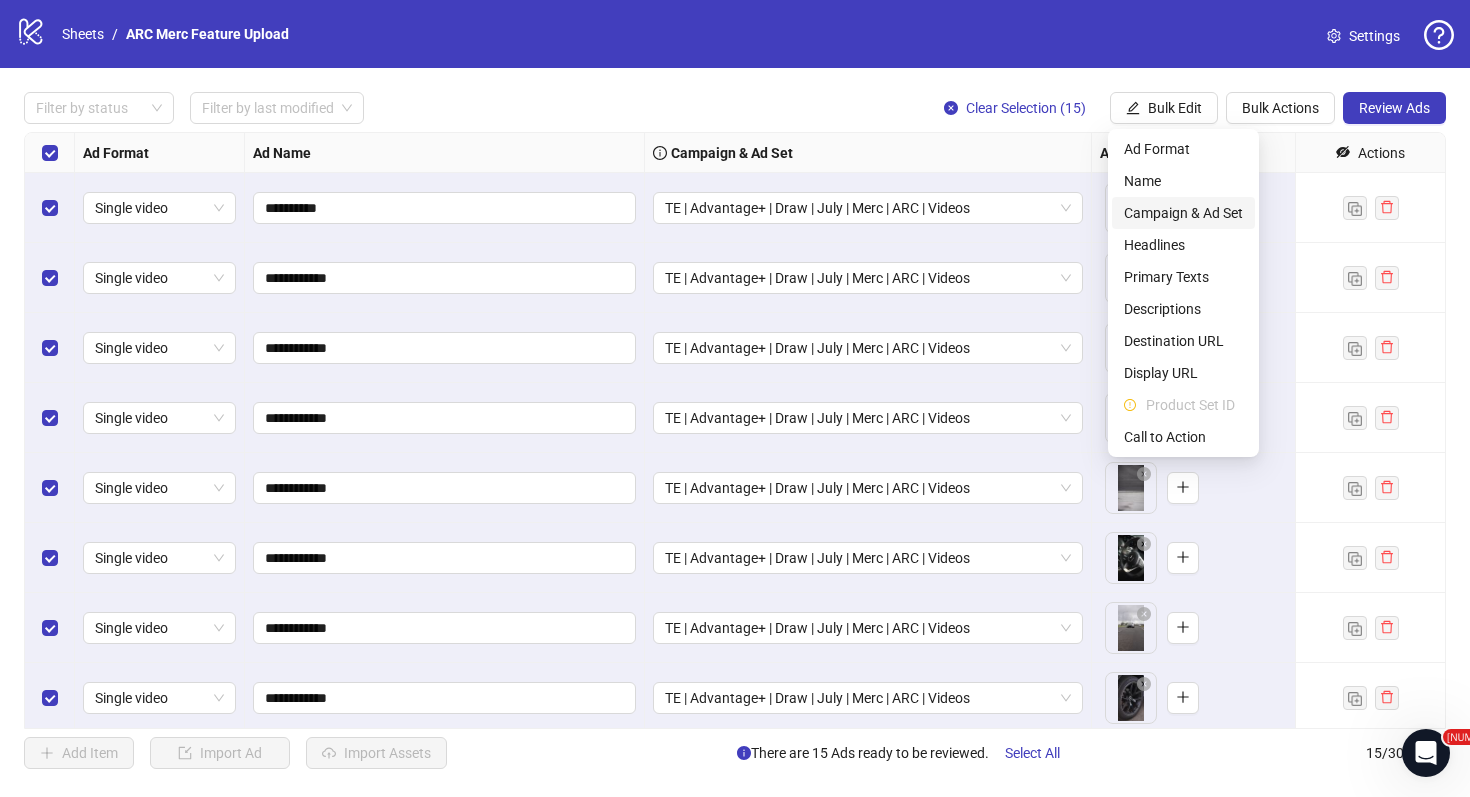 click on "Campaign & Ad Set" at bounding box center [1183, 213] 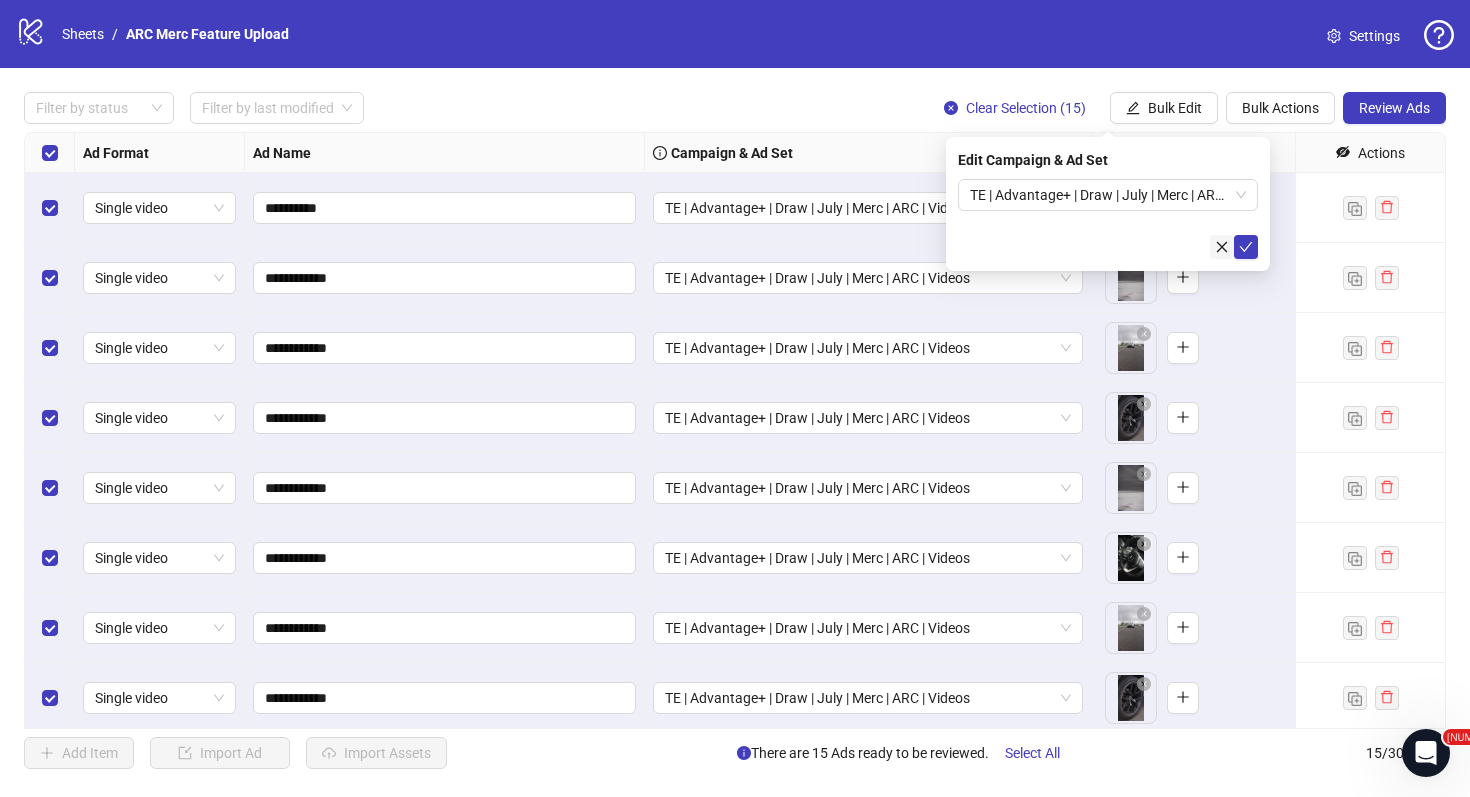 click at bounding box center [1222, 247] 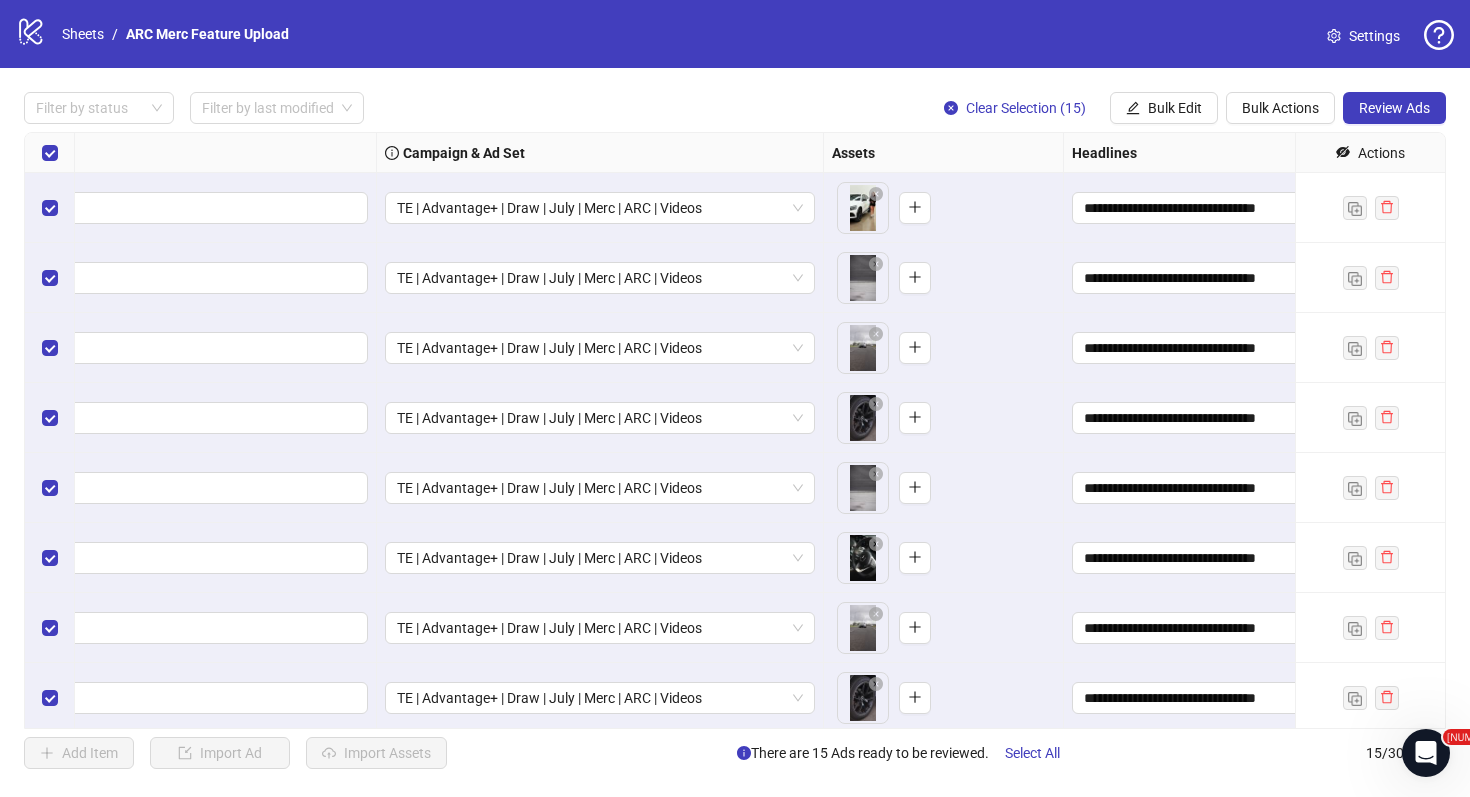 scroll, scrollTop: 0, scrollLeft: 276, axis: horizontal 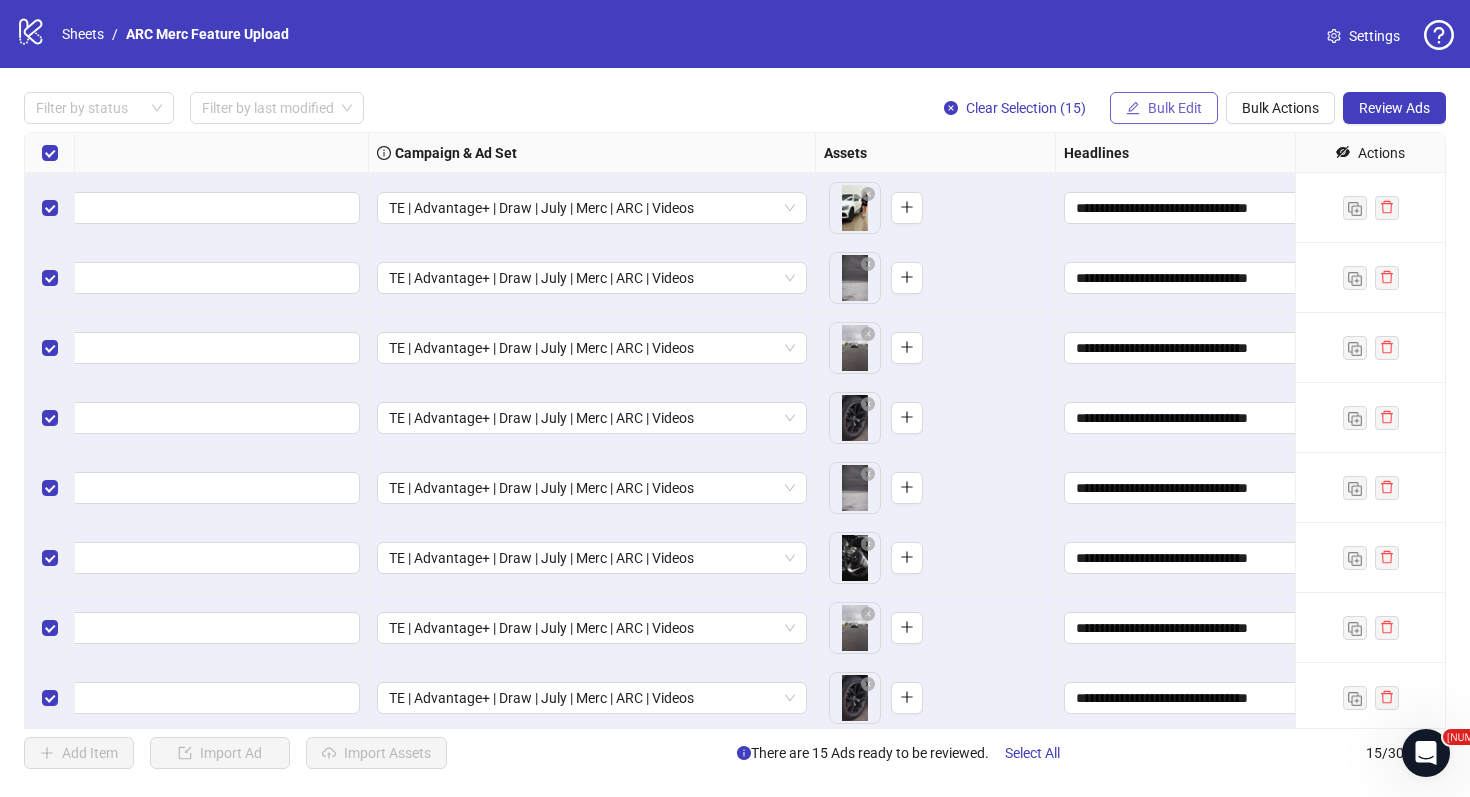 click on "Bulk Edit" at bounding box center [1175, 108] 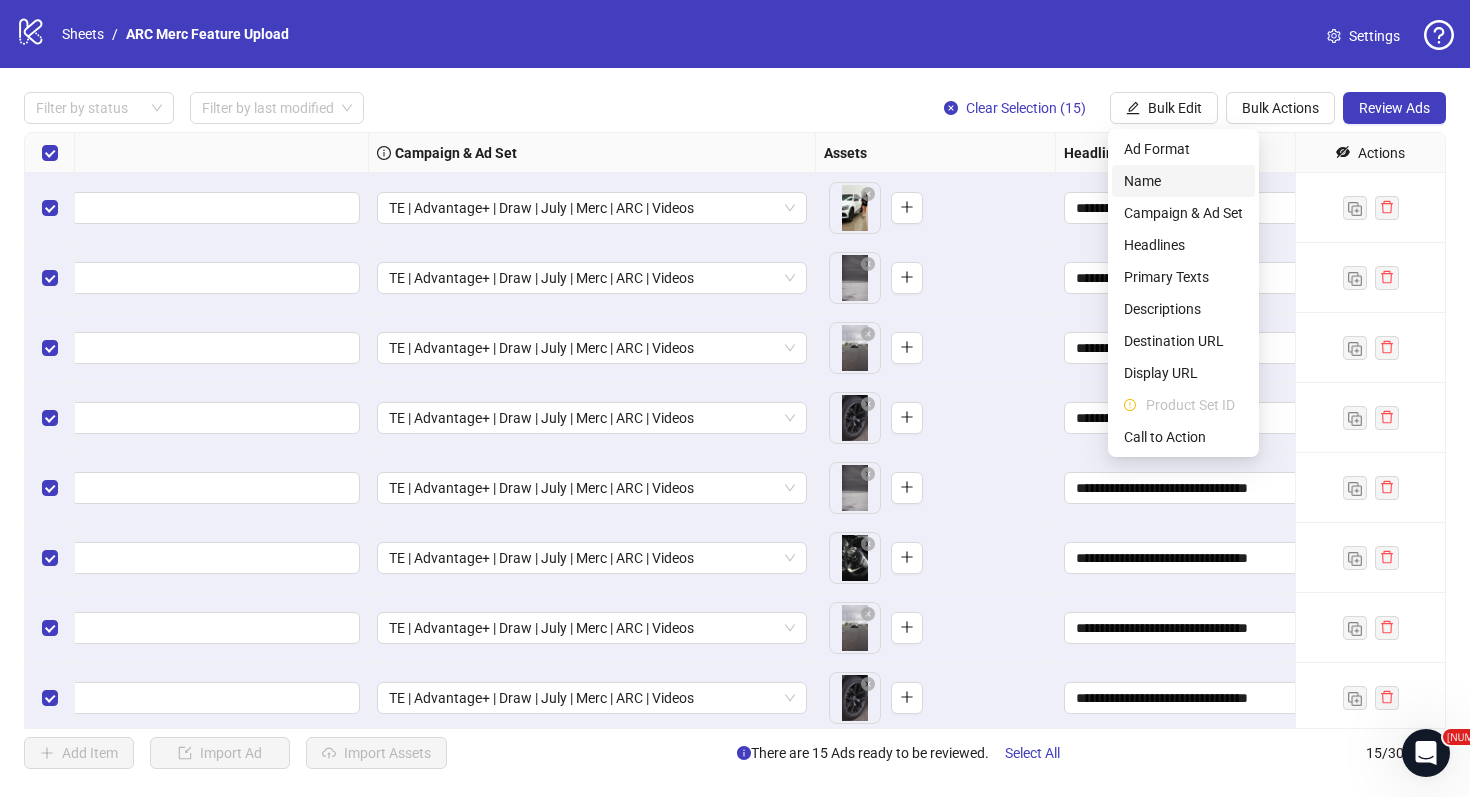 click on "Name" at bounding box center [1183, 181] 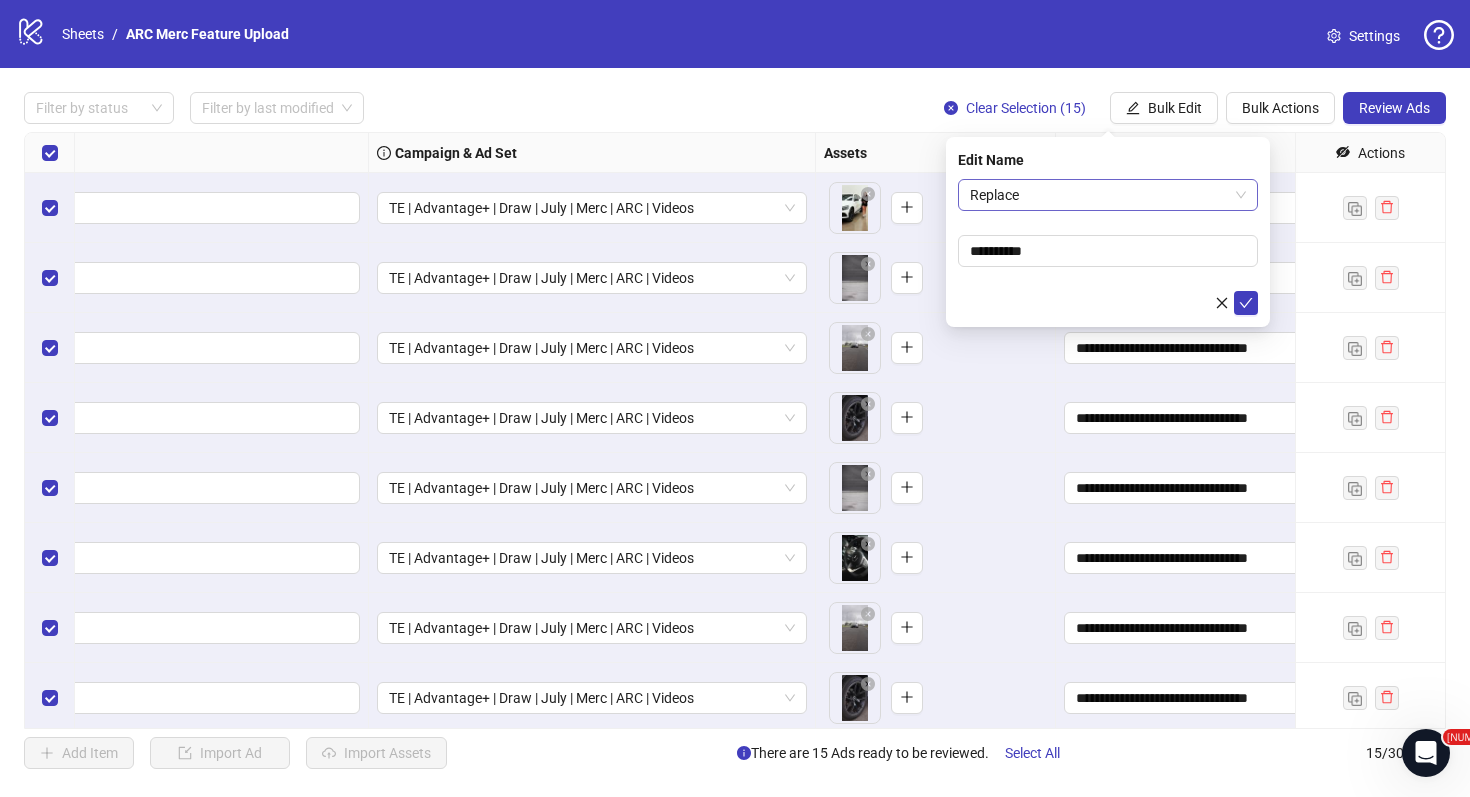 click on "Replace" at bounding box center (1108, 195) 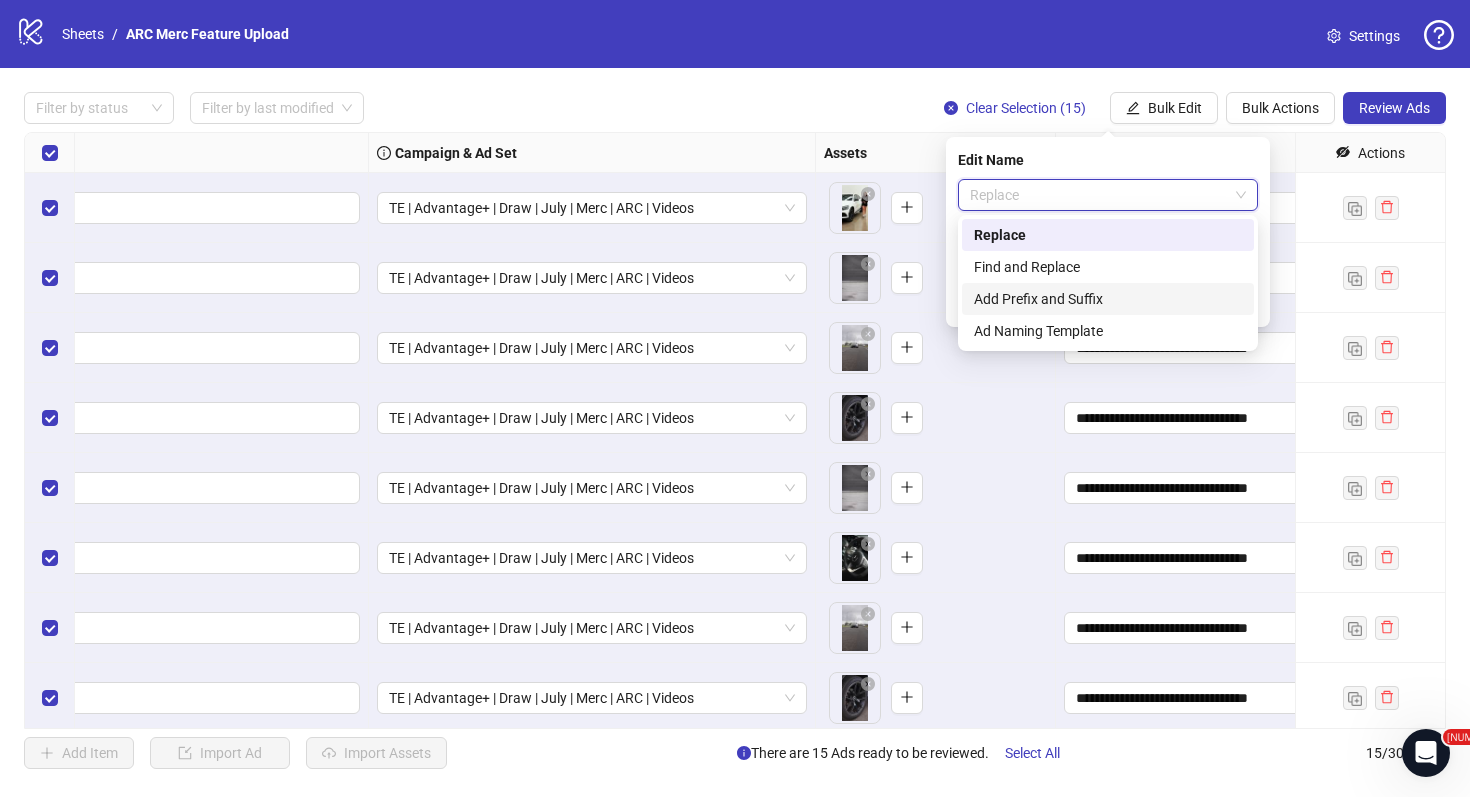 click on "Add Prefix and Suffix" at bounding box center [0, 0] 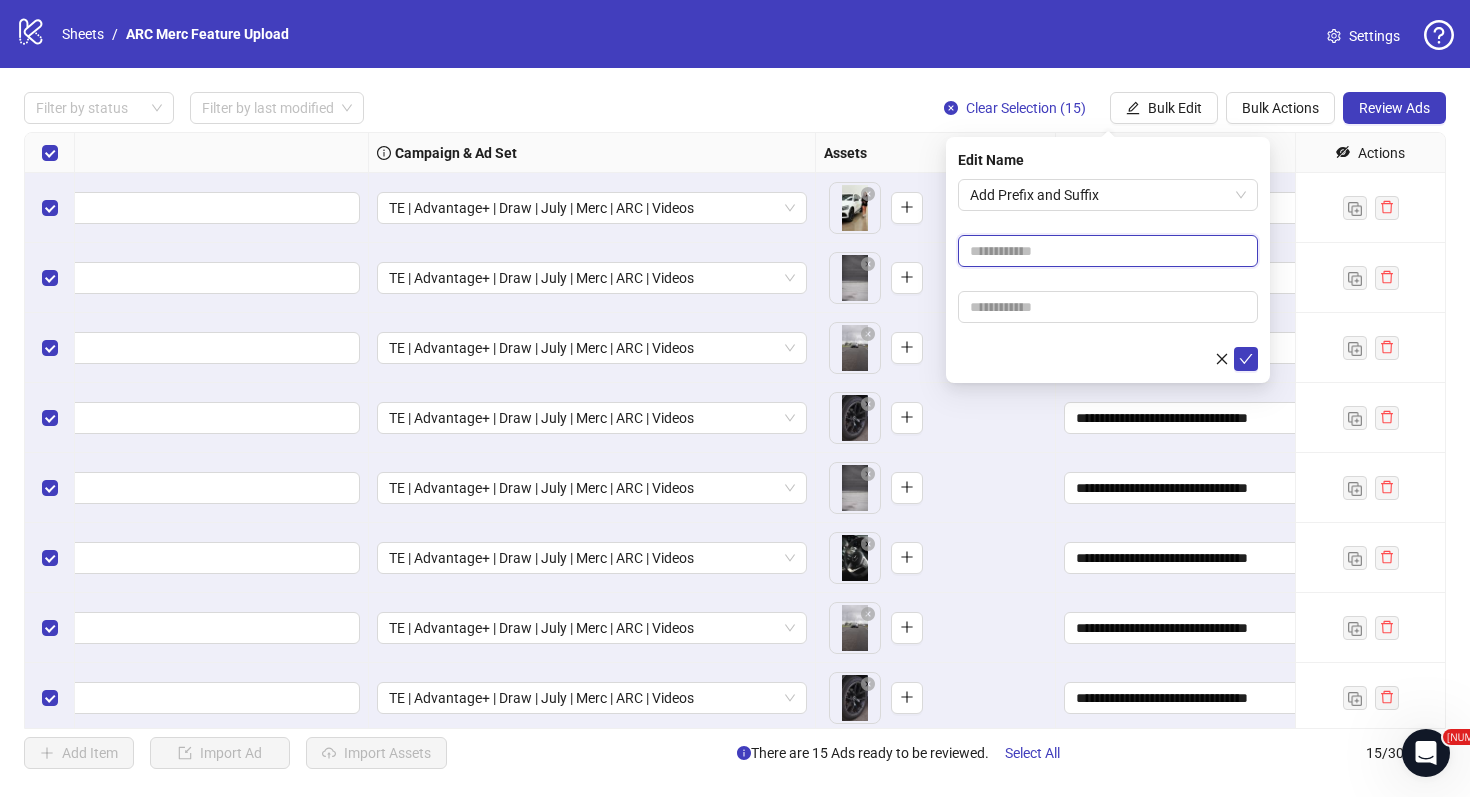 click at bounding box center [1108, 251] 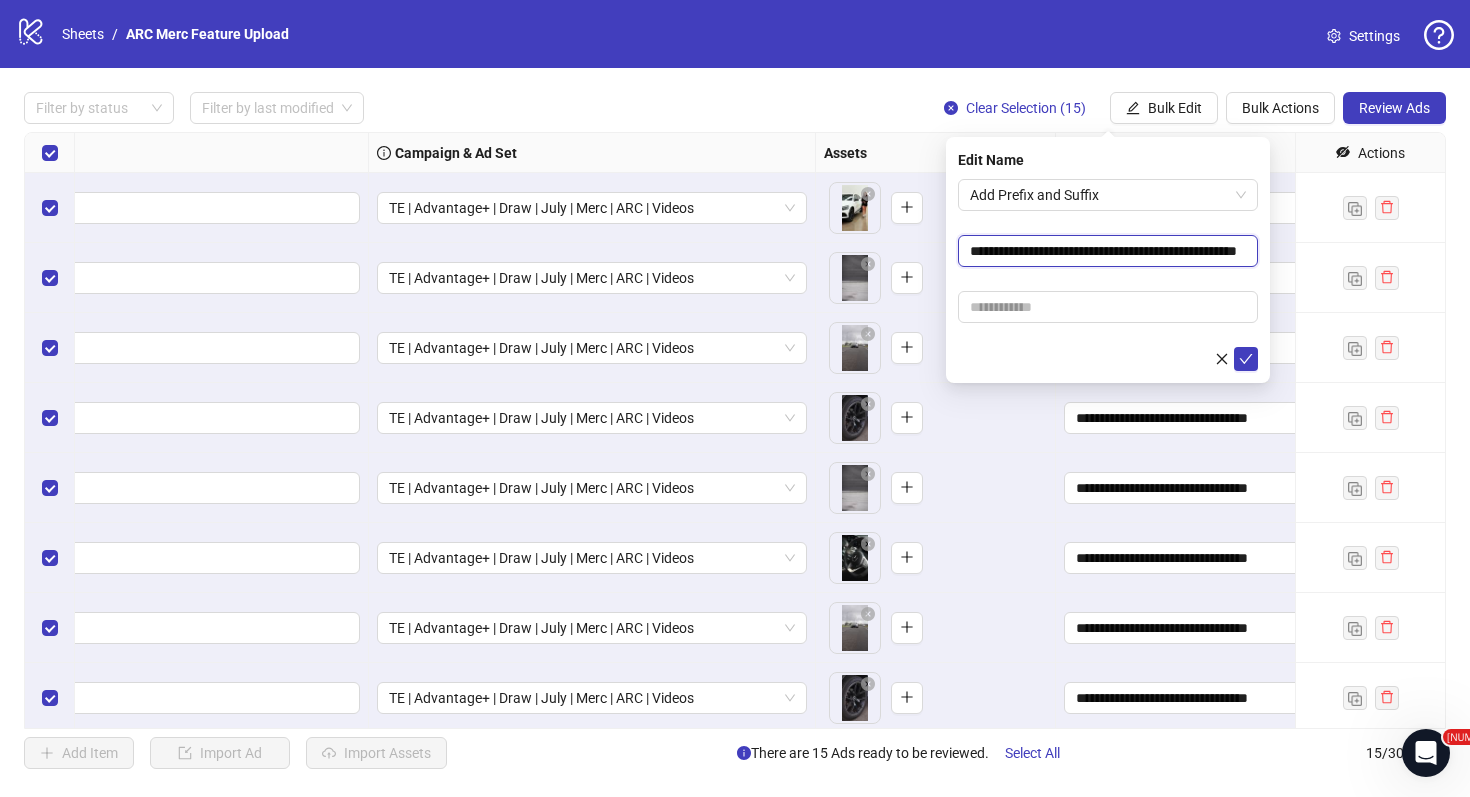 click on "**********" at bounding box center [1108, 251] 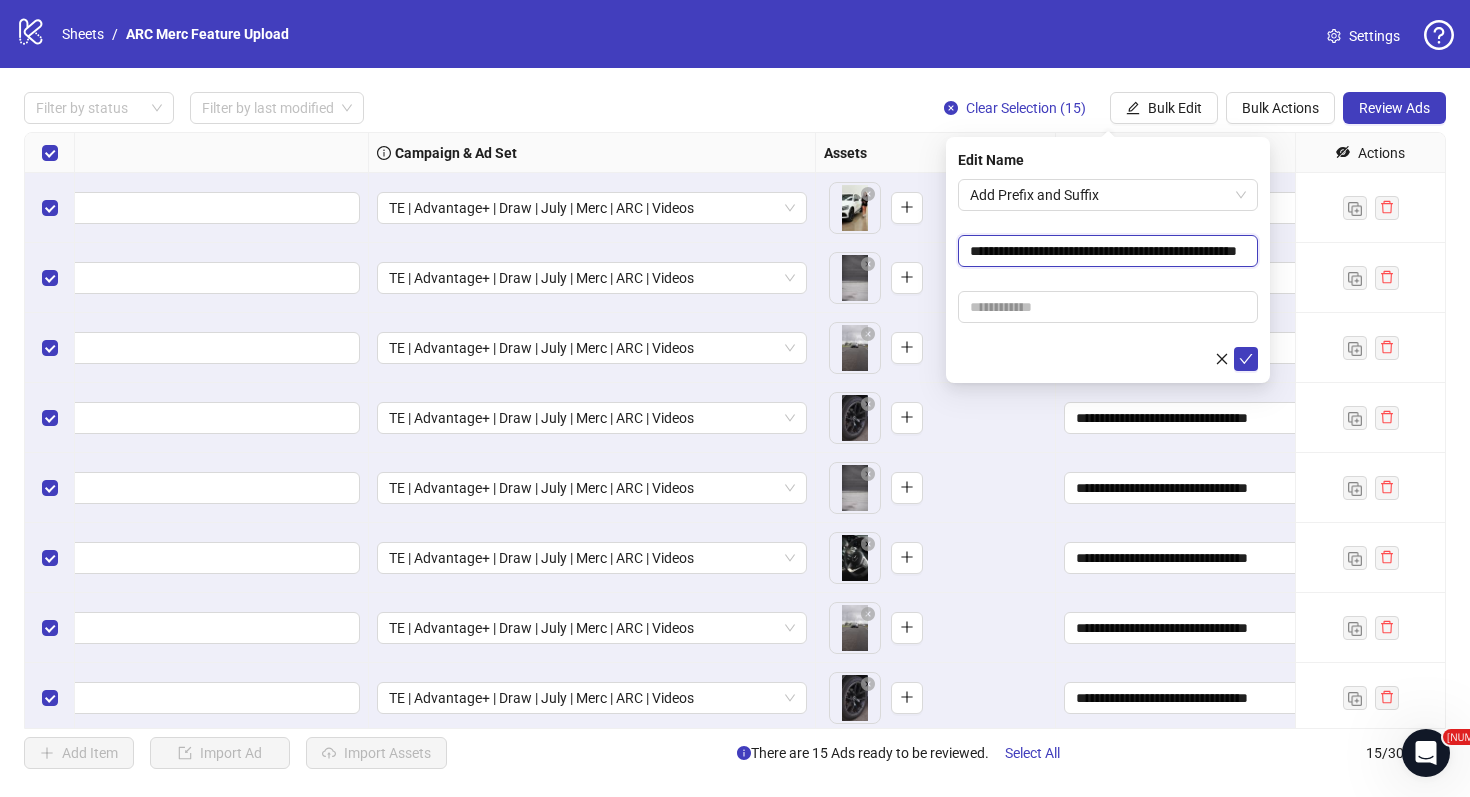 scroll, scrollTop: 0, scrollLeft: 28, axis: horizontal 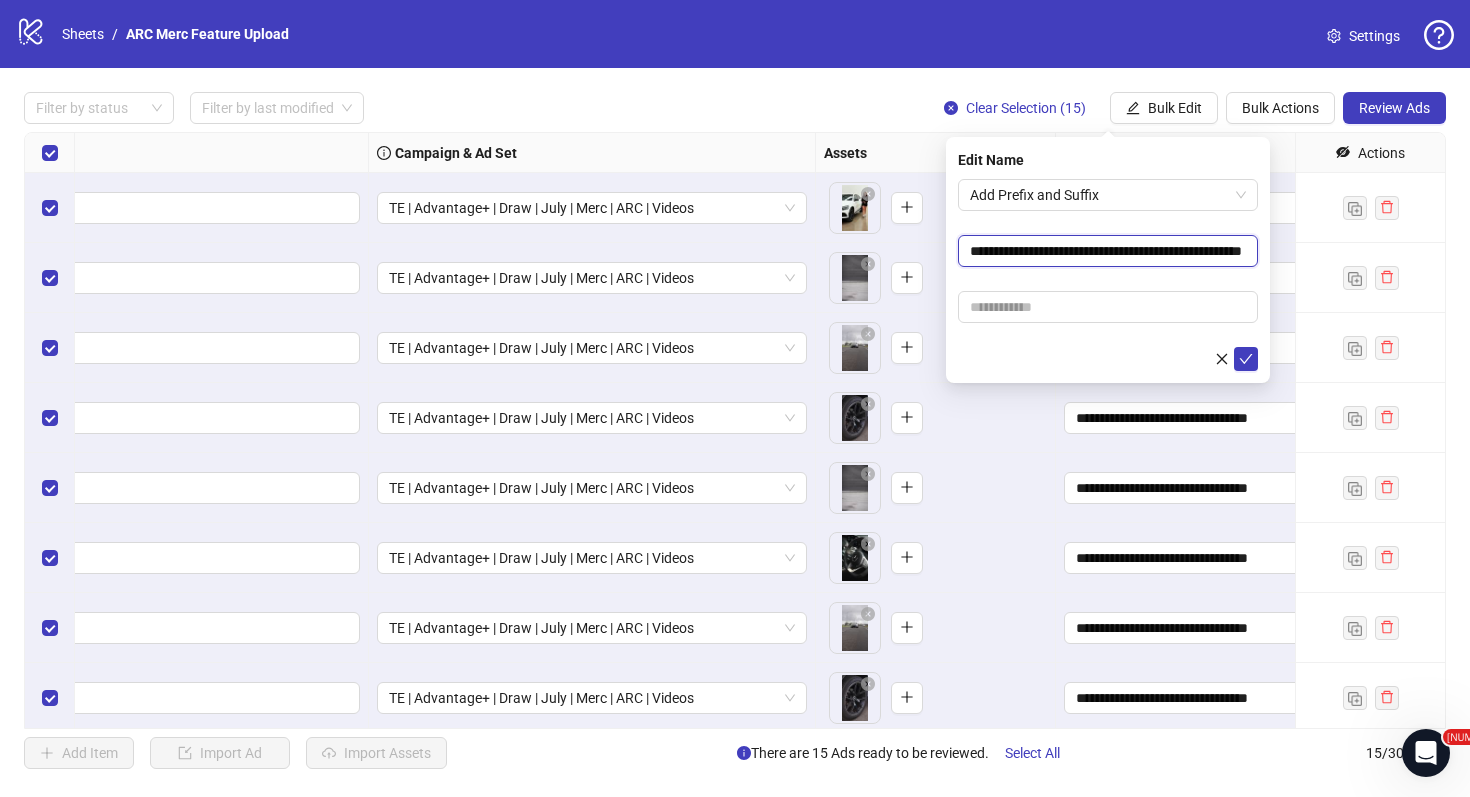 click on "**********" at bounding box center (1108, 251) 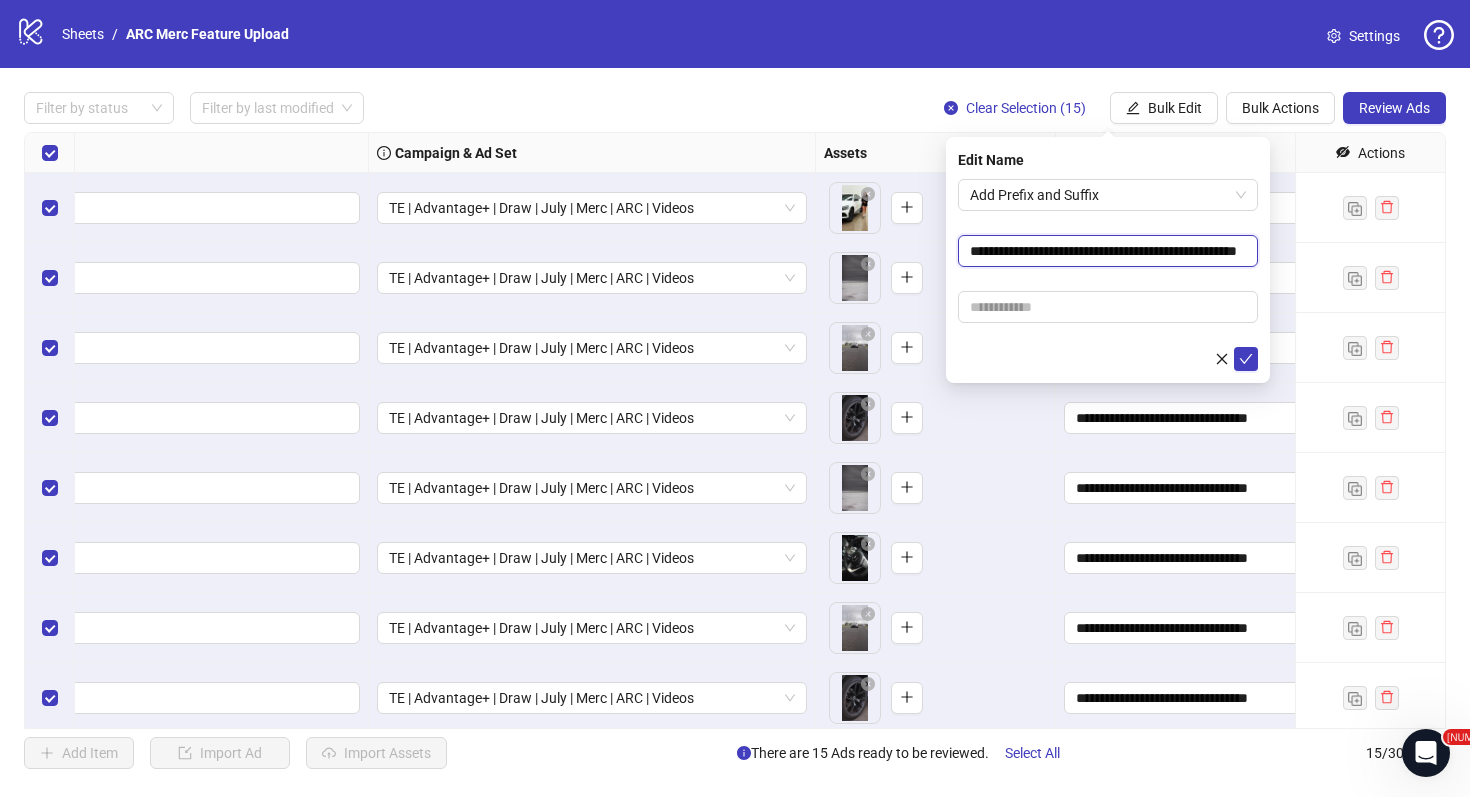 scroll, scrollTop: 0, scrollLeft: 38, axis: horizontal 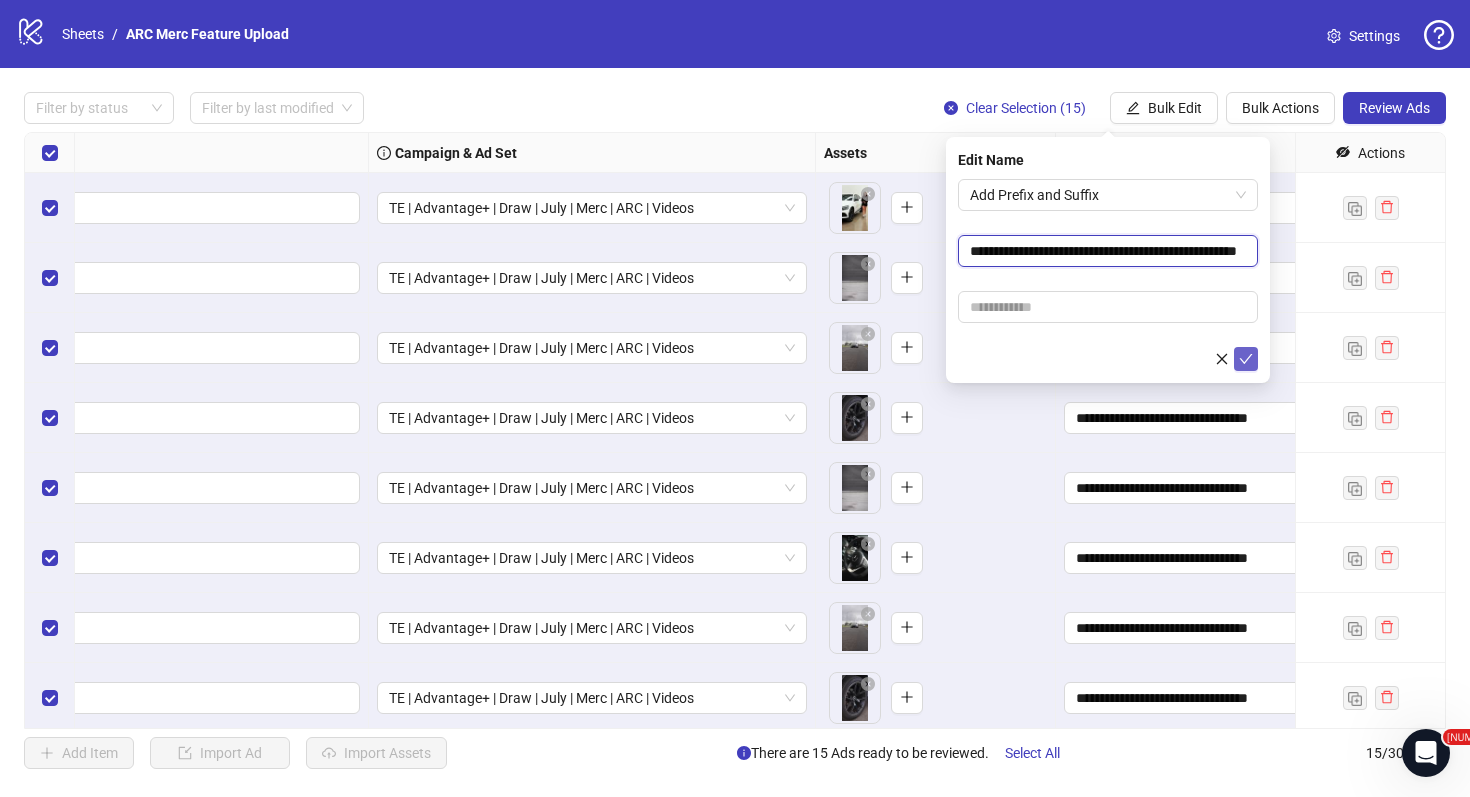type on "**********" 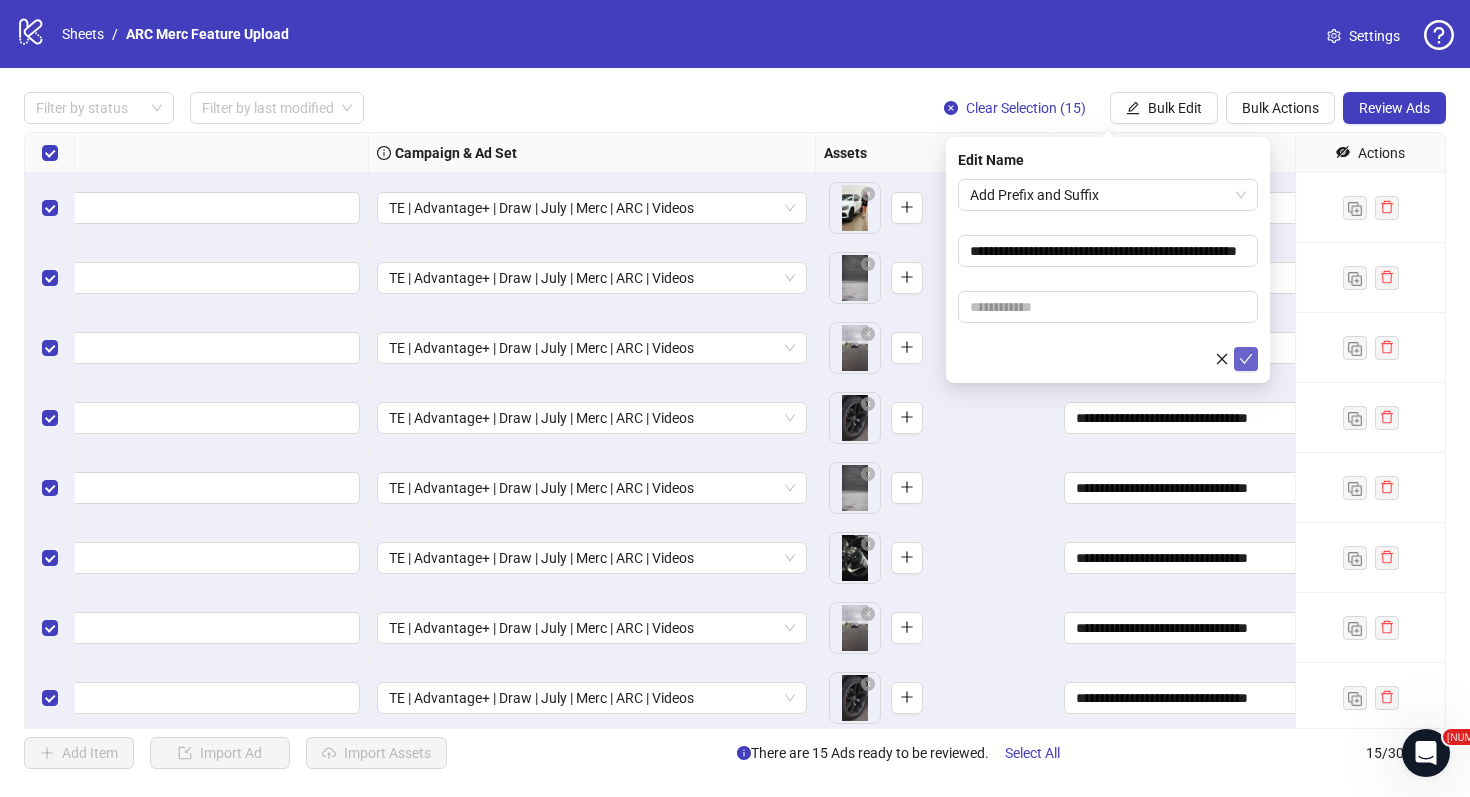 scroll, scrollTop: 0, scrollLeft: 0, axis: both 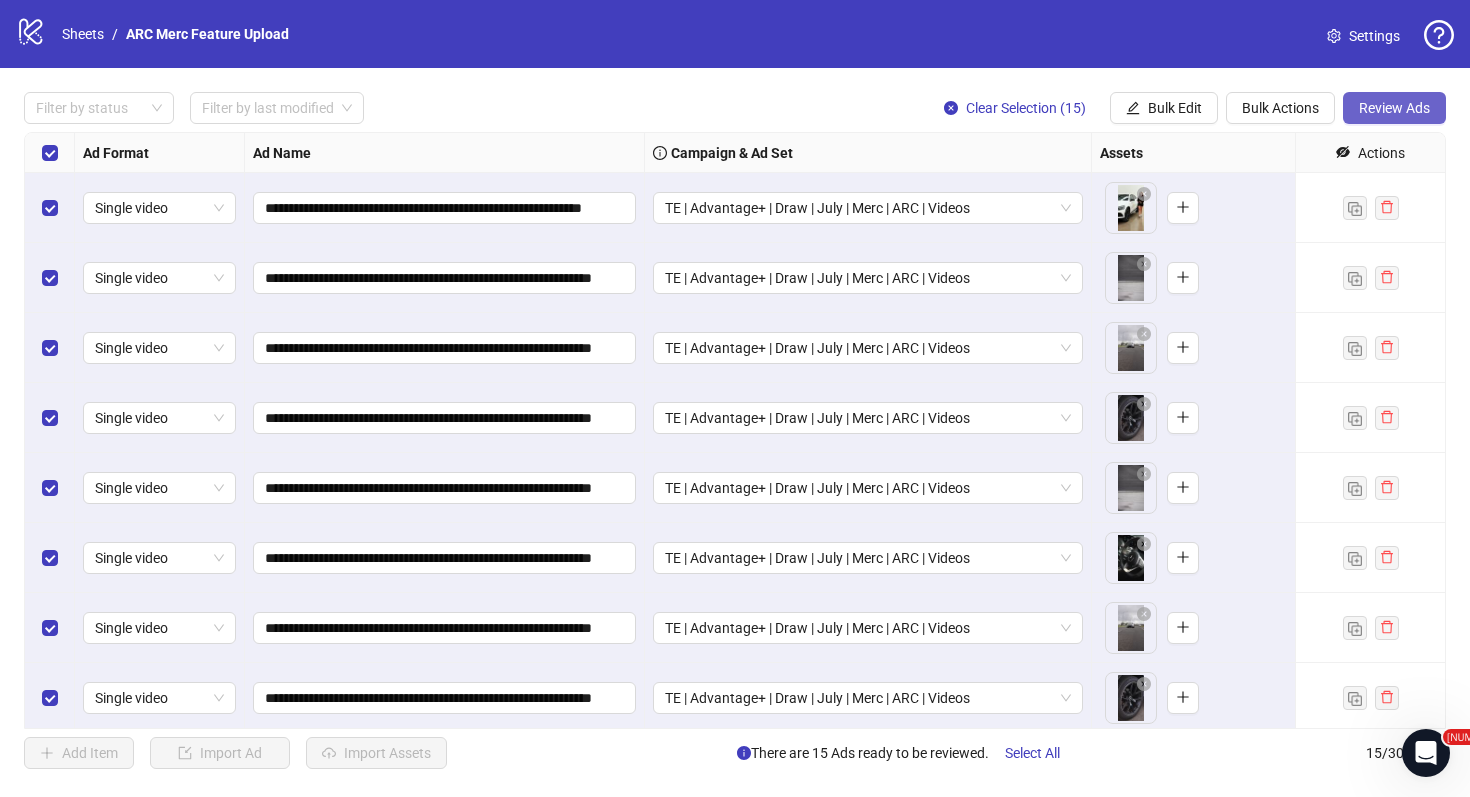 click on "Review Ads" at bounding box center (1394, 108) 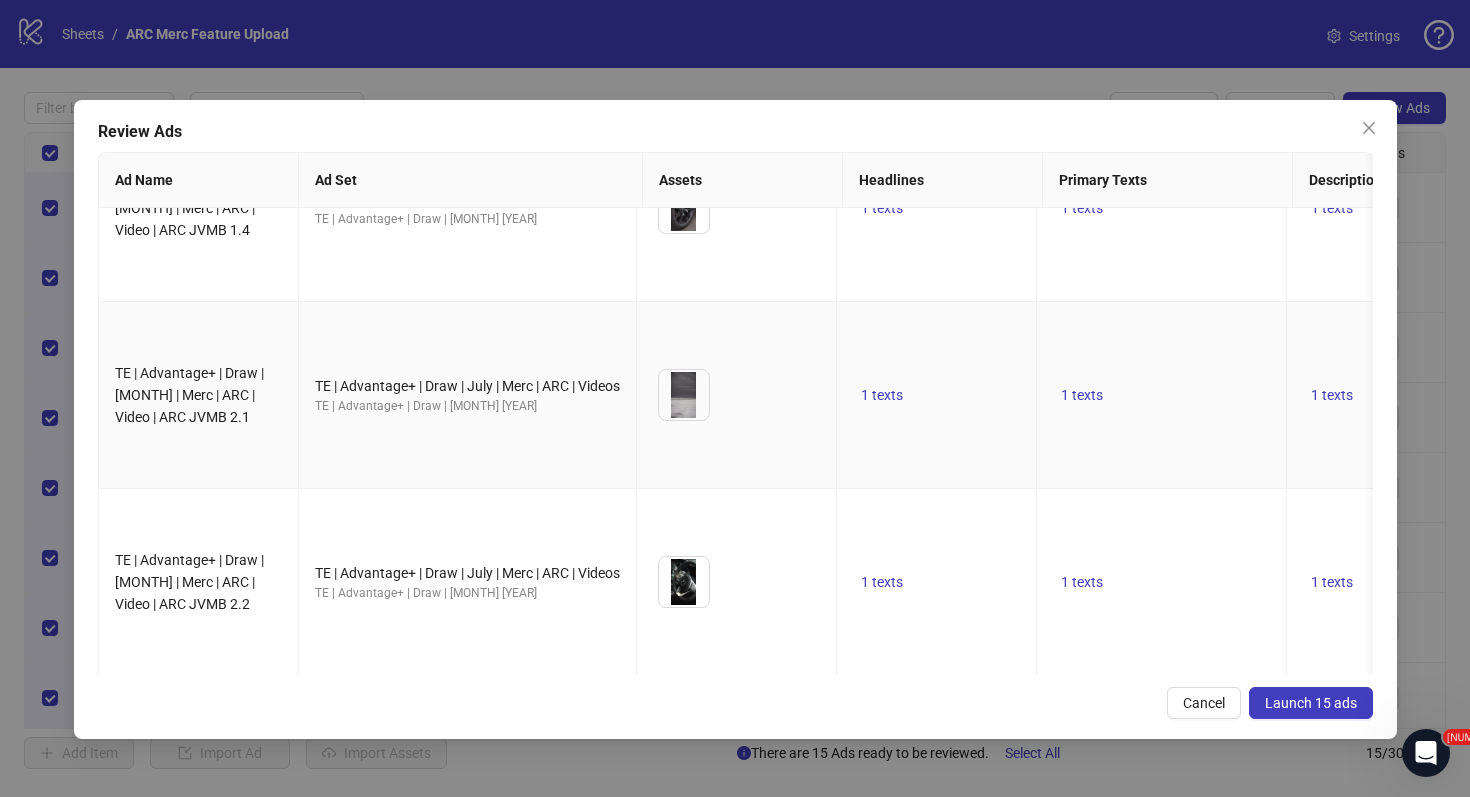 scroll, scrollTop: 0, scrollLeft: 0, axis: both 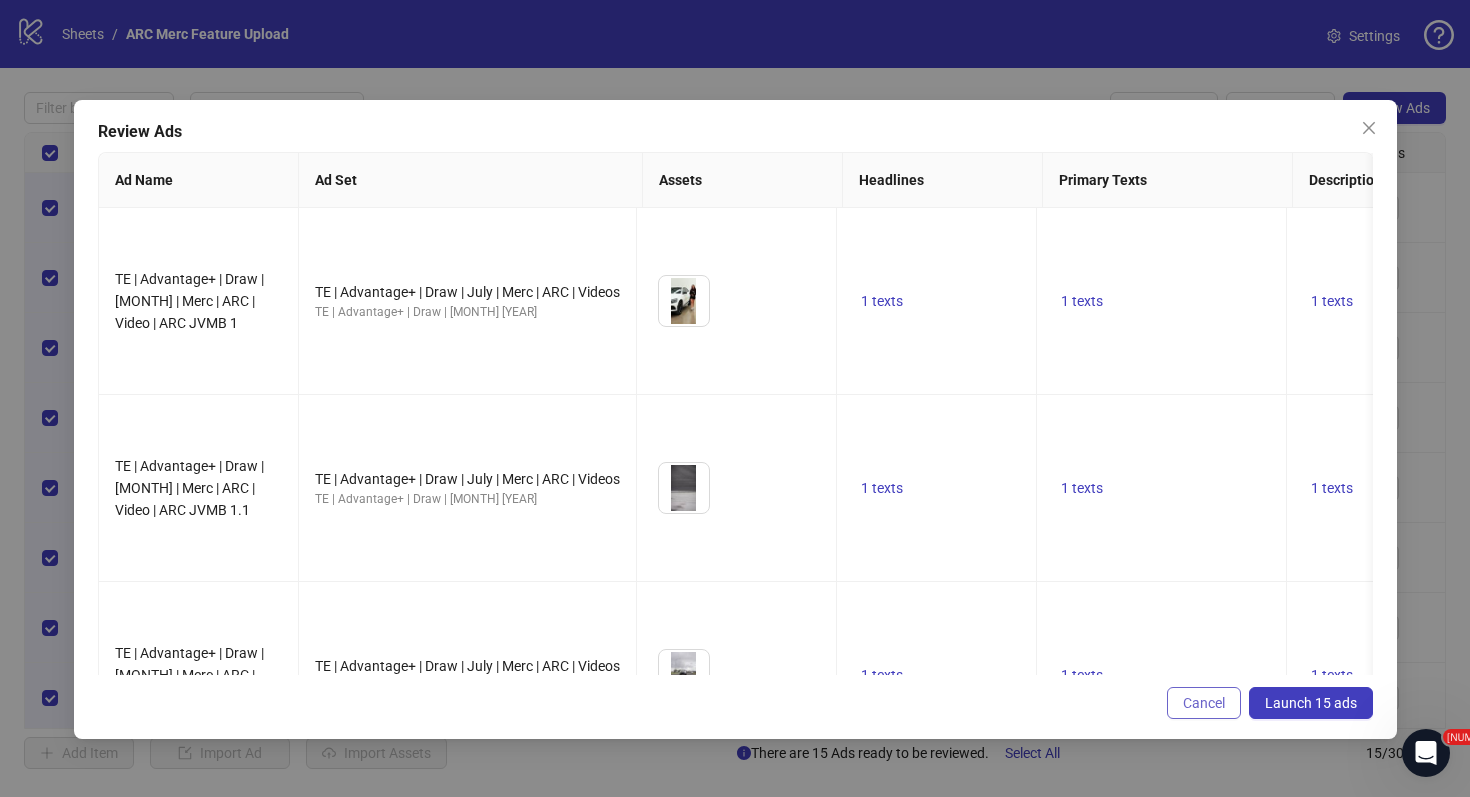 click on "Cancel" at bounding box center [1204, 703] 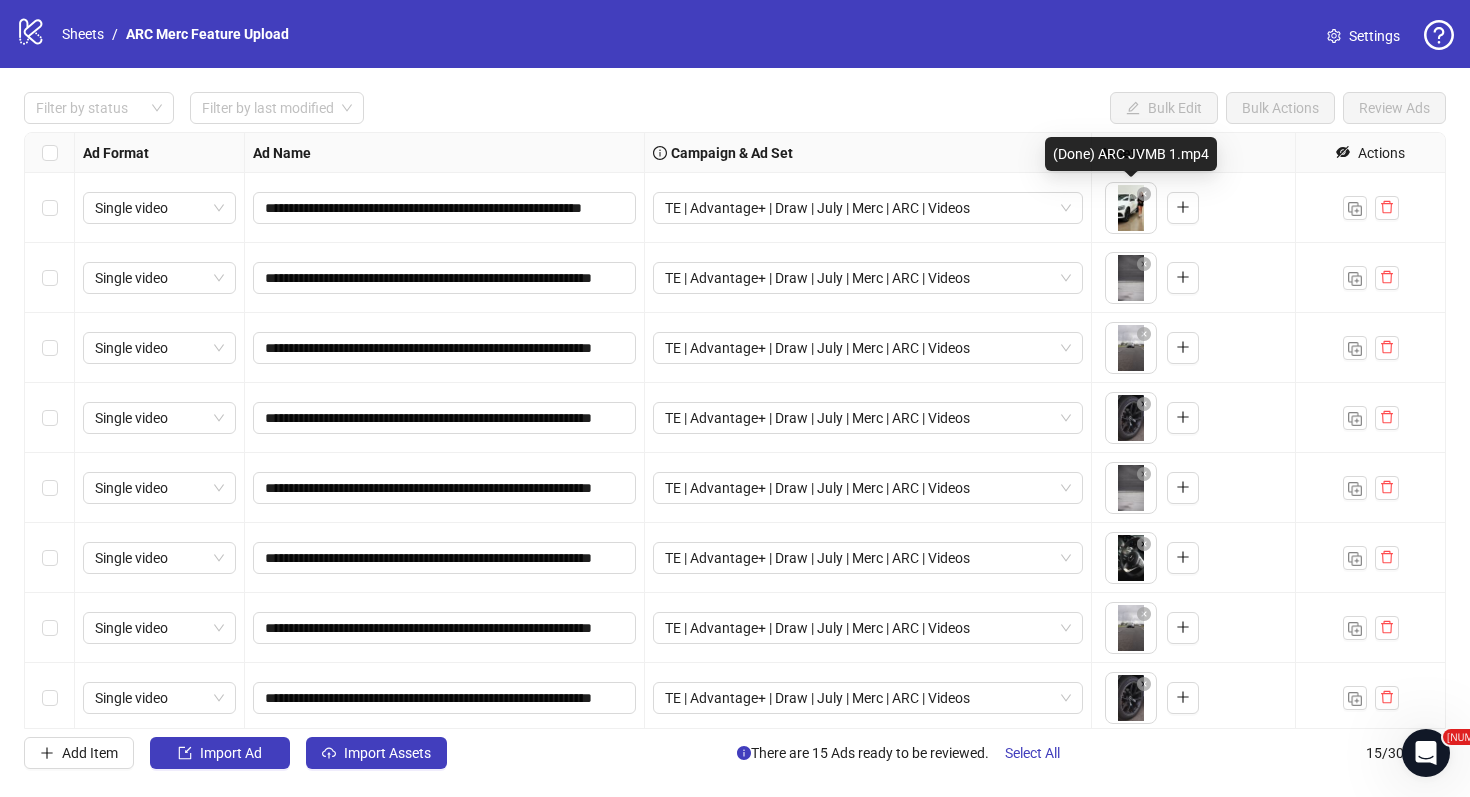 click on "**********" at bounding box center (735, 398) 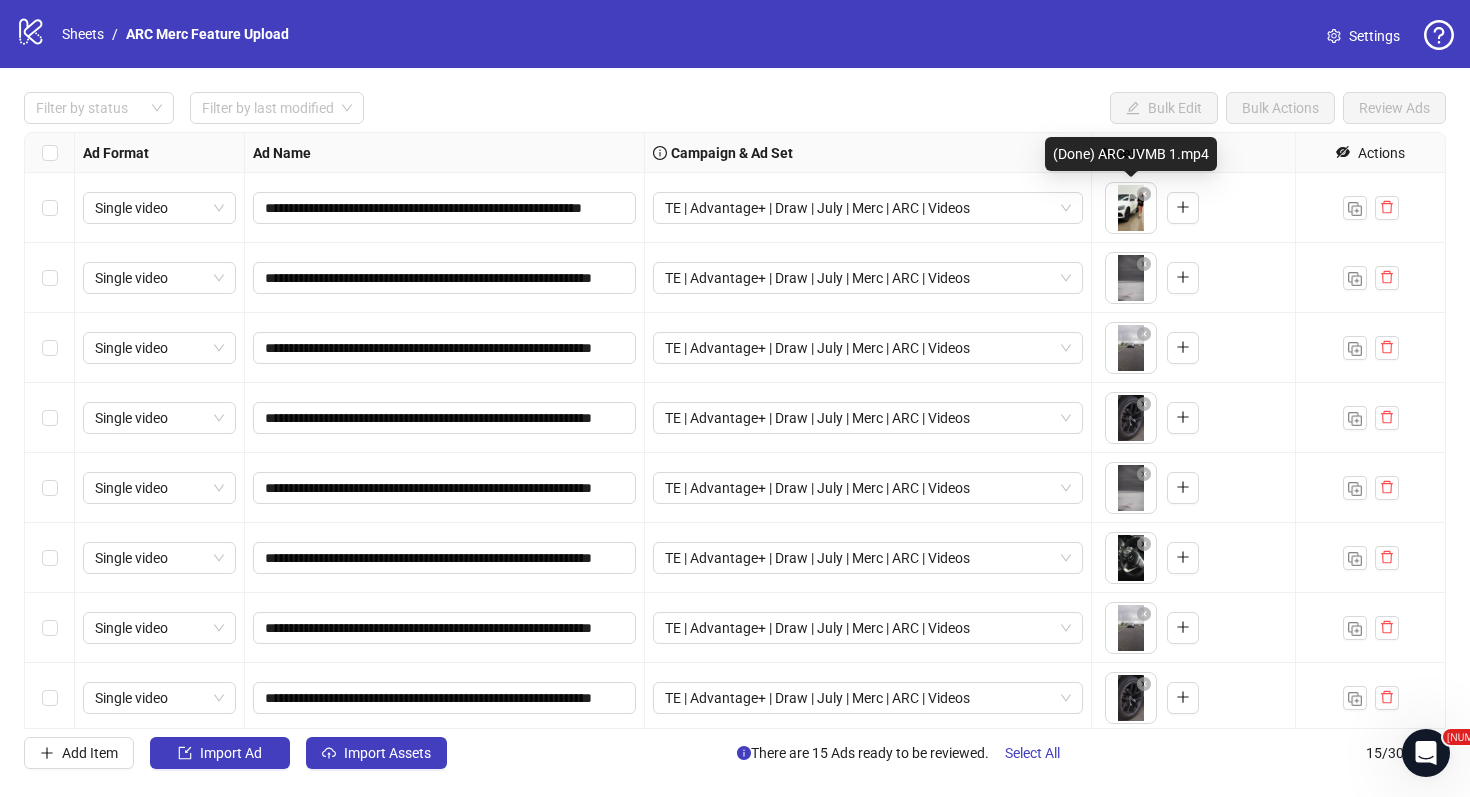 click on "**********" at bounding box center (735, 398) 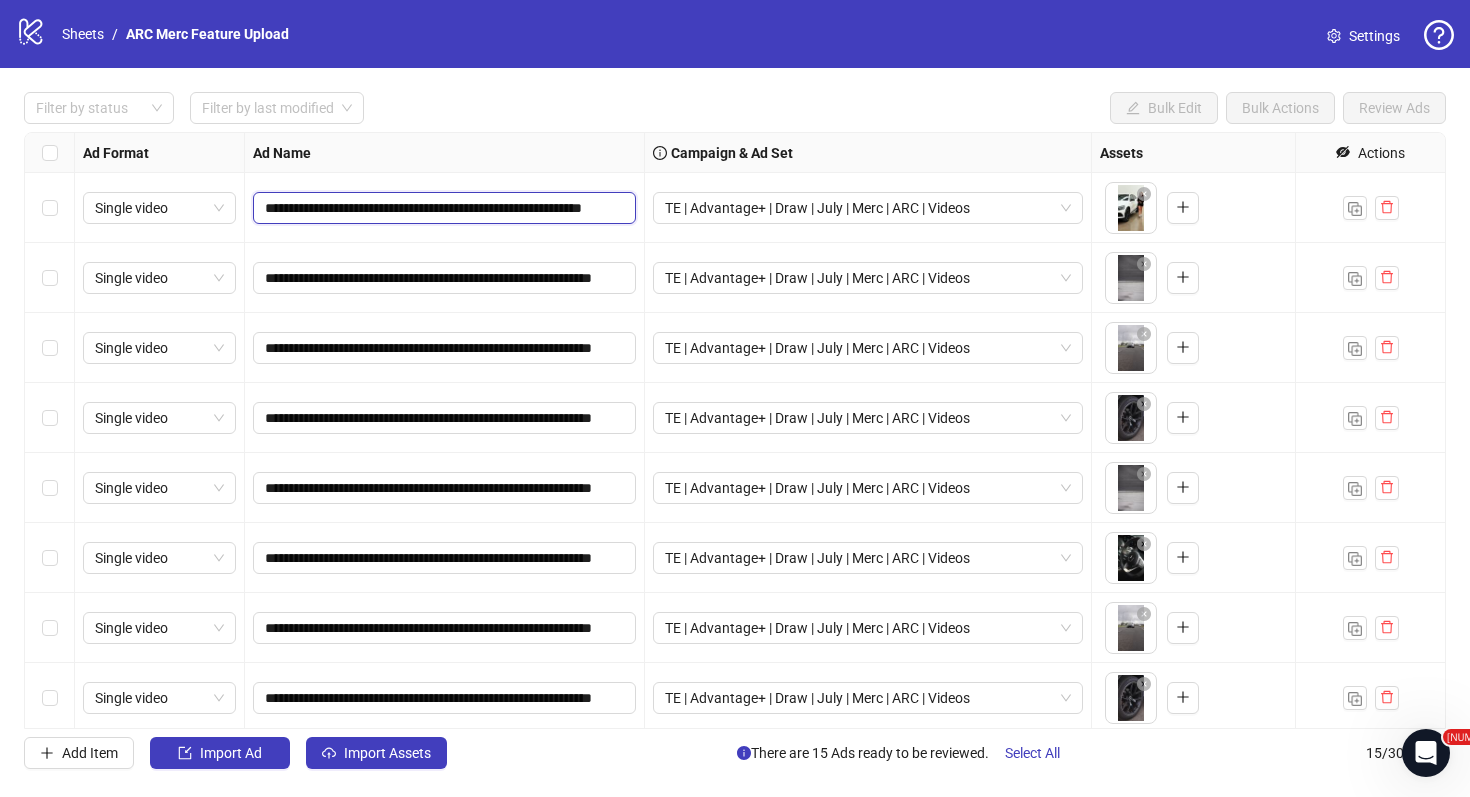 click on "**********" at bounding box center [442, 208] 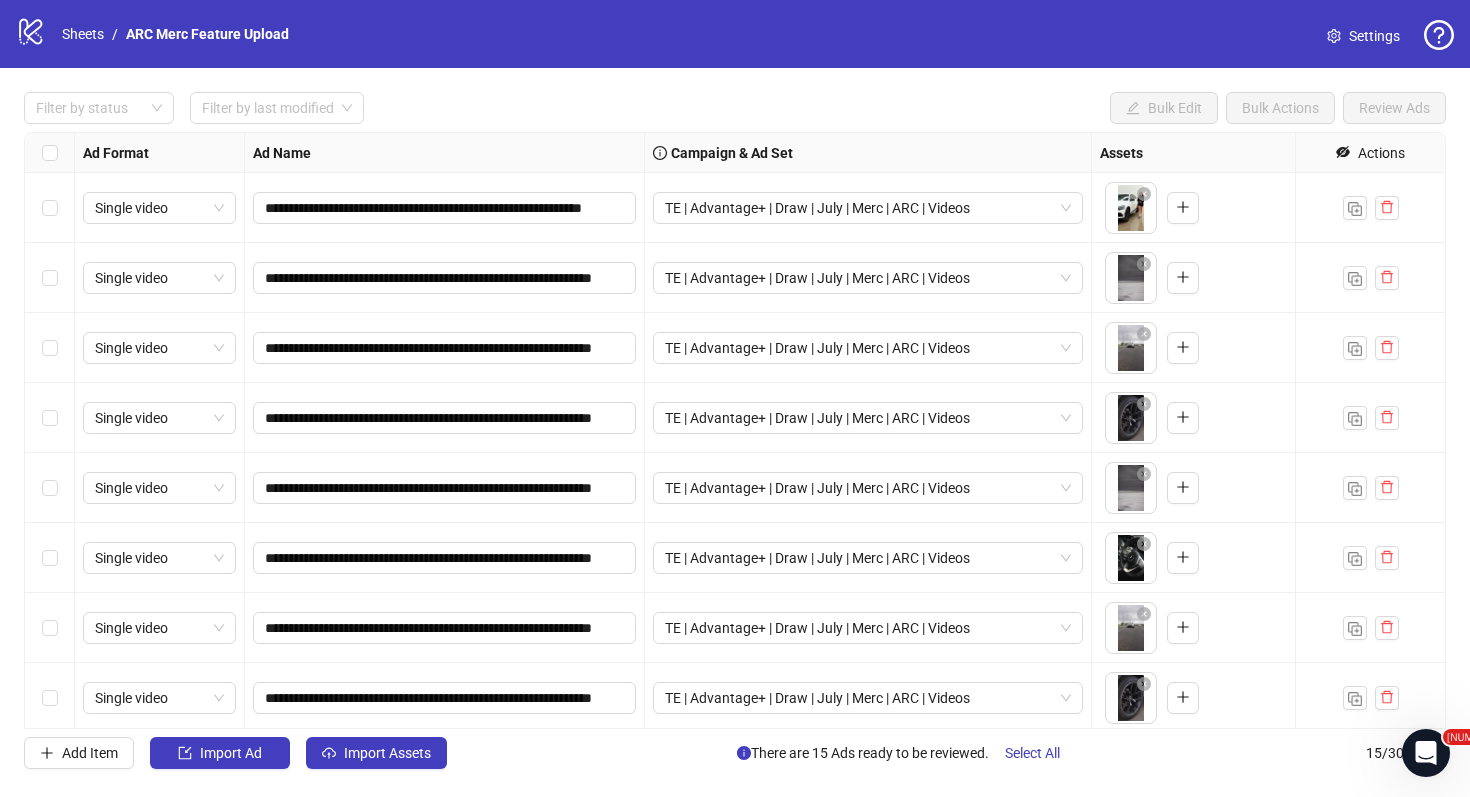 scroll, scrollTop: 0, scrollLeft: 0, axis: both 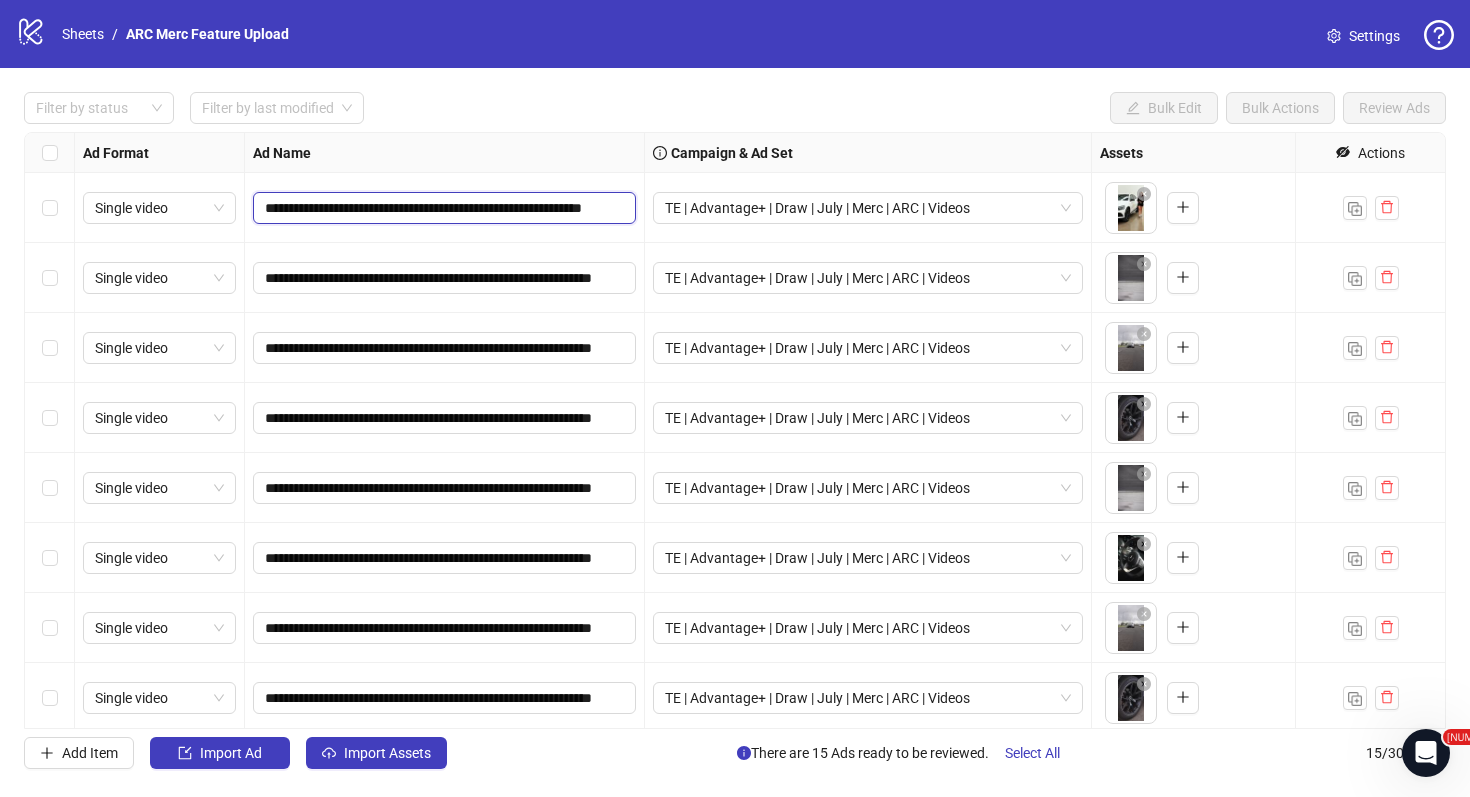 click on "**********" at bounding box center [442, 208] 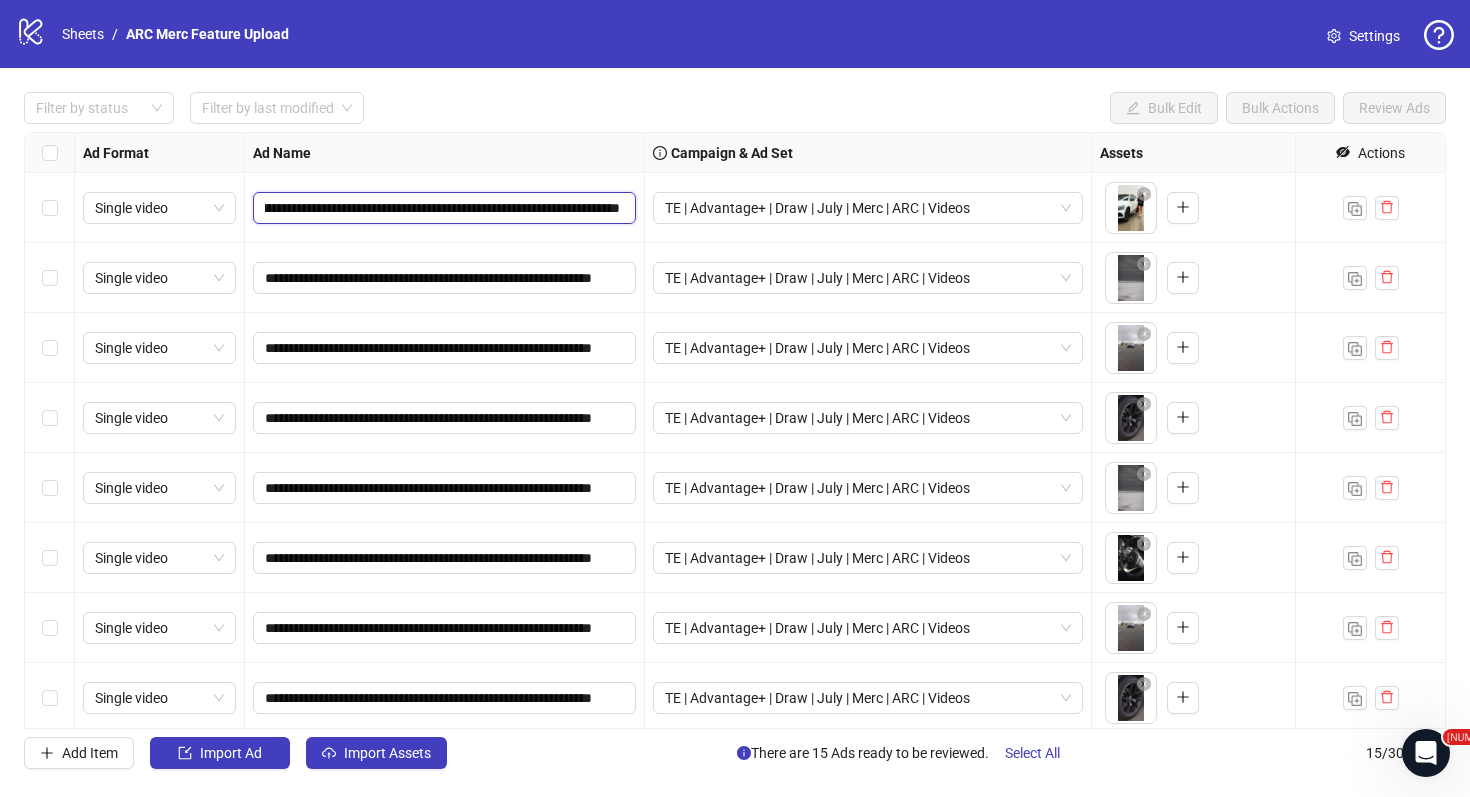 type on "**********" 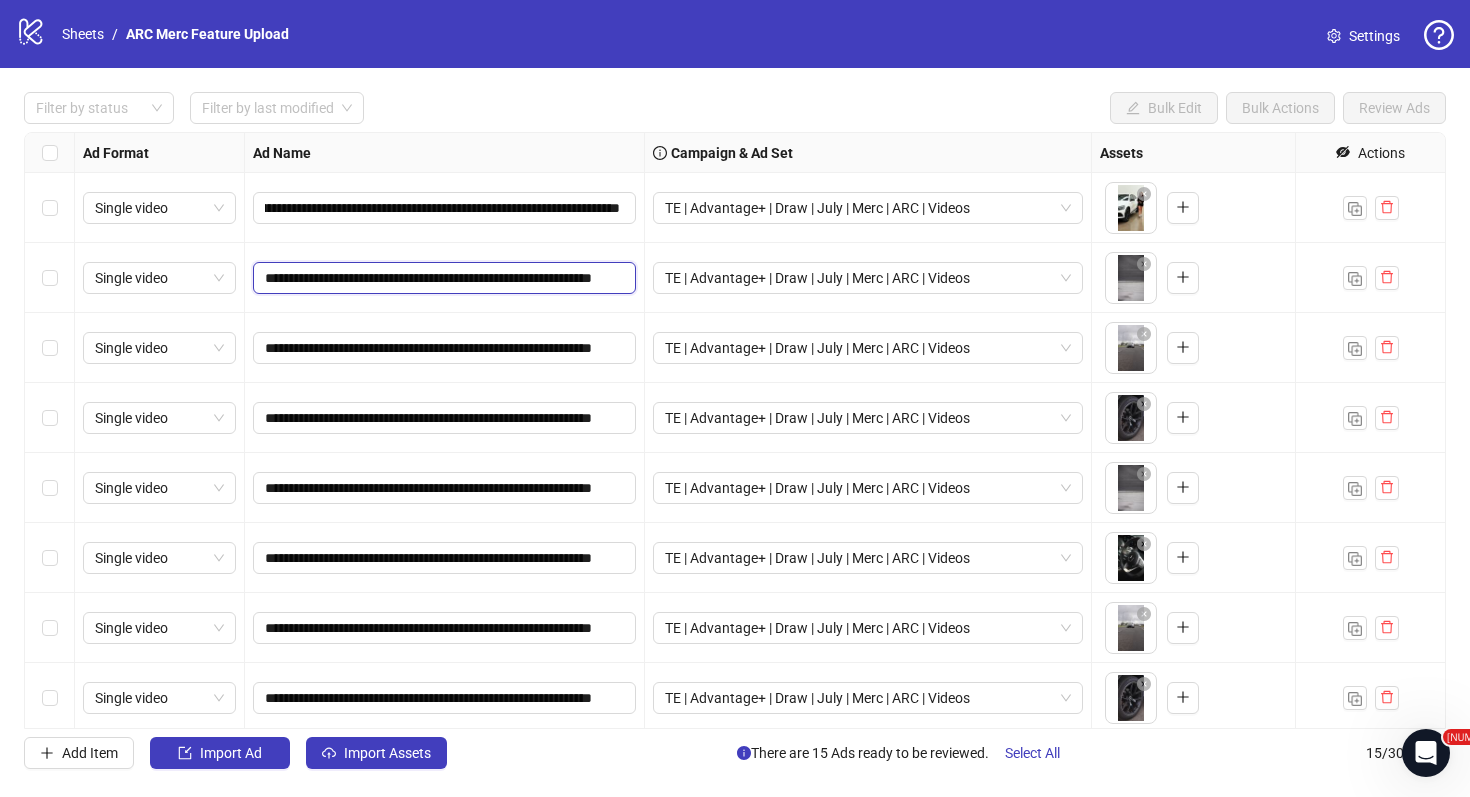 click on "**********" at bounding box center [442, 278] 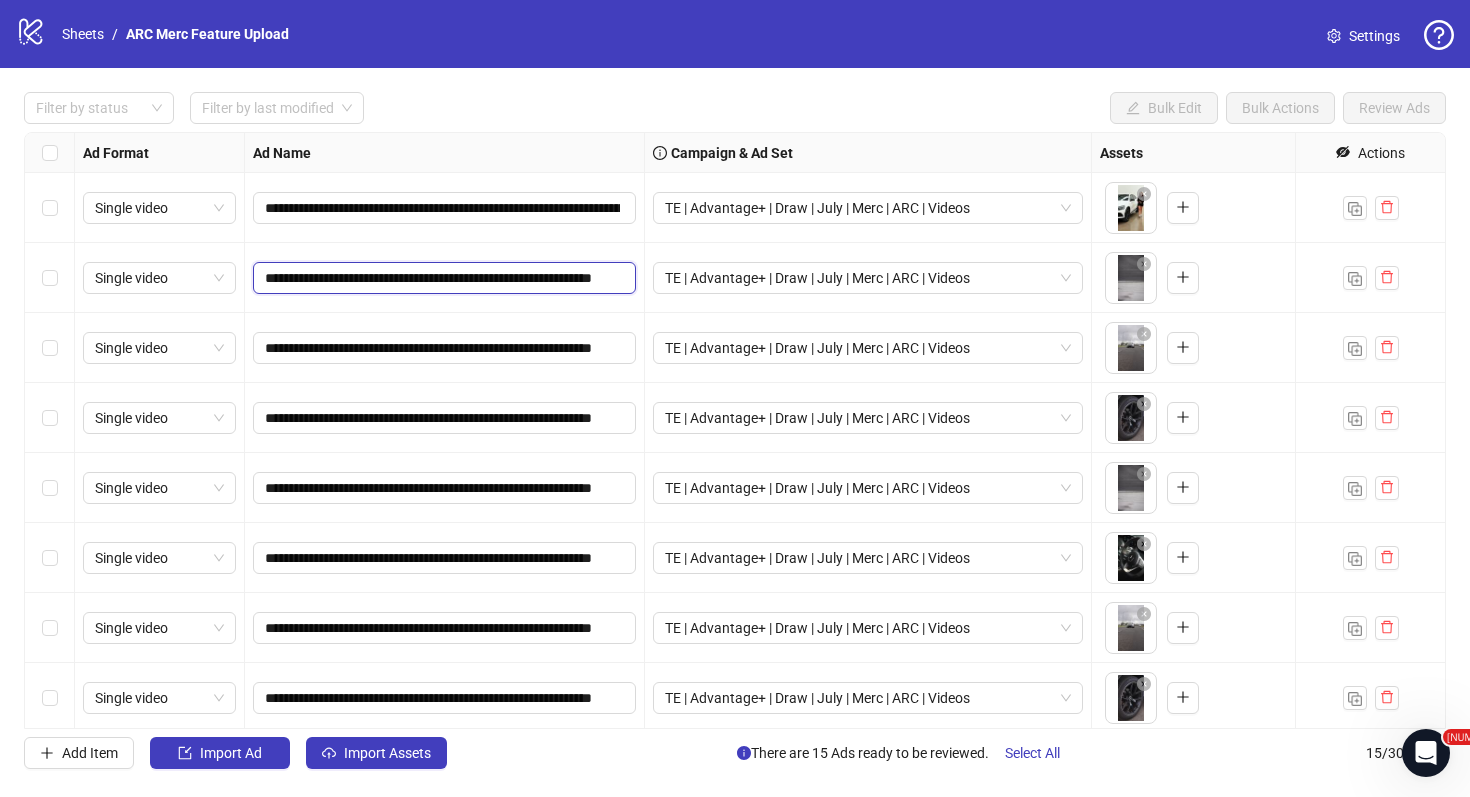 paste on "**********" 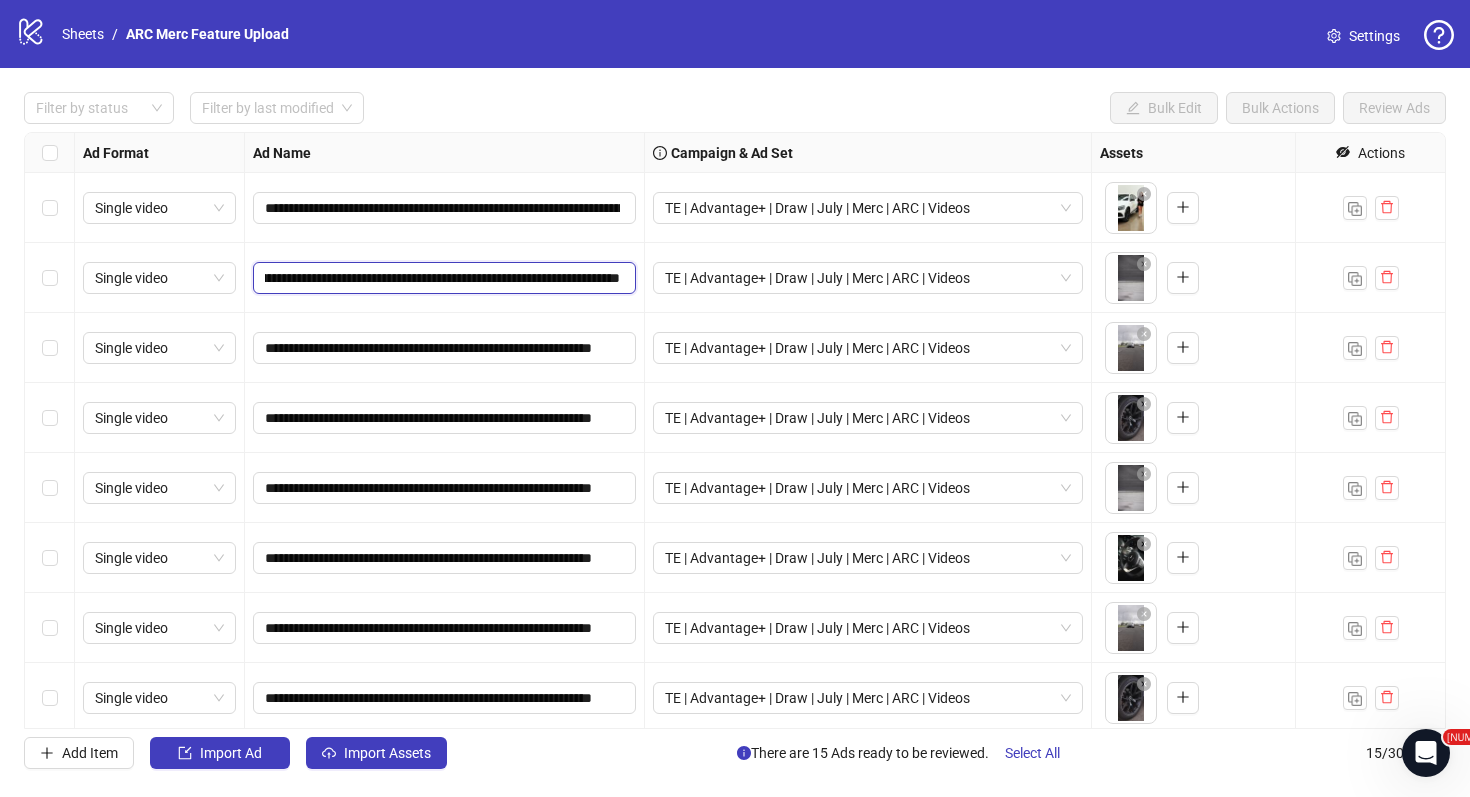 scroll, scrollTop: 0, scrollLeft: 60, axis: horizontal 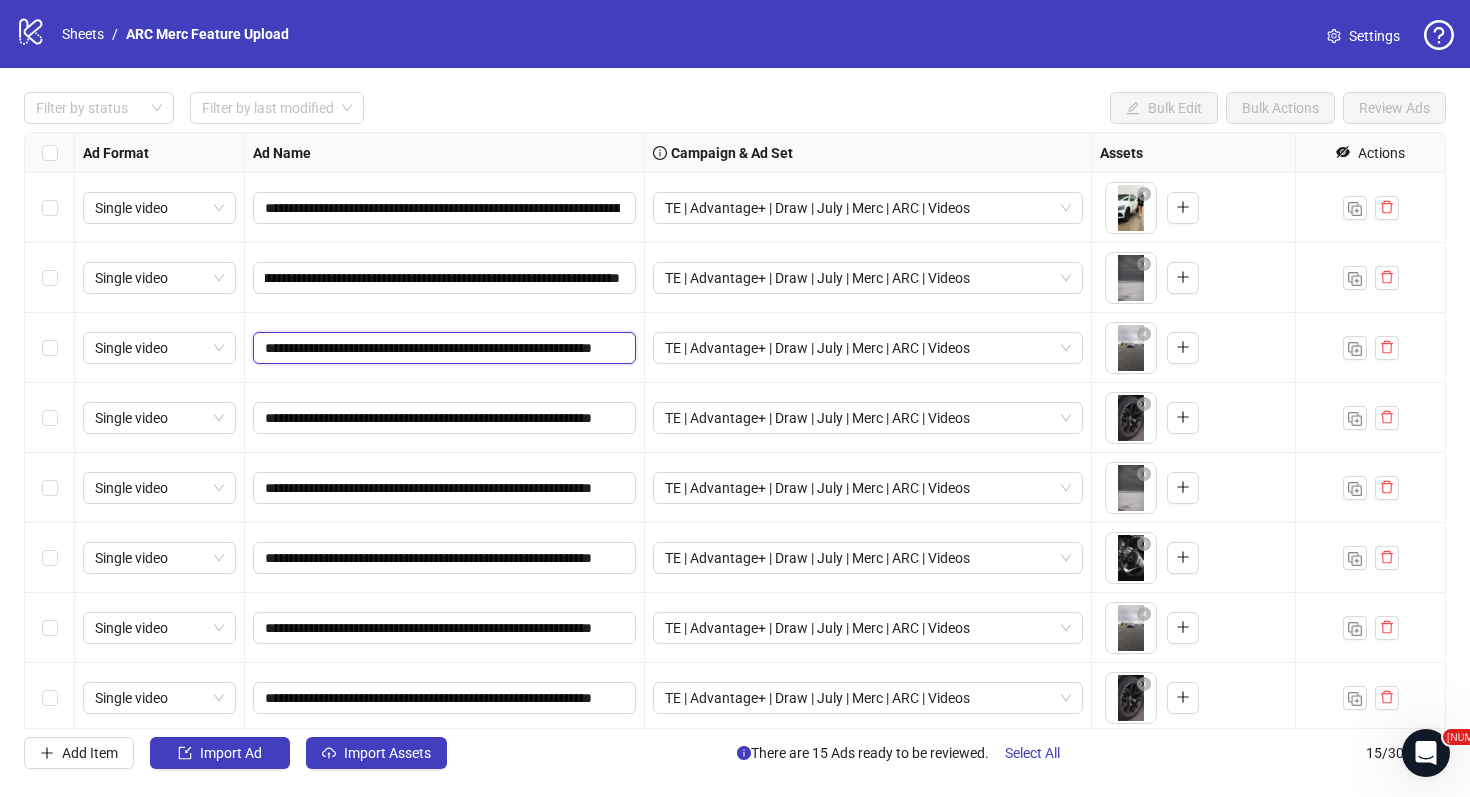 click on "**********" at bounding box center [442, 348] 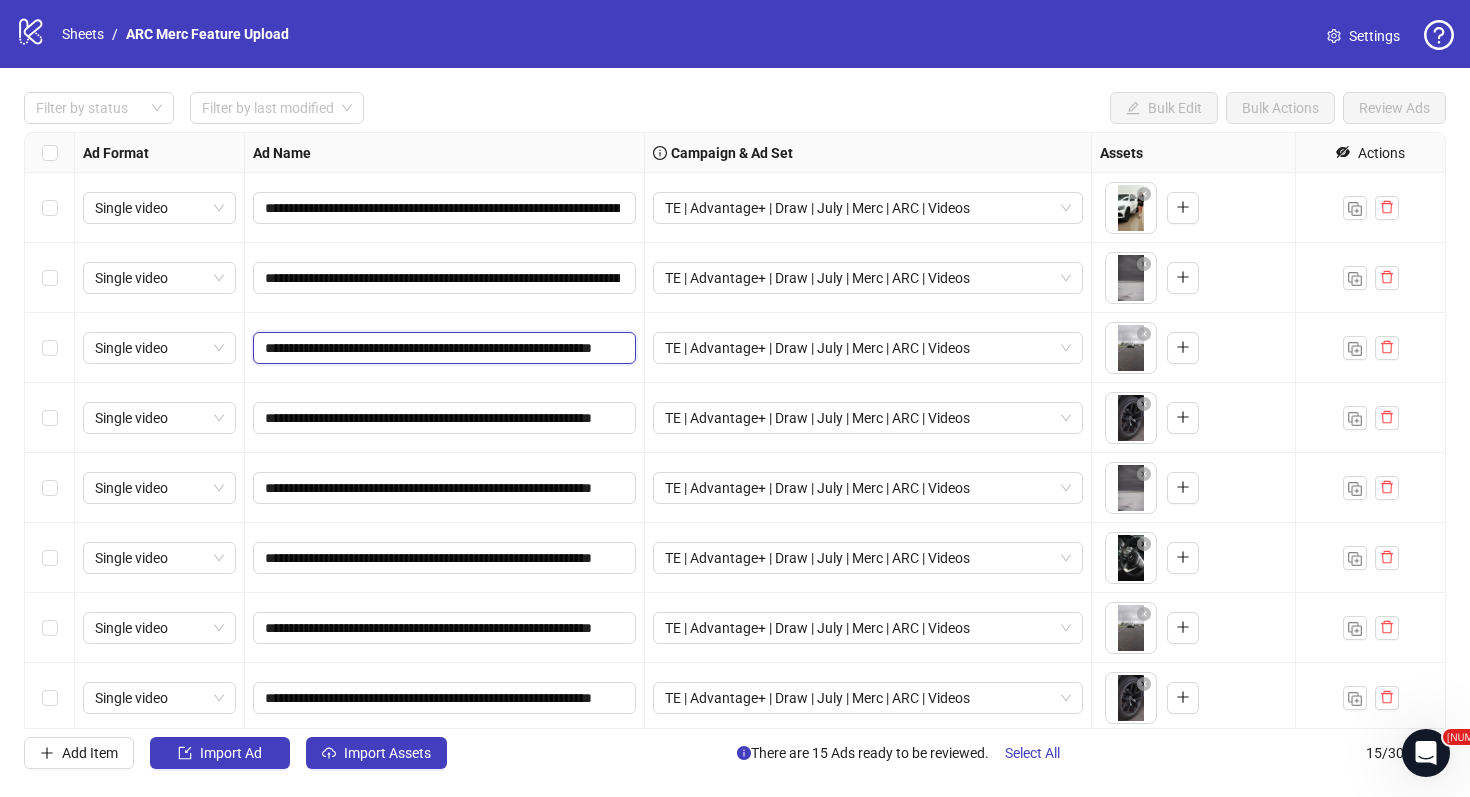 paste on "**********" 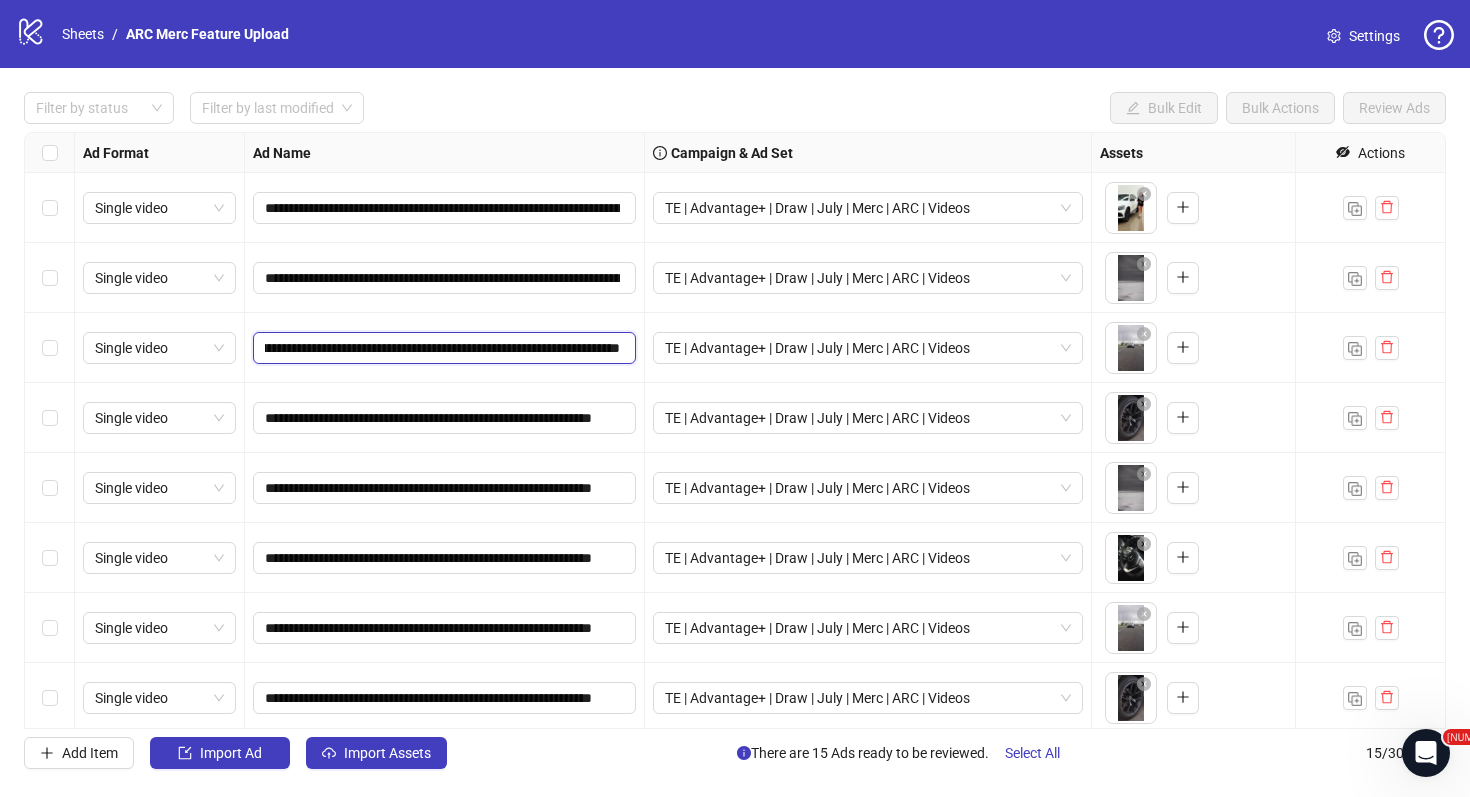 scroll, scrollTop: 0, scrollLeft: 60, axis: horizontal 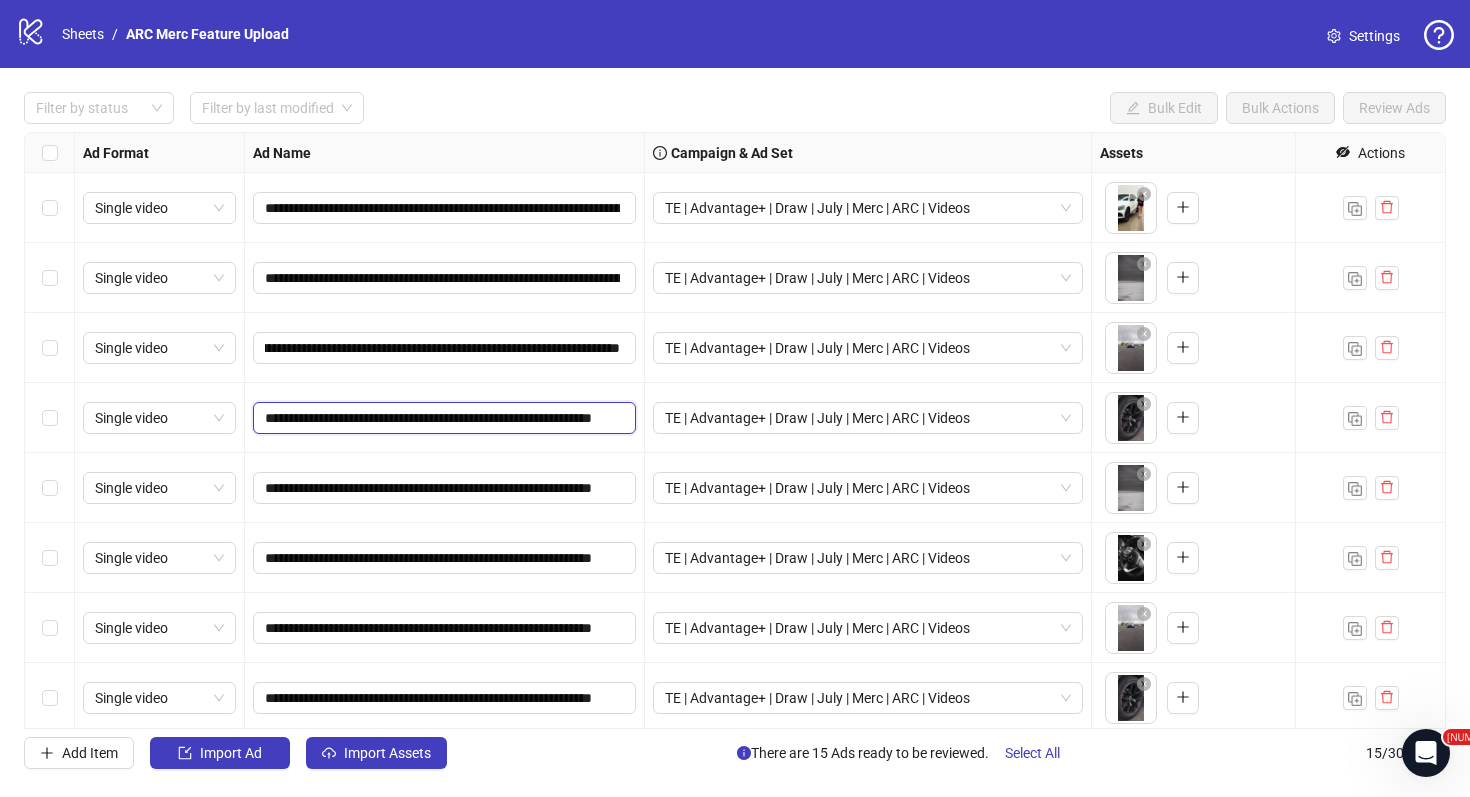 click on "**********" at bounding box center [442, 418] 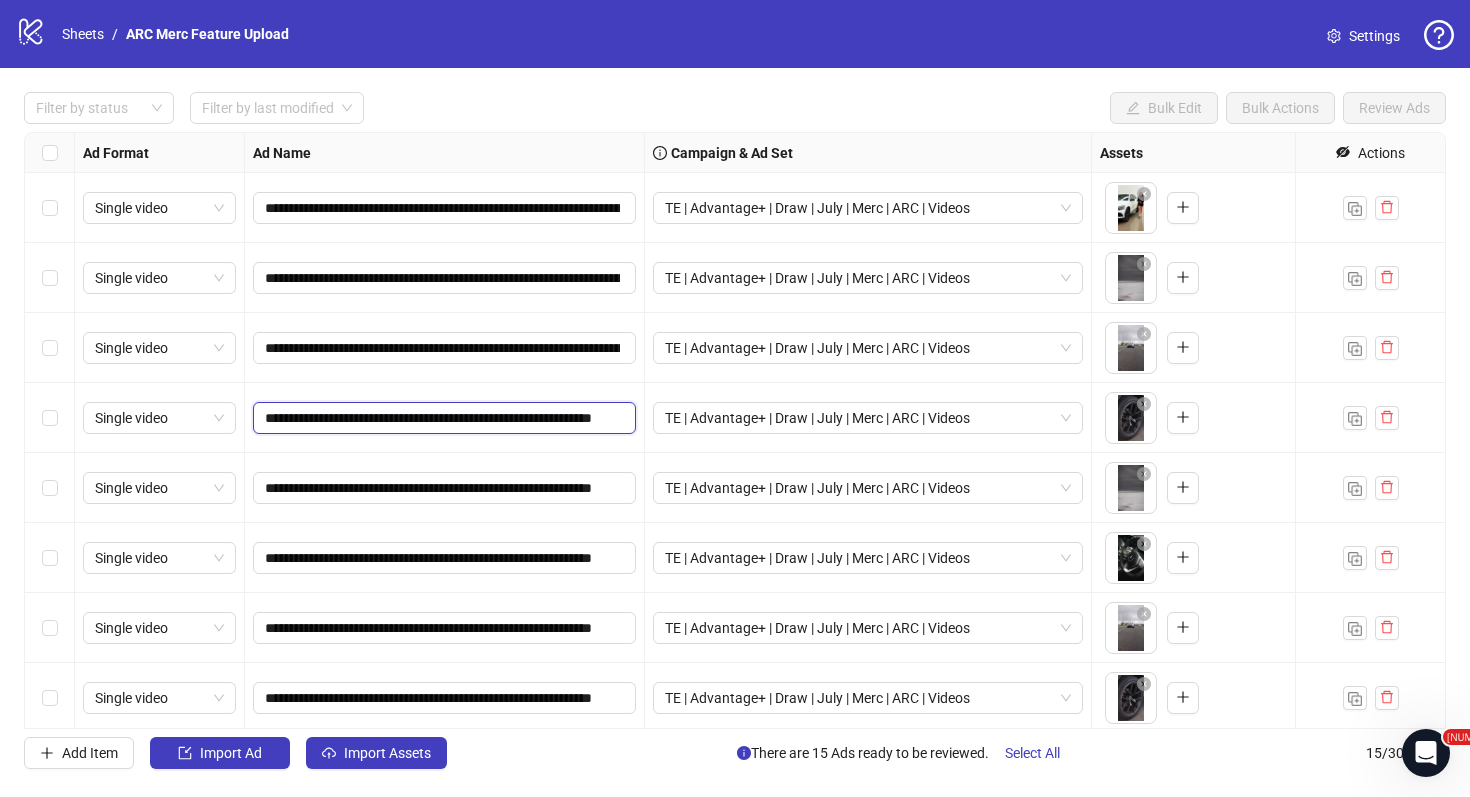 scroll, scrollTop: 0, scrollLeft: 50, axis: horizontal 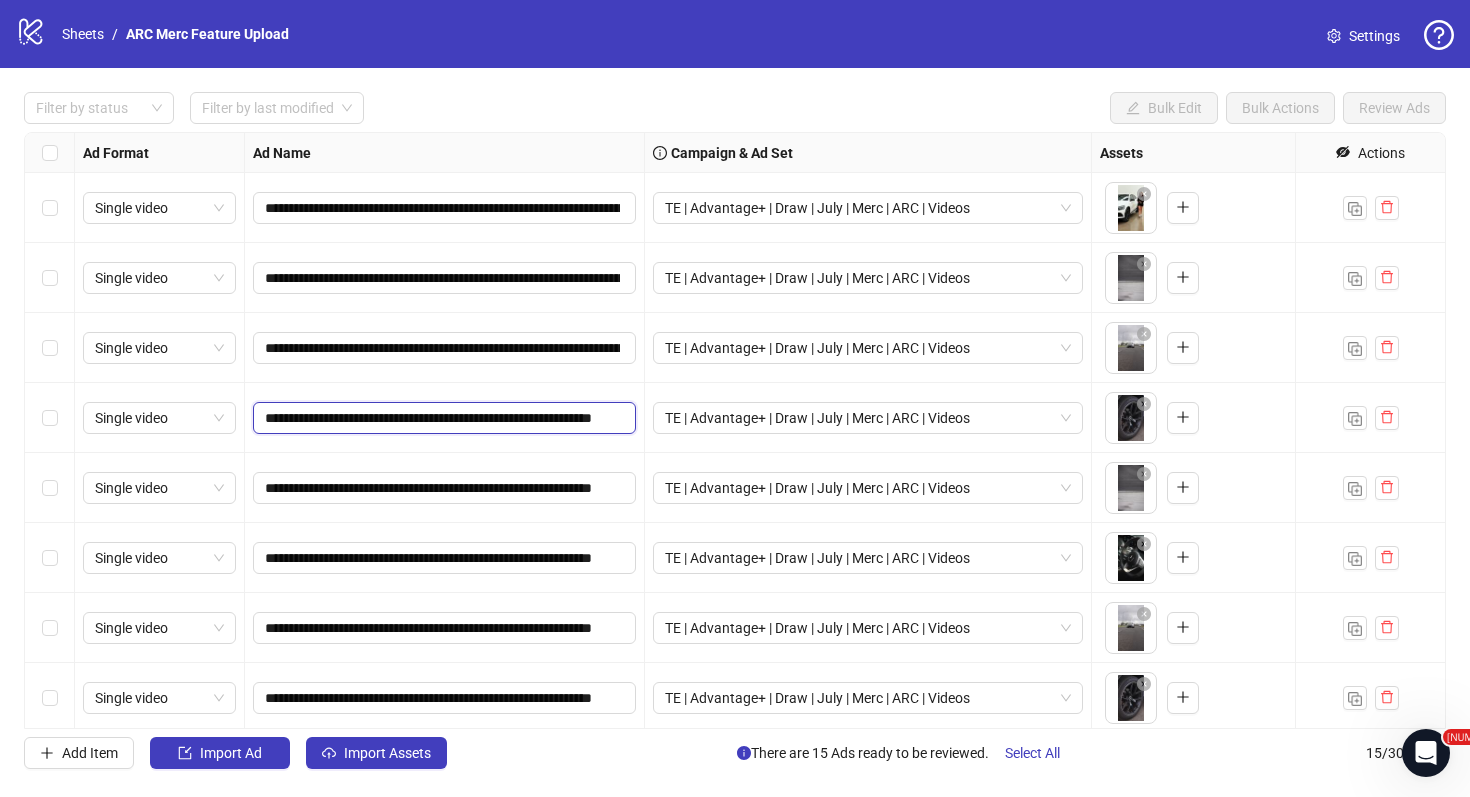 paste on "**********" 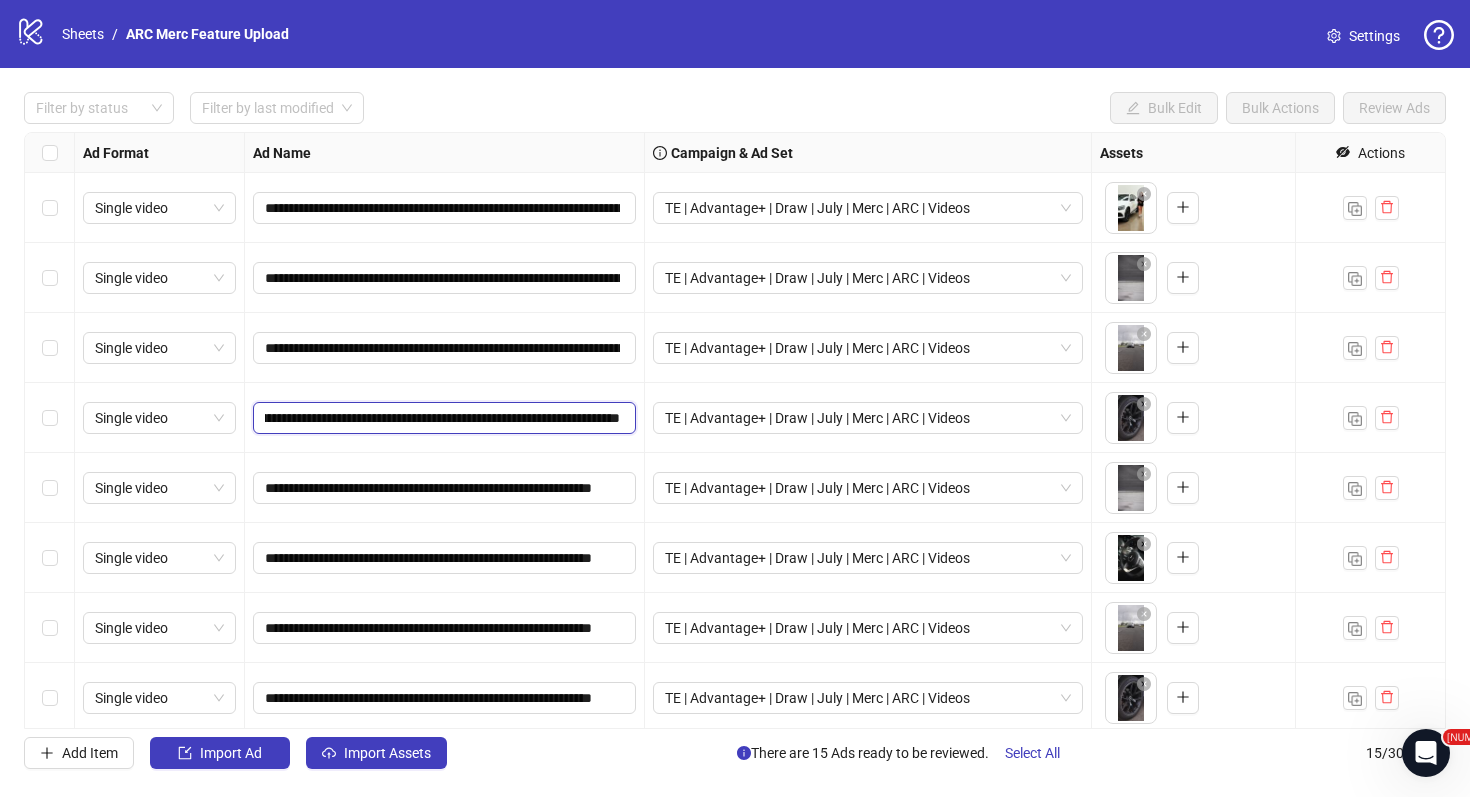 scroll, scrollTop: 0, scrollLeft: 60, axis: horizontal 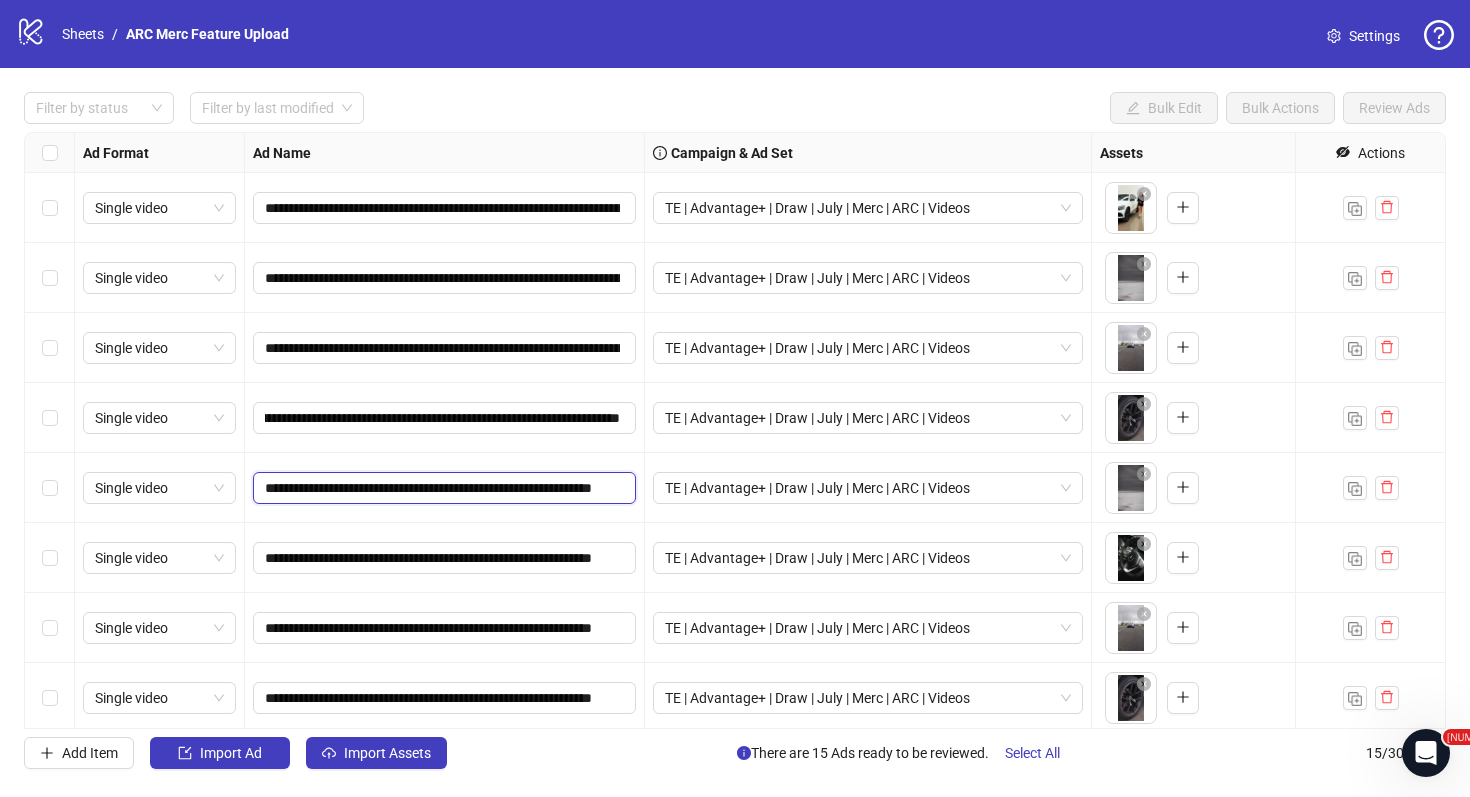 click on "**********" at bounding box center (442, 488) 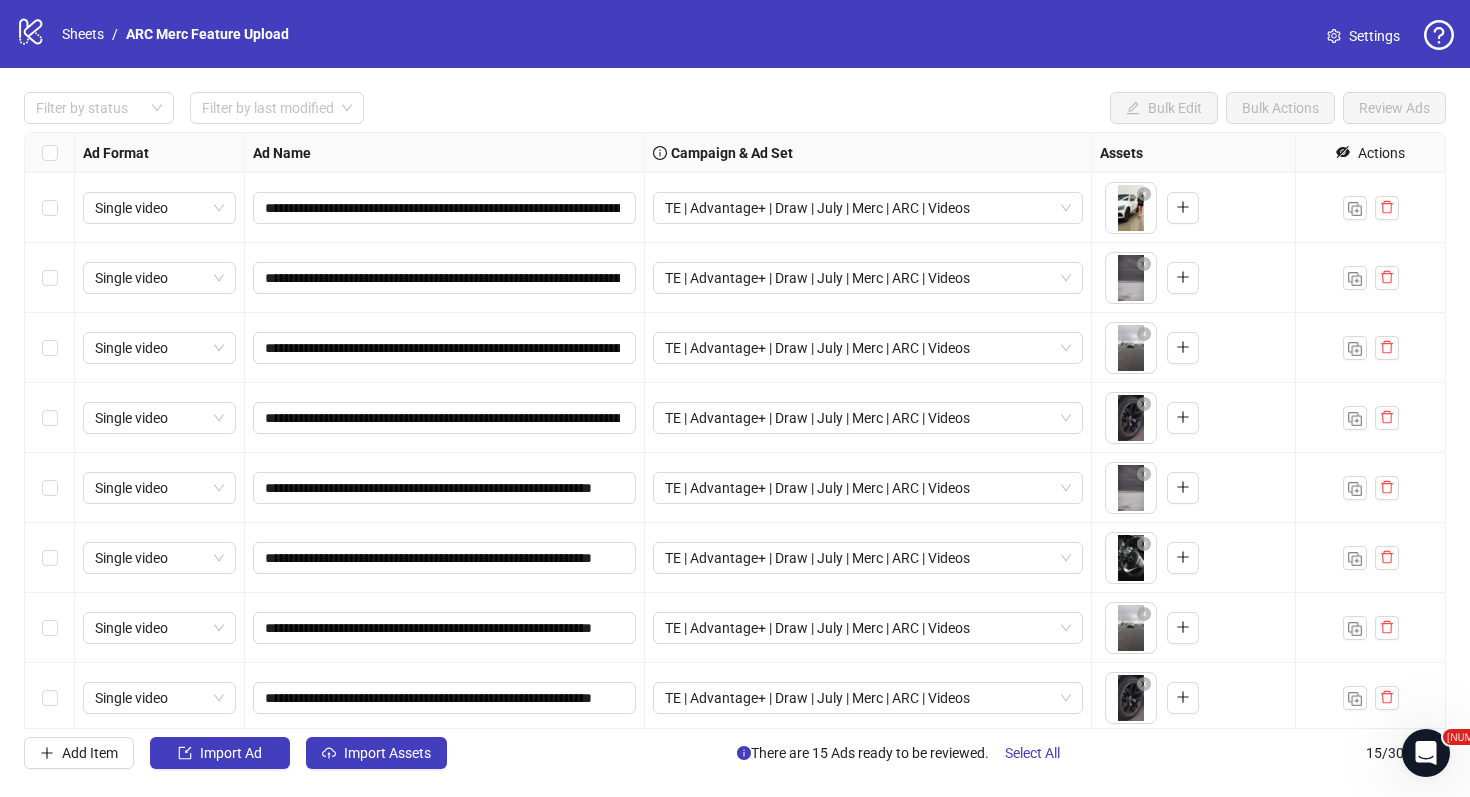 scroll, scrollTop: 0, scrollLeft: 0, axis: both 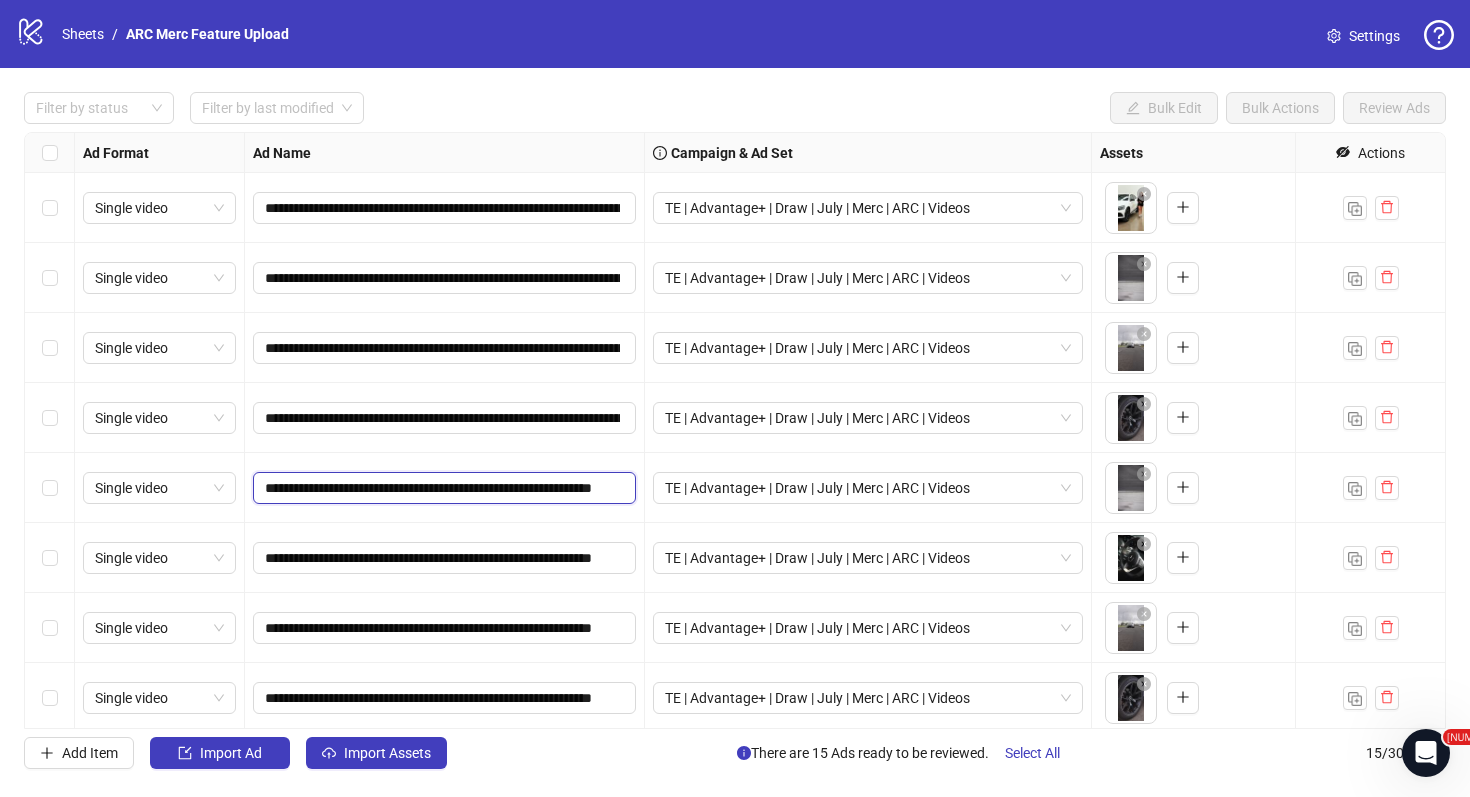 click on "**********" at bounding box center (442, 488) 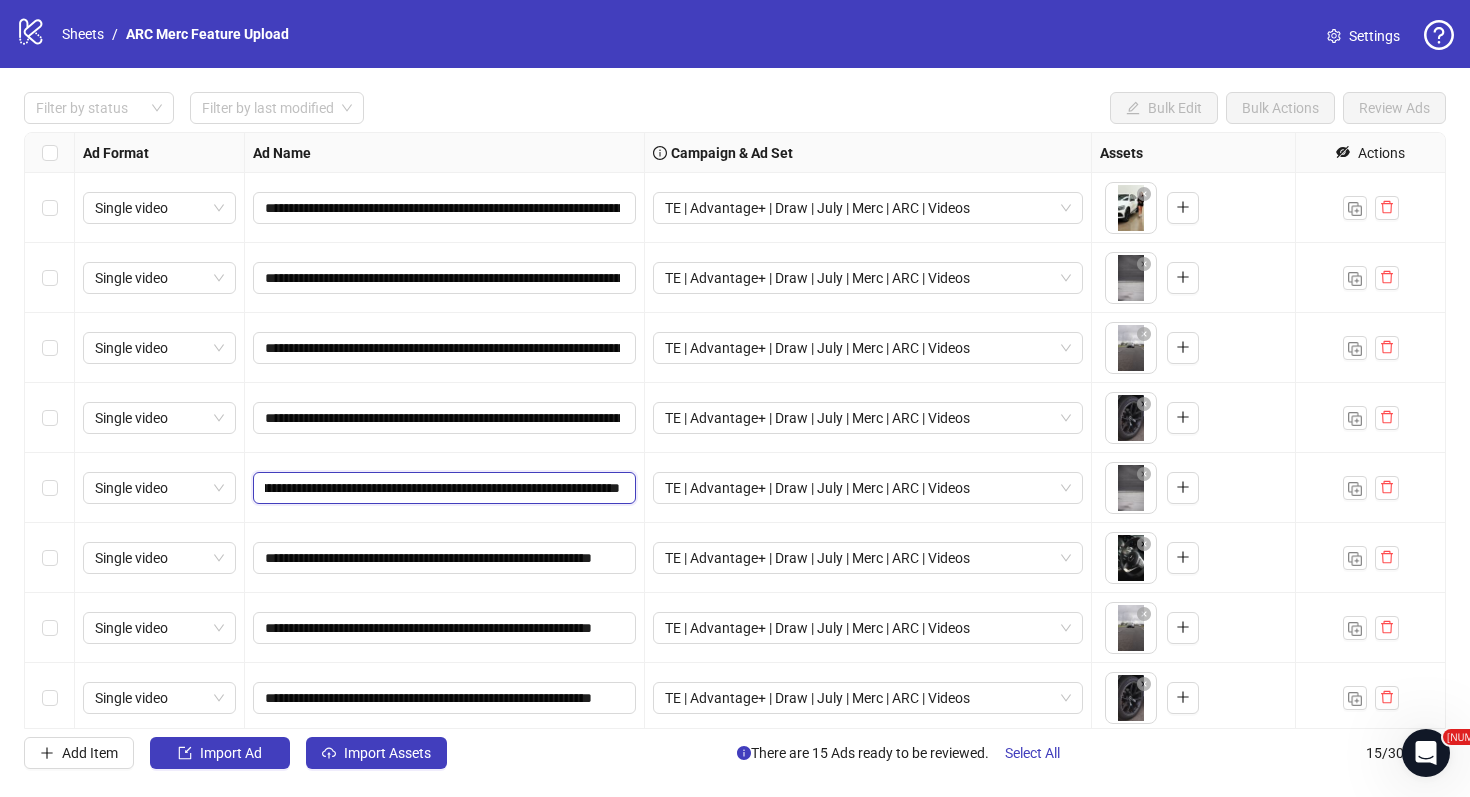 scroll, scrollTop: 0, scrollLeft: 165, axis: horizontal 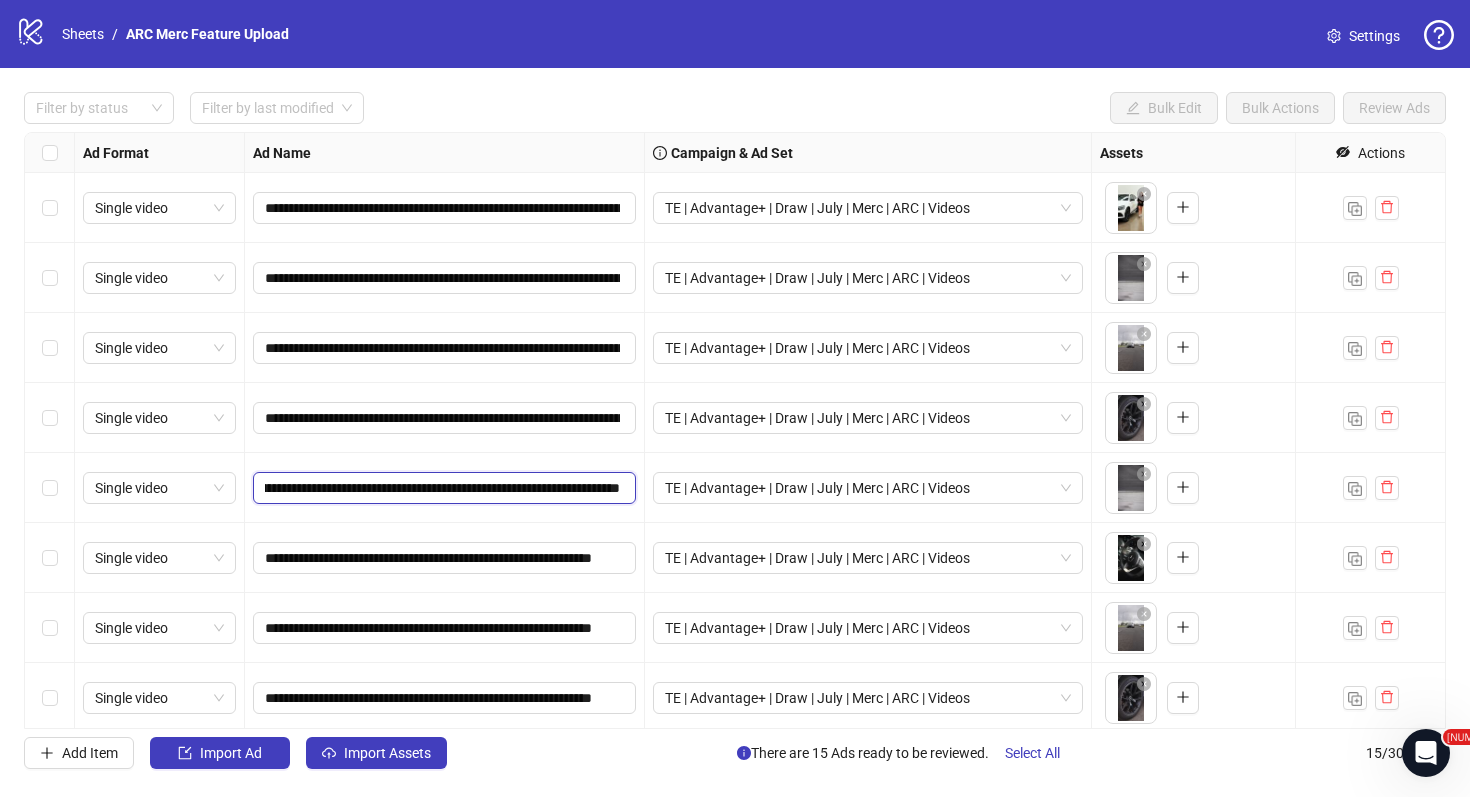 drag, startPoint x: 616, startPoint y: 488, endPoint x: 414, endPoint y: 489, distance: 202.00247 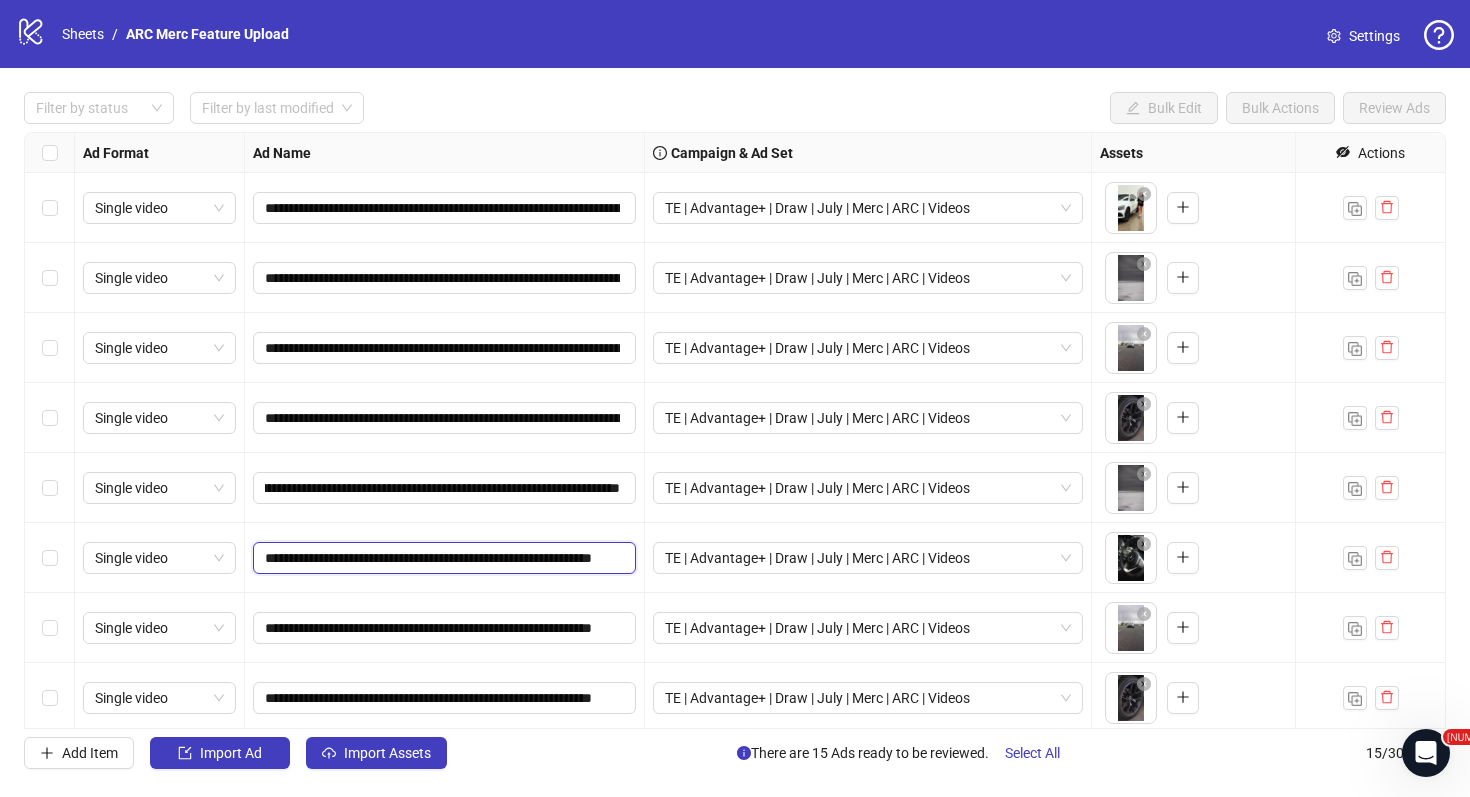 click on "**********" at bounding box center [442, 558] 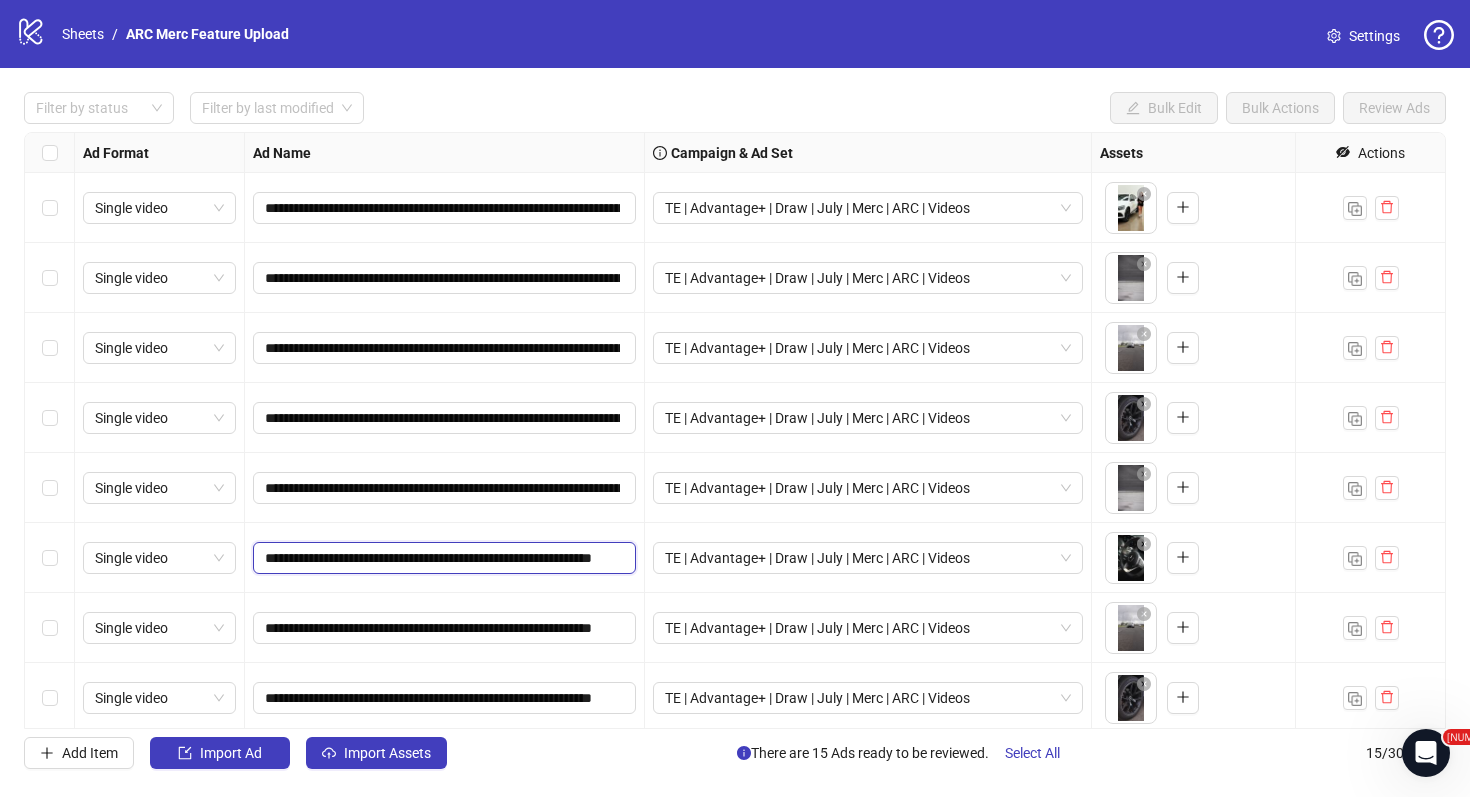 paste on "**********" 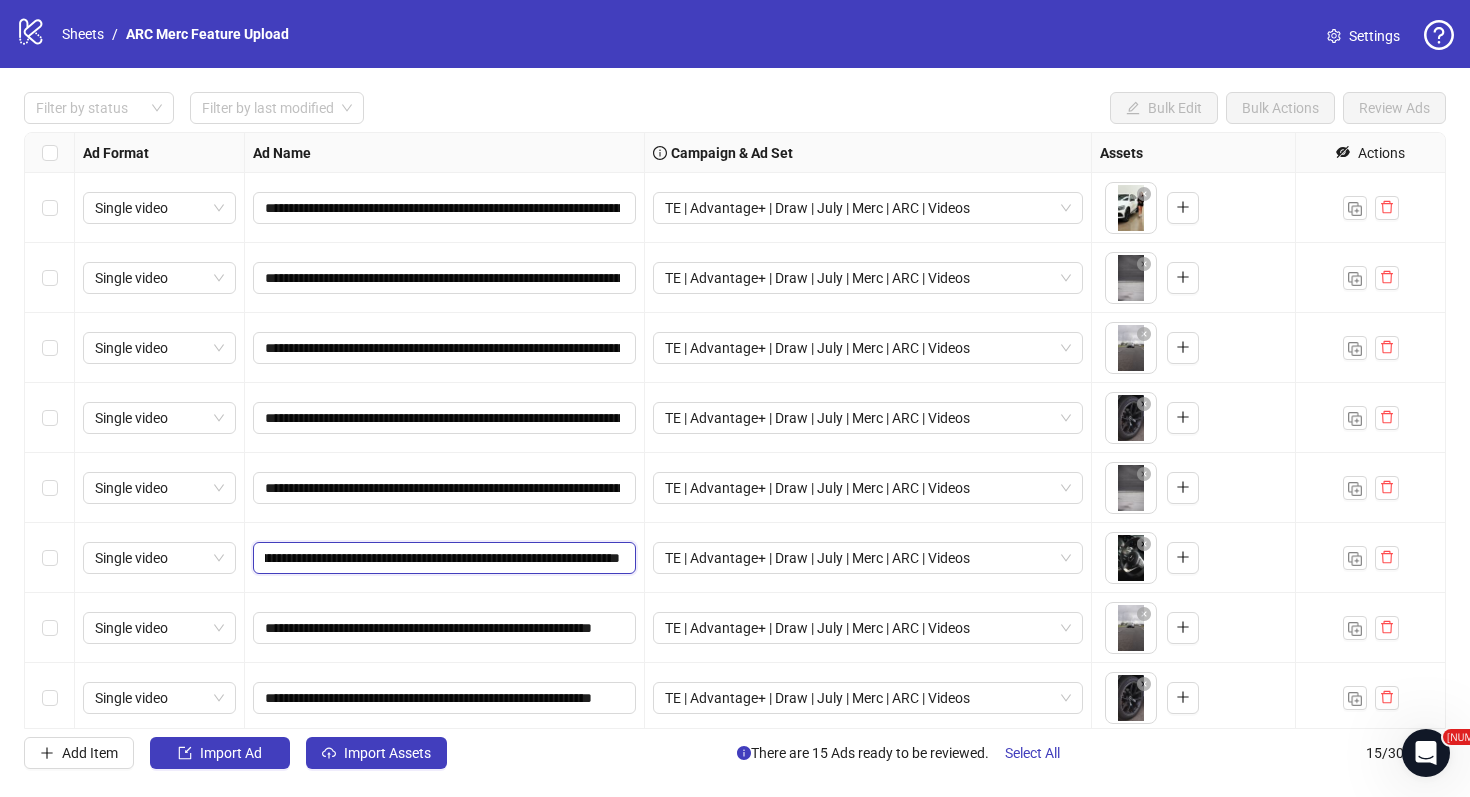 scroll, scrollTop: 0, scrollLeft: 165, axis: horizontal 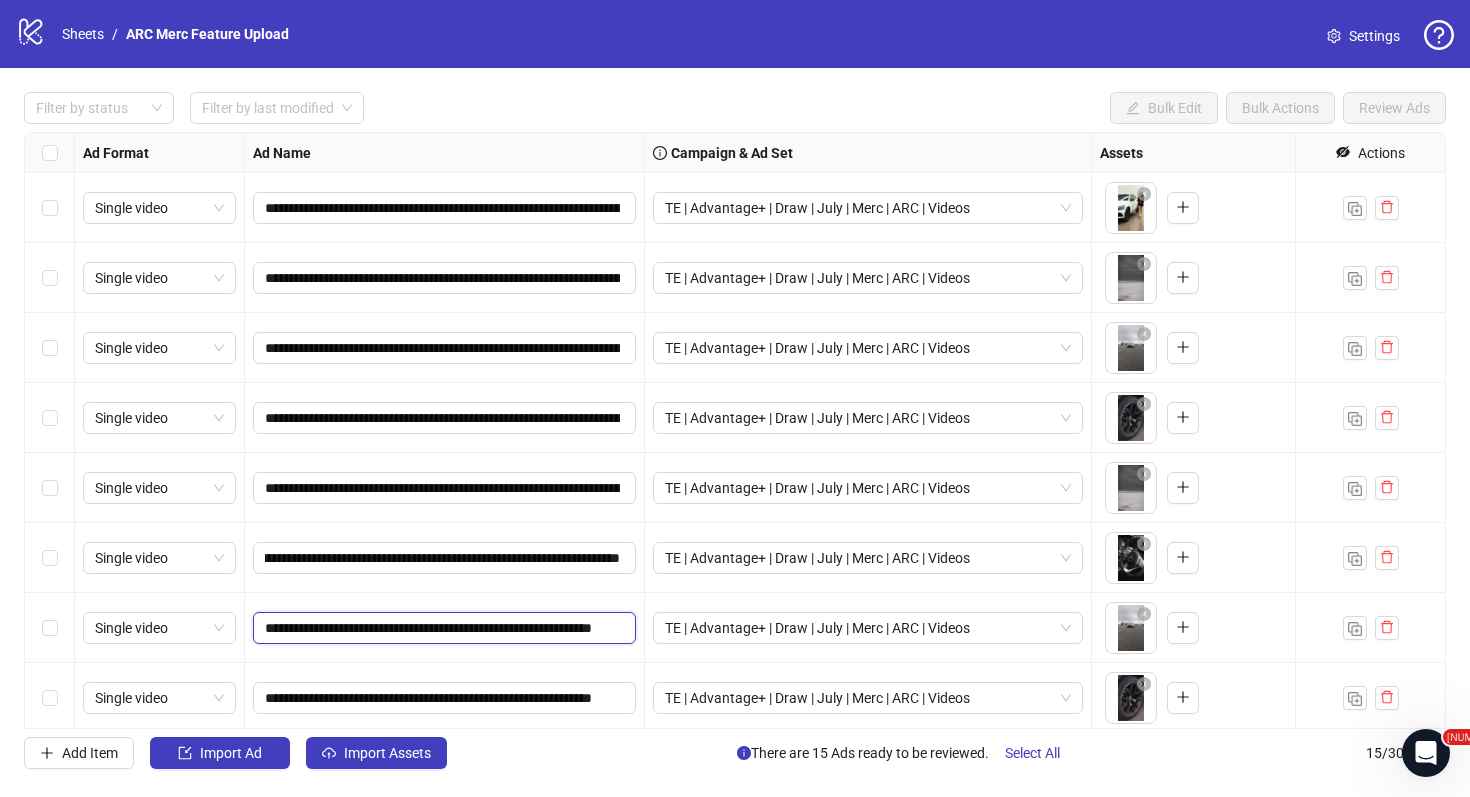 click on "**********" at bounding box center (442, 628) 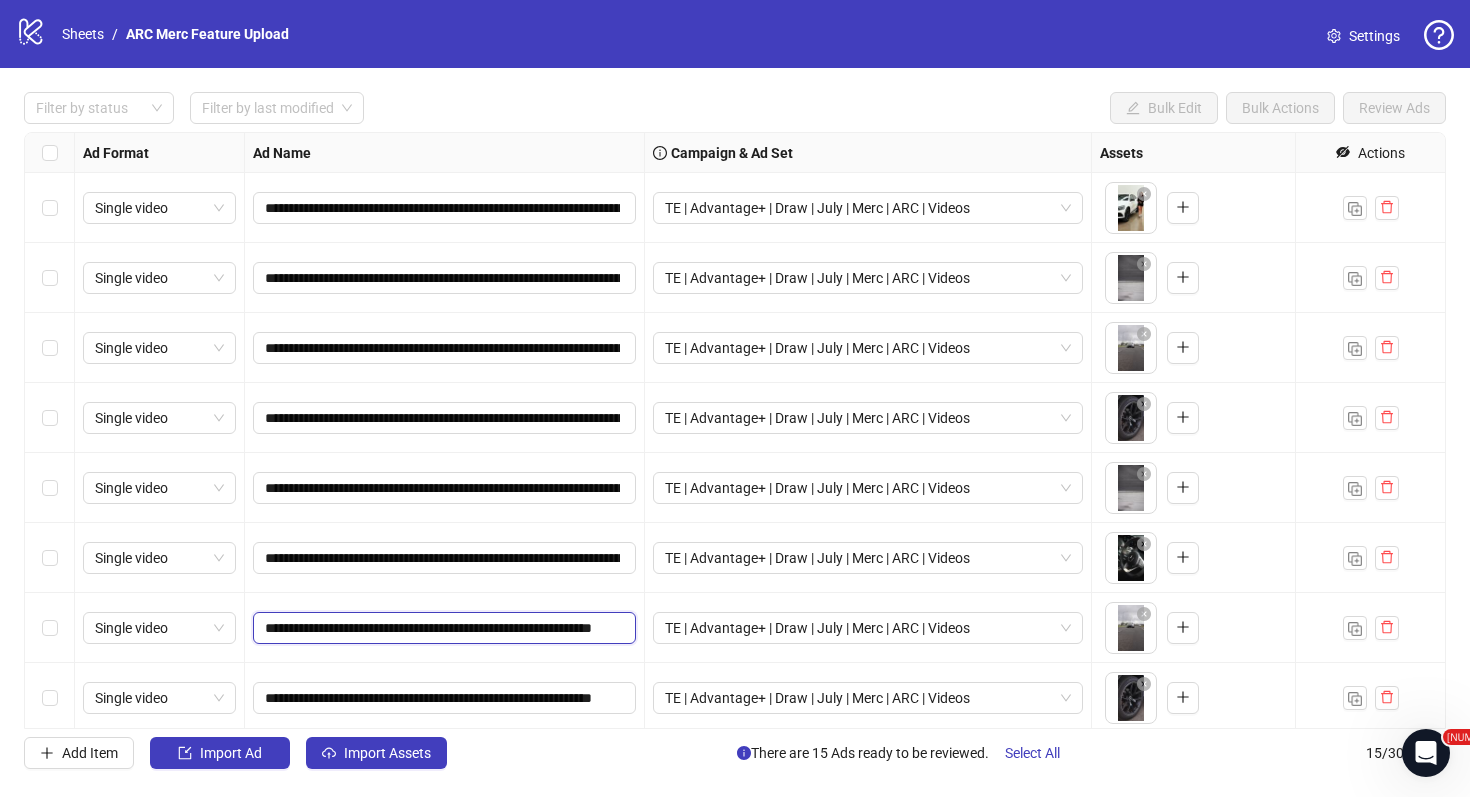 paste on "**********" 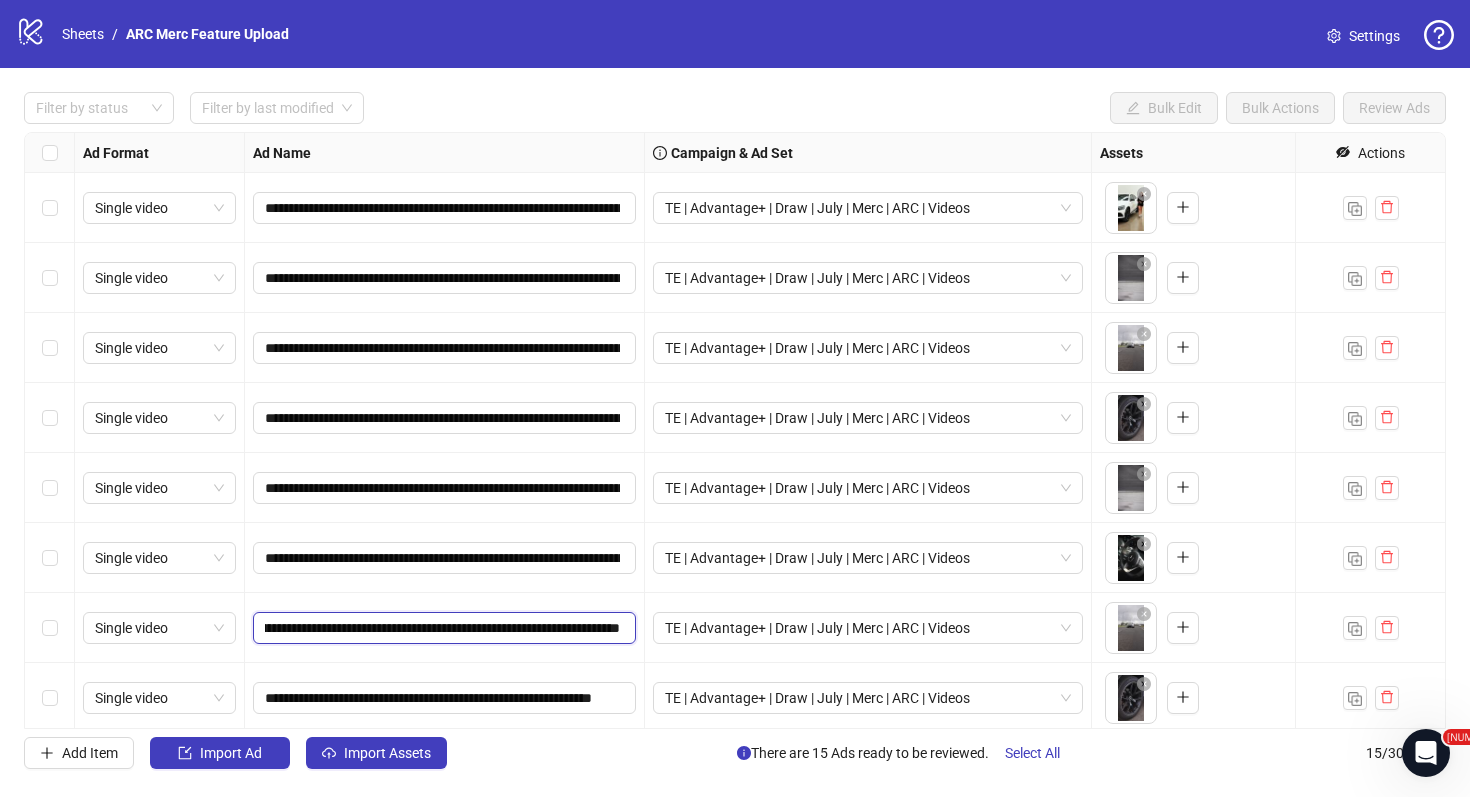 scroll, scrollTop: 0, scrollLeft: 165, axis: horizontal 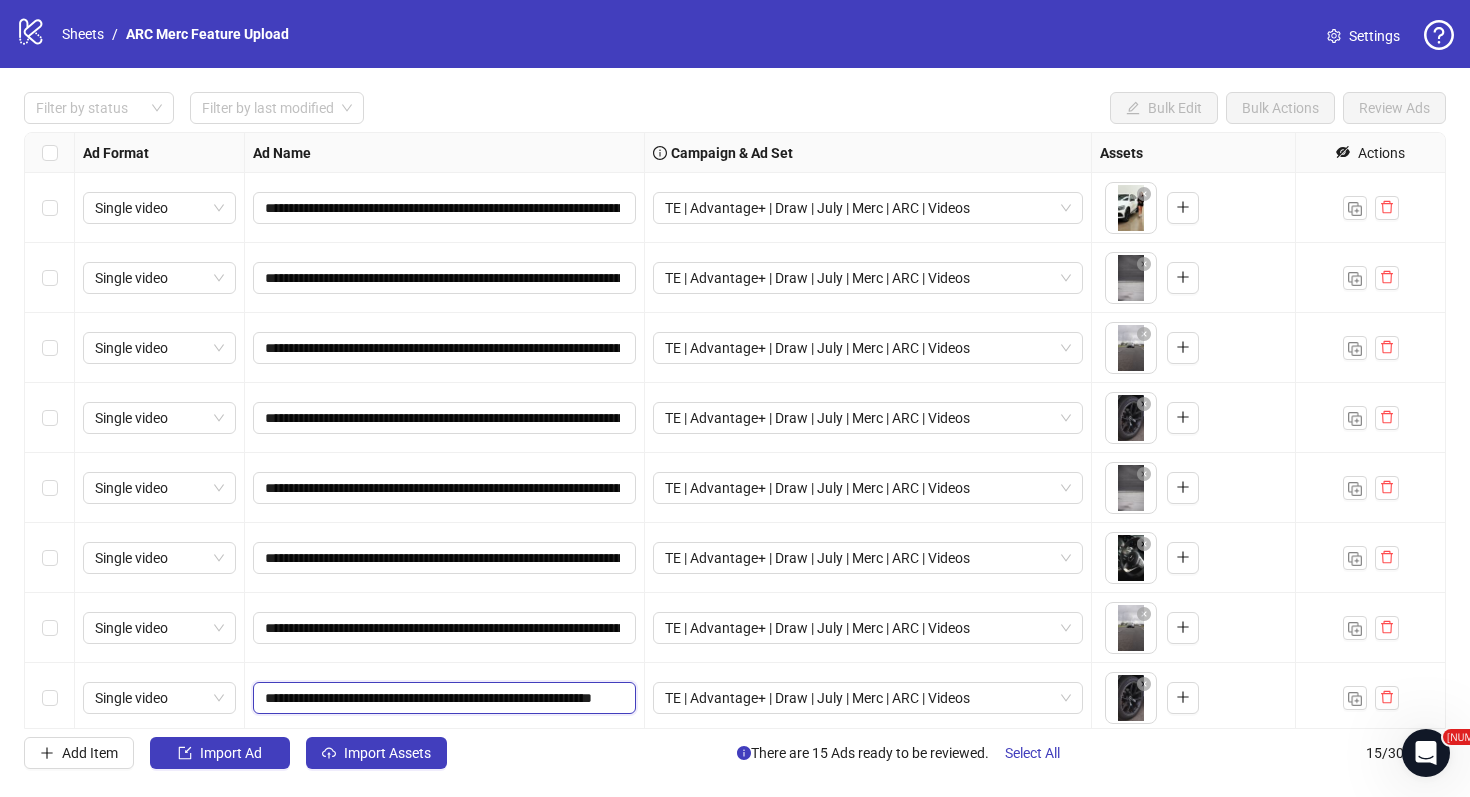 click on "**********" at bounding box center [442, 698] 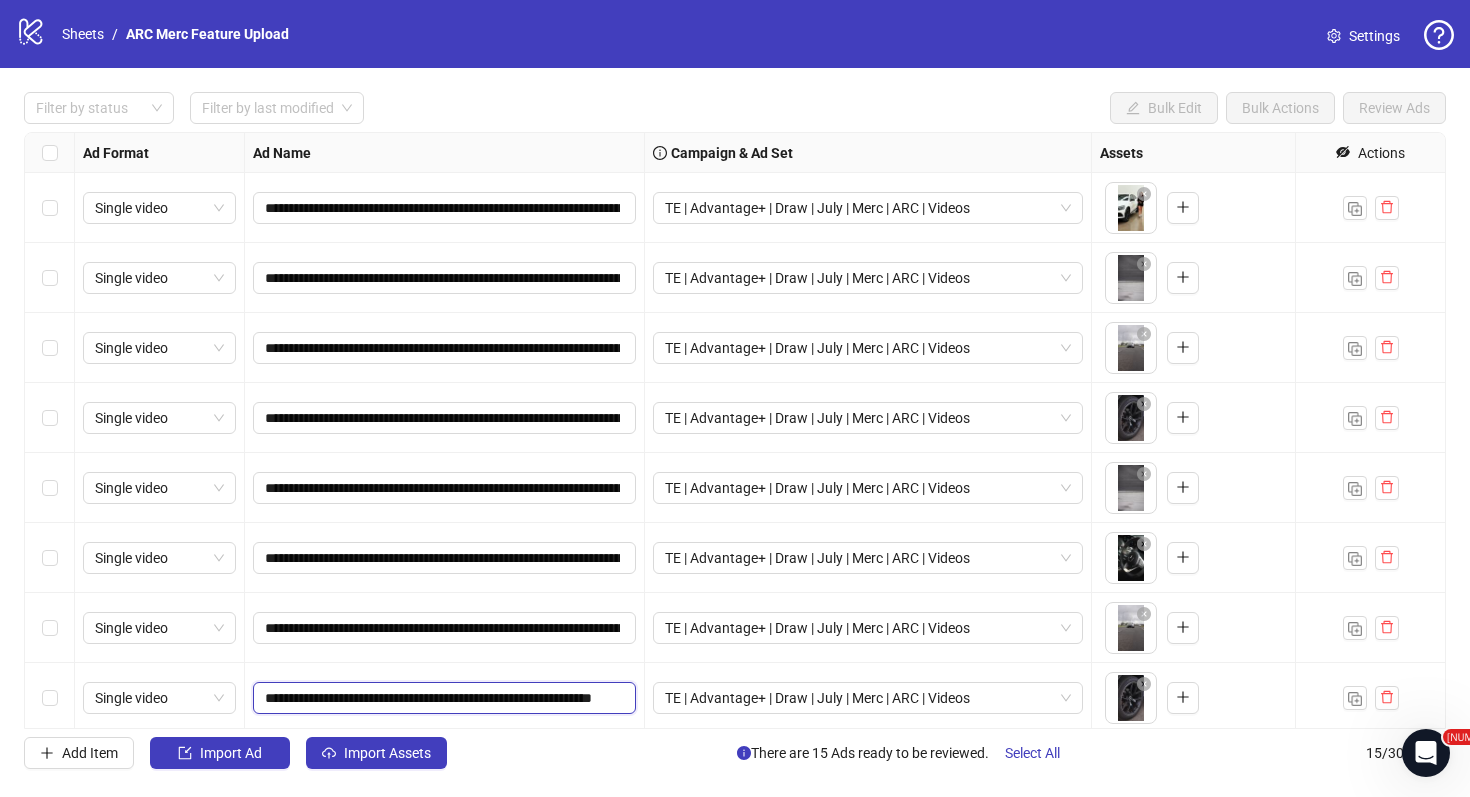 click on "**********" at bounding box center [442, 698] 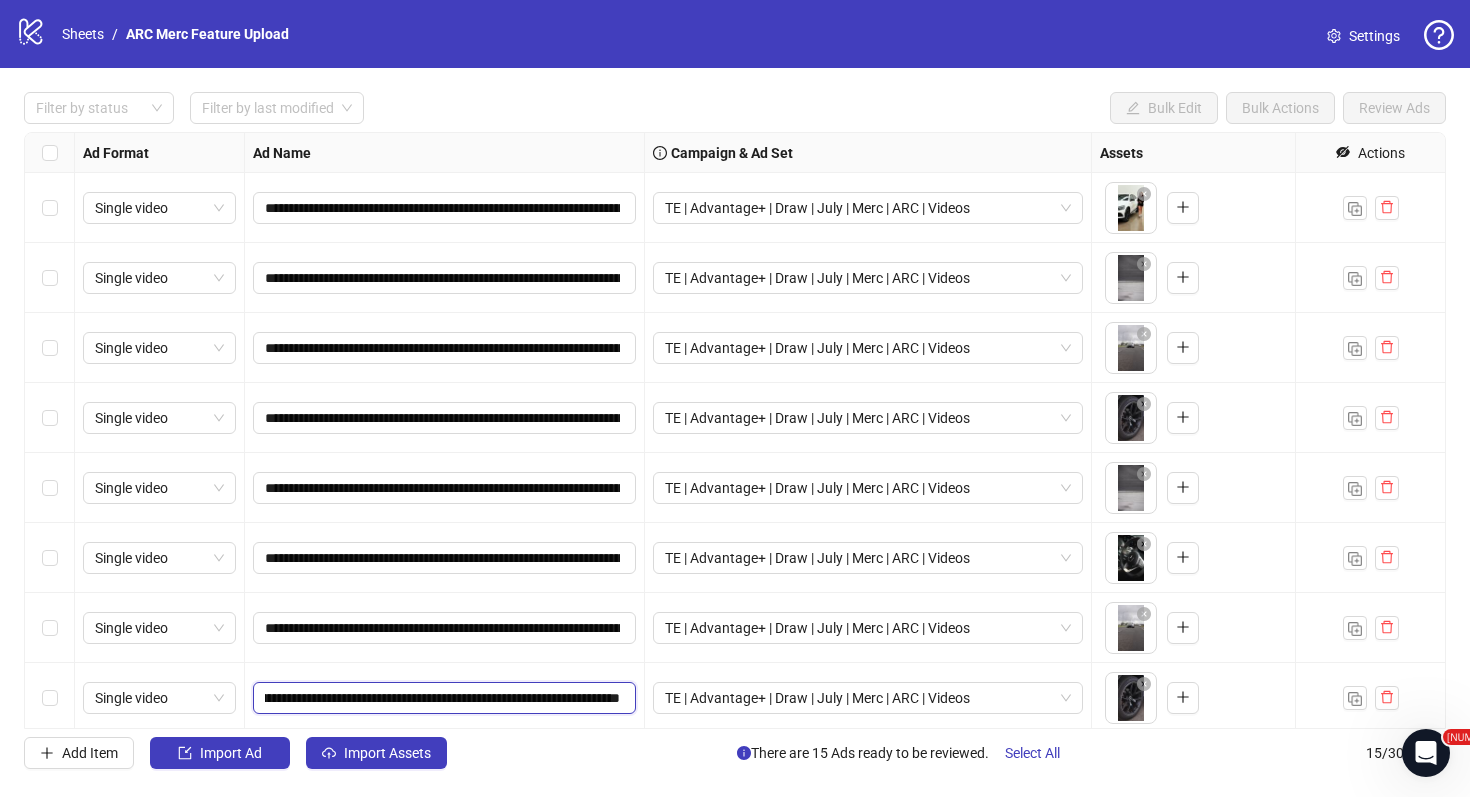 scroll, scrollTop: 0, scrollLeft: 165, axis: horizontal 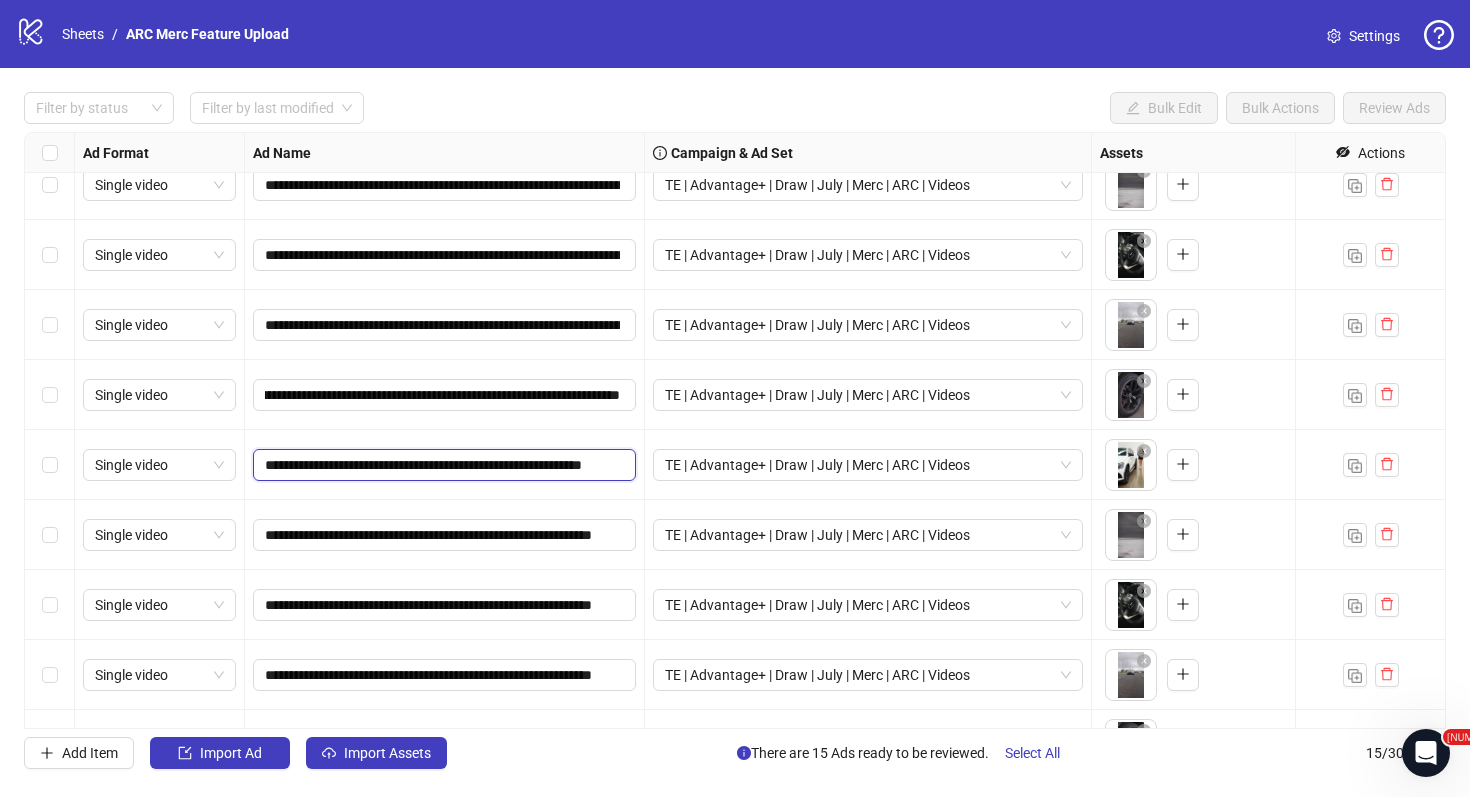 click on "**********" at bounding box center [442, 465] 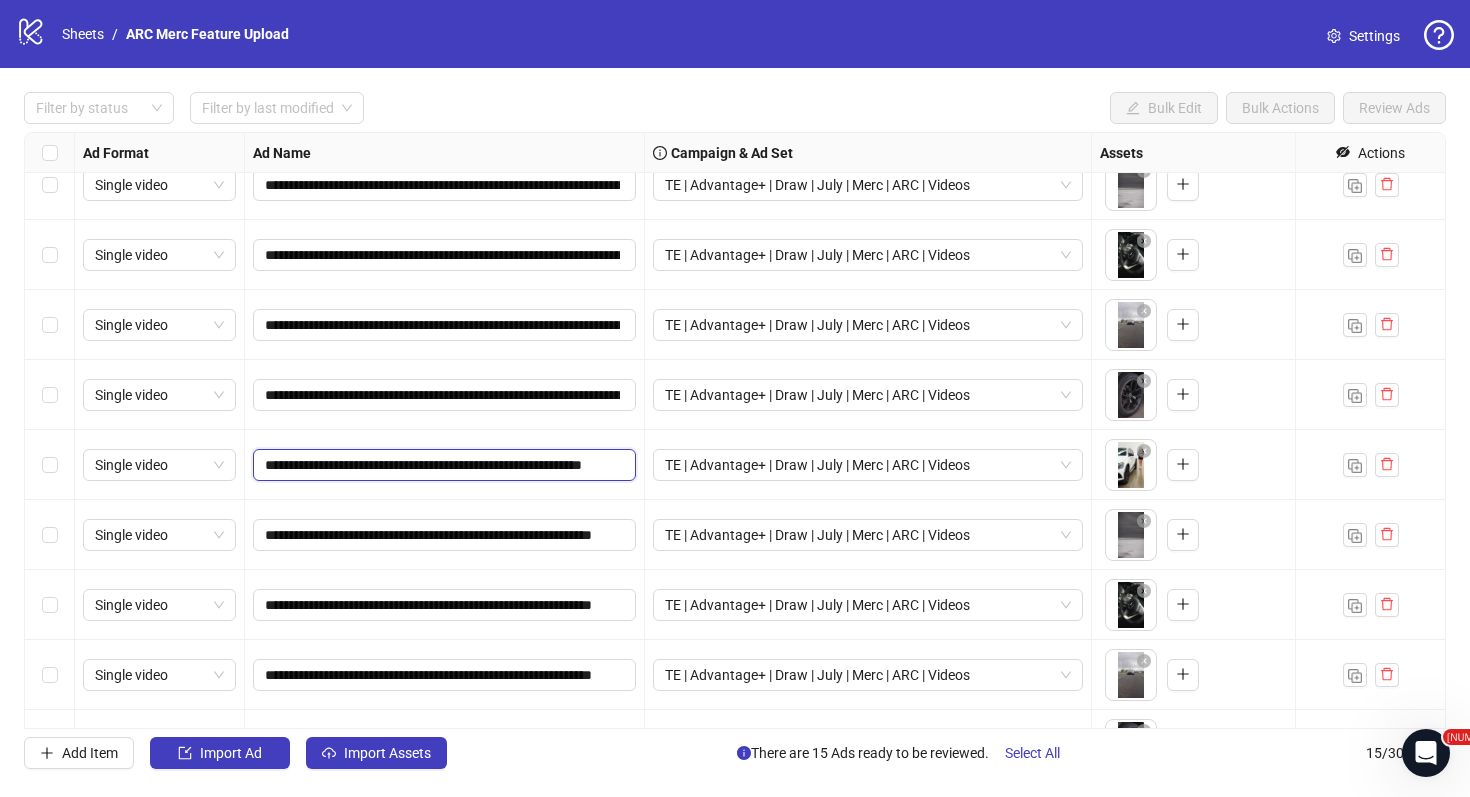 scroll, scrollTop: 0, scrollLeft: 39, axis: horizontal 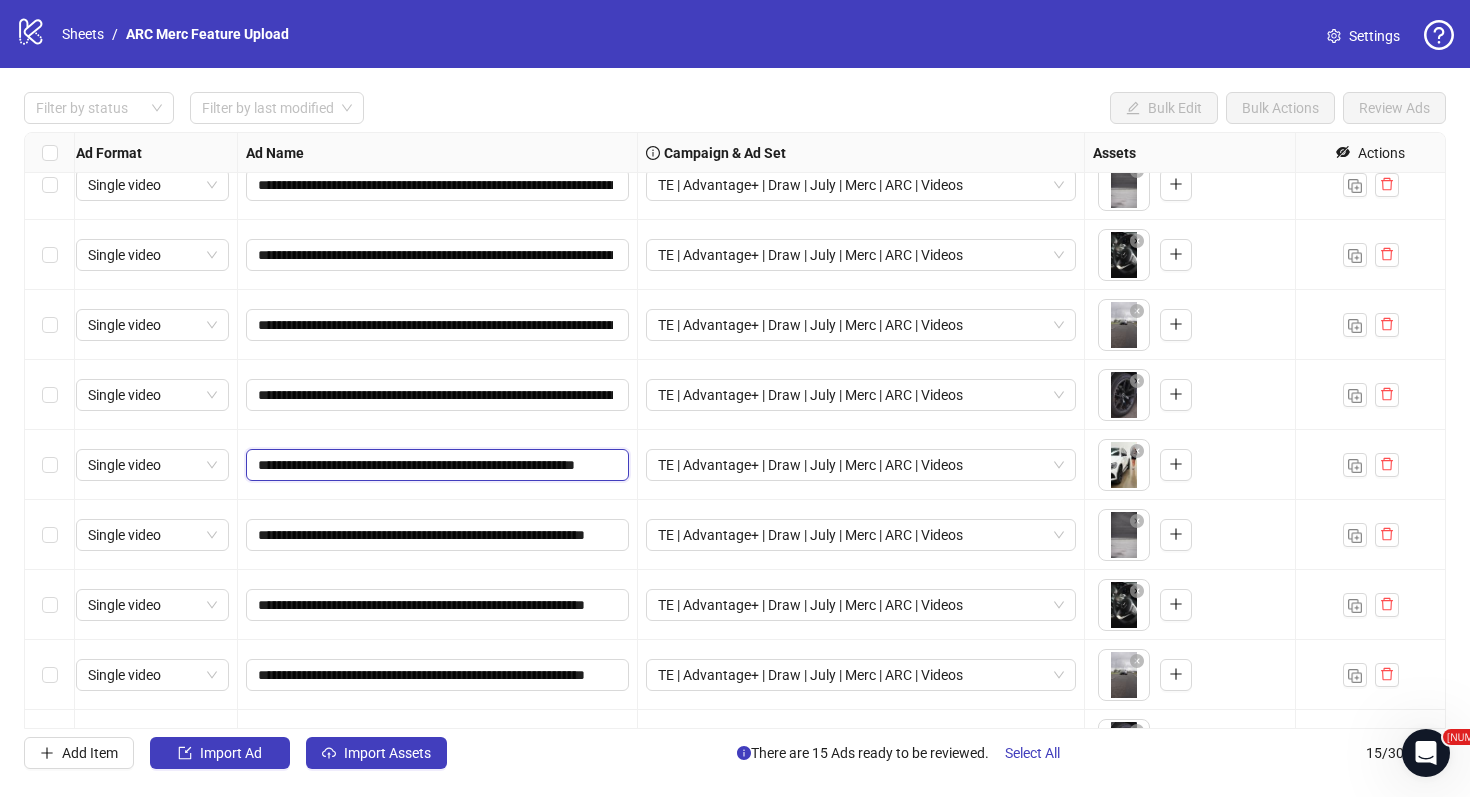 click on "**********" at bounding box center (435, 465) 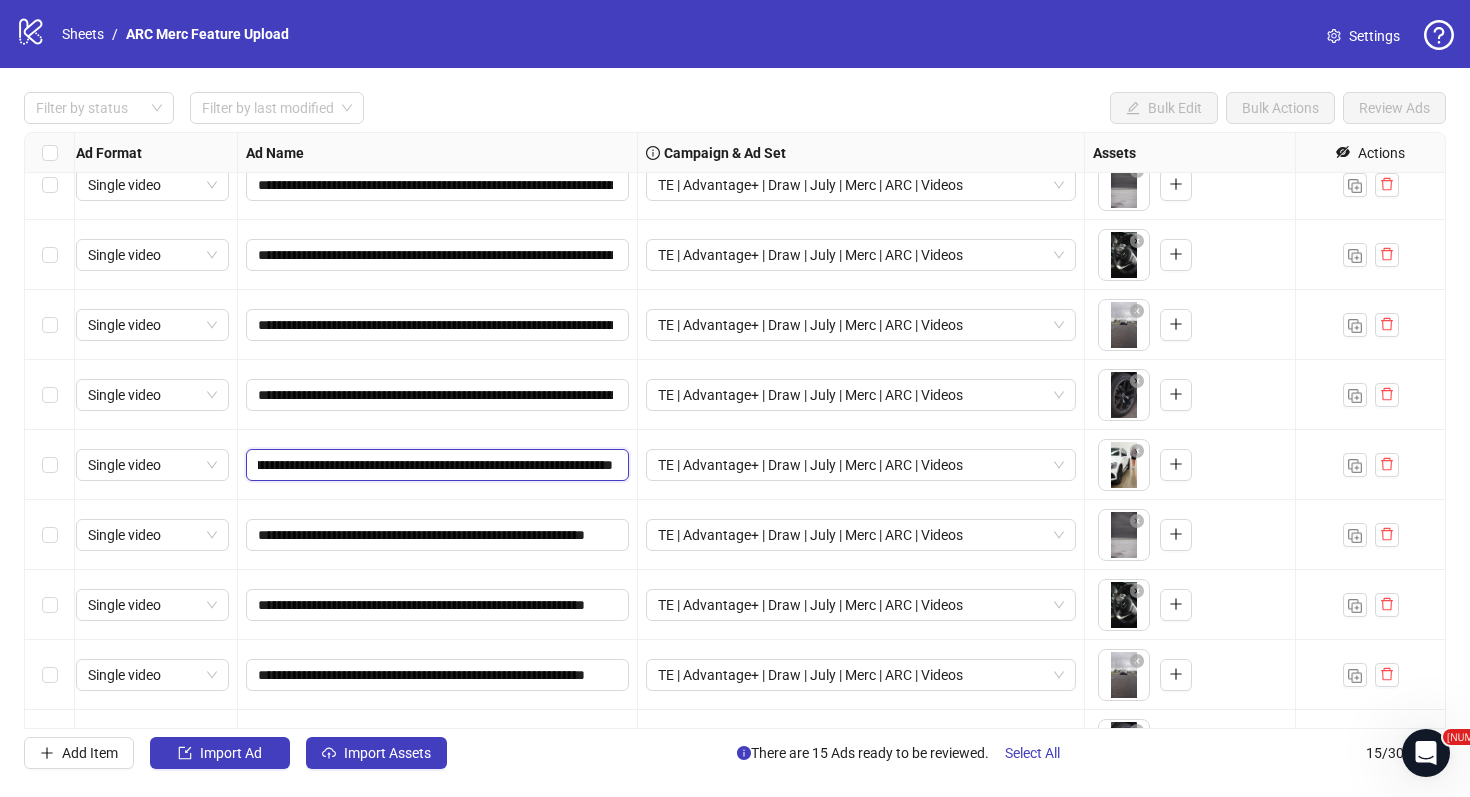 scroll, scrollTop: 0, scrollLeft: 165, axis: horizontal 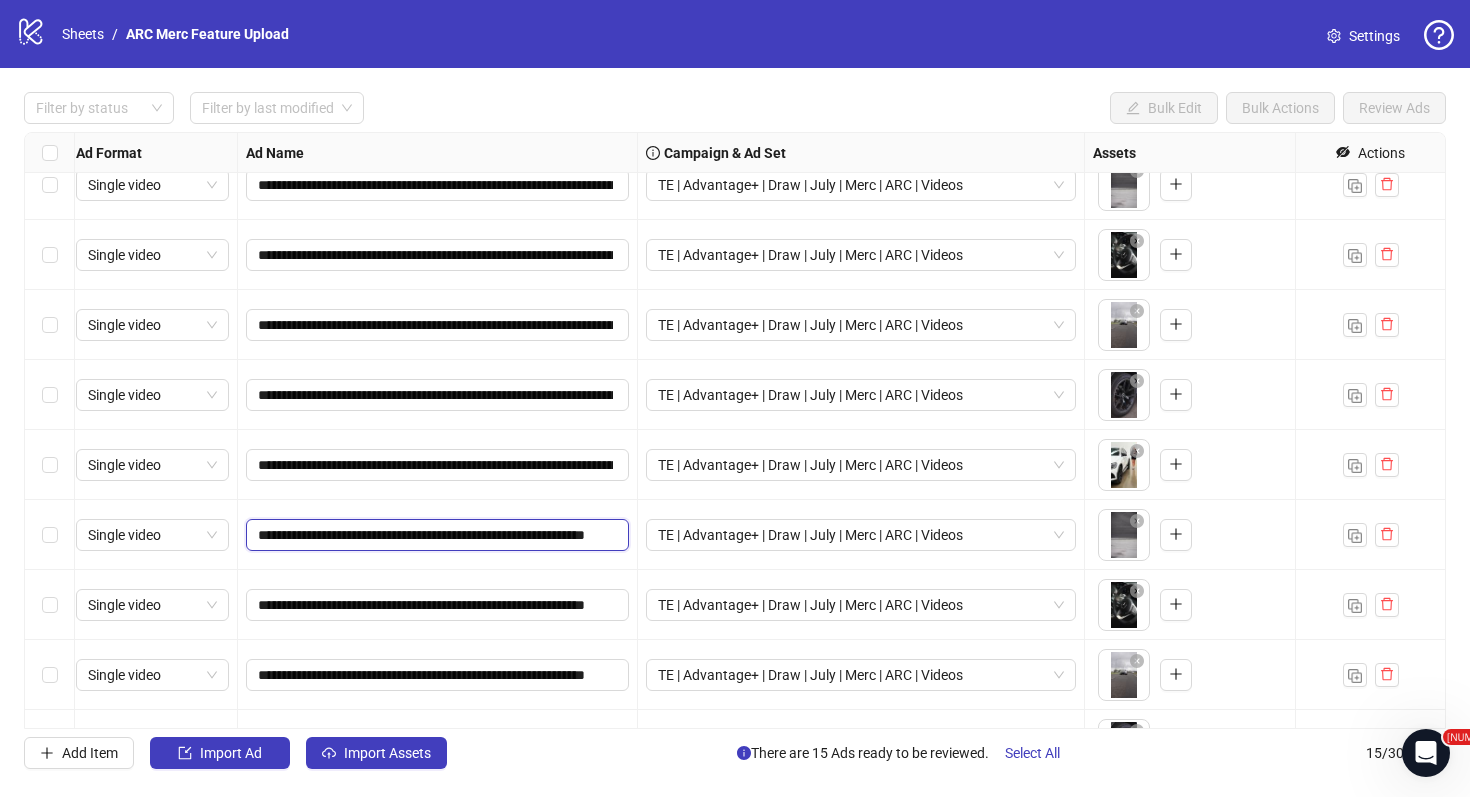 click on "**********" at bounding box center (435, 535) 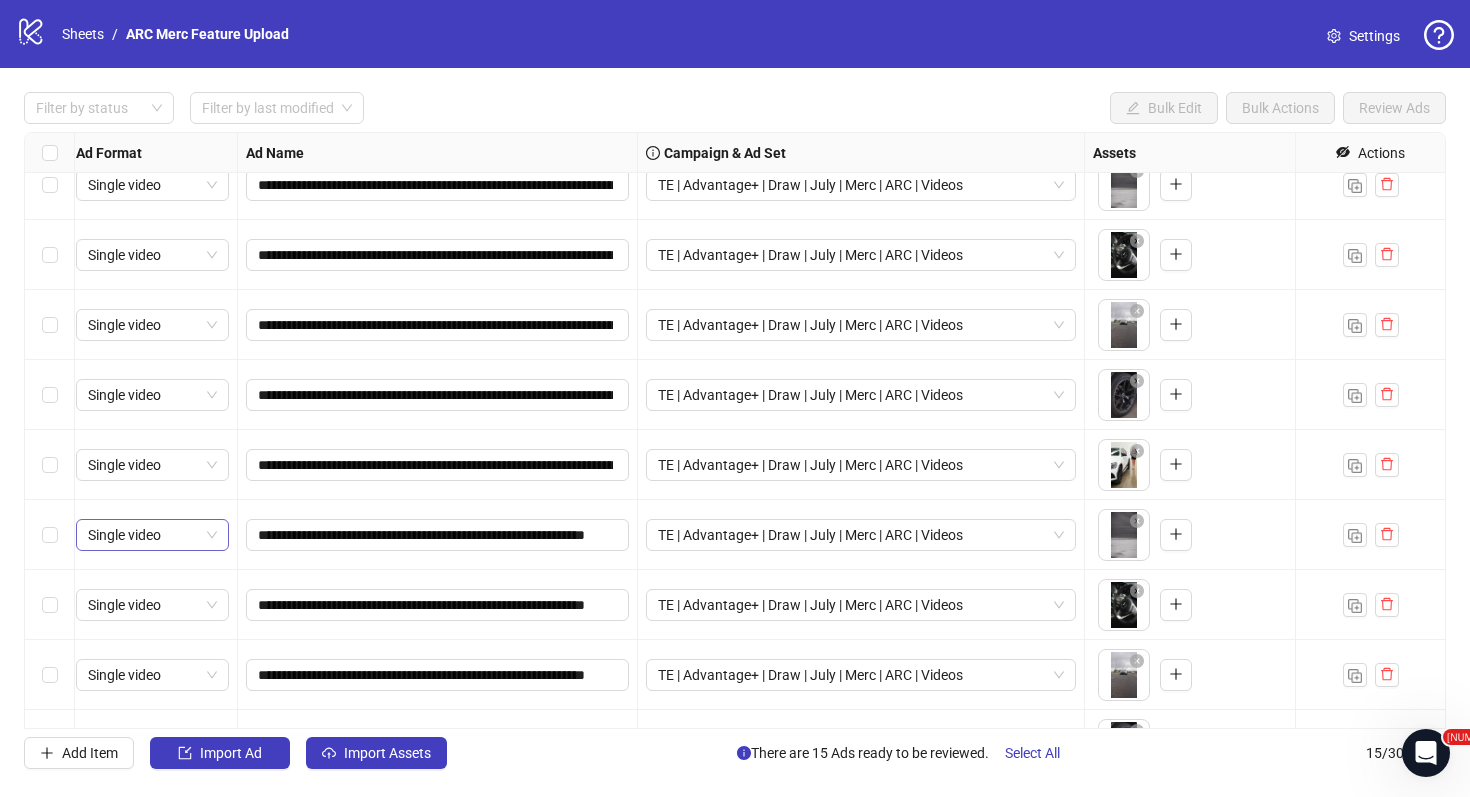 scroll, scrollTop: 0, scrollLeft: 0, axis: both 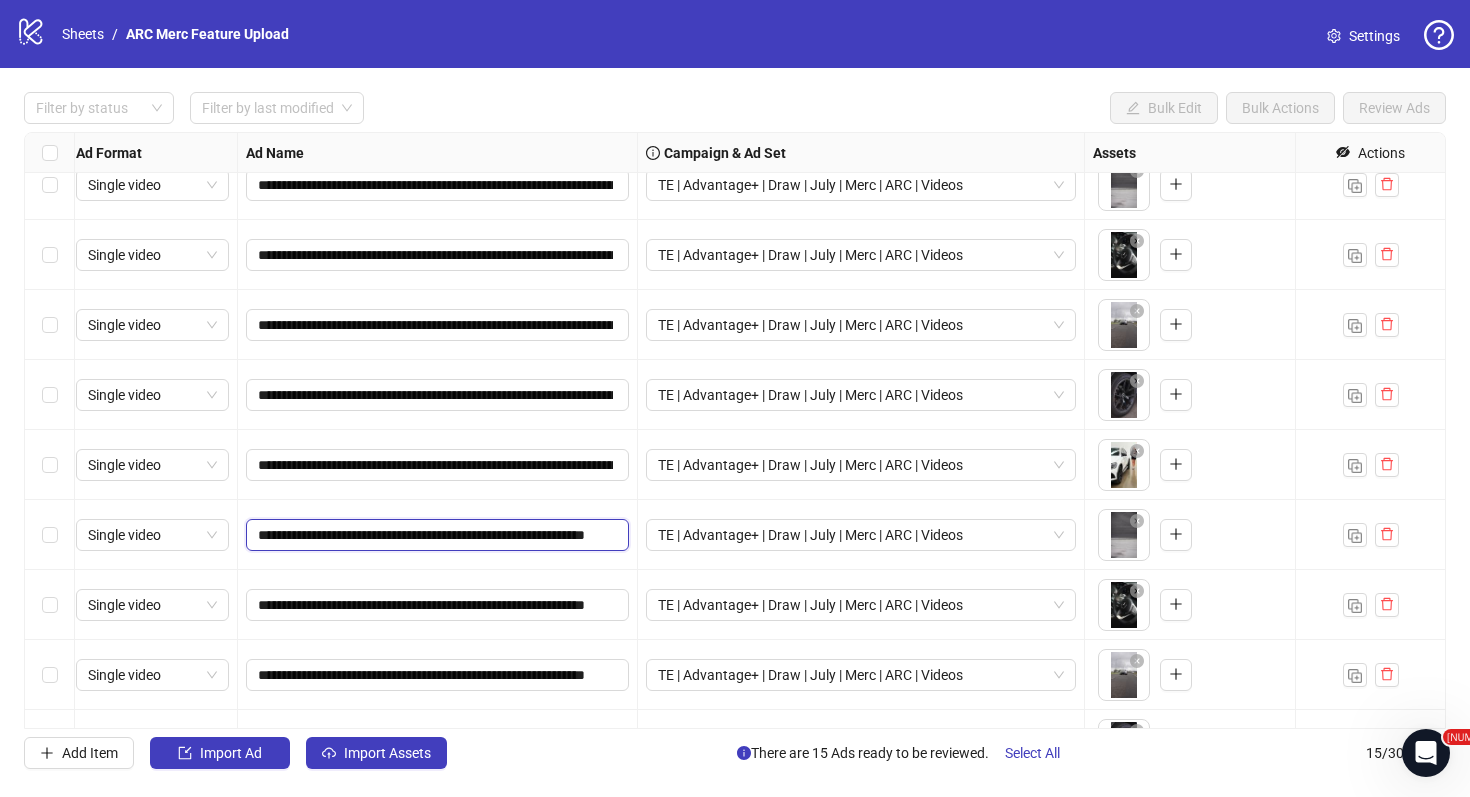 click on "**********" at bounding box center [435, 535] 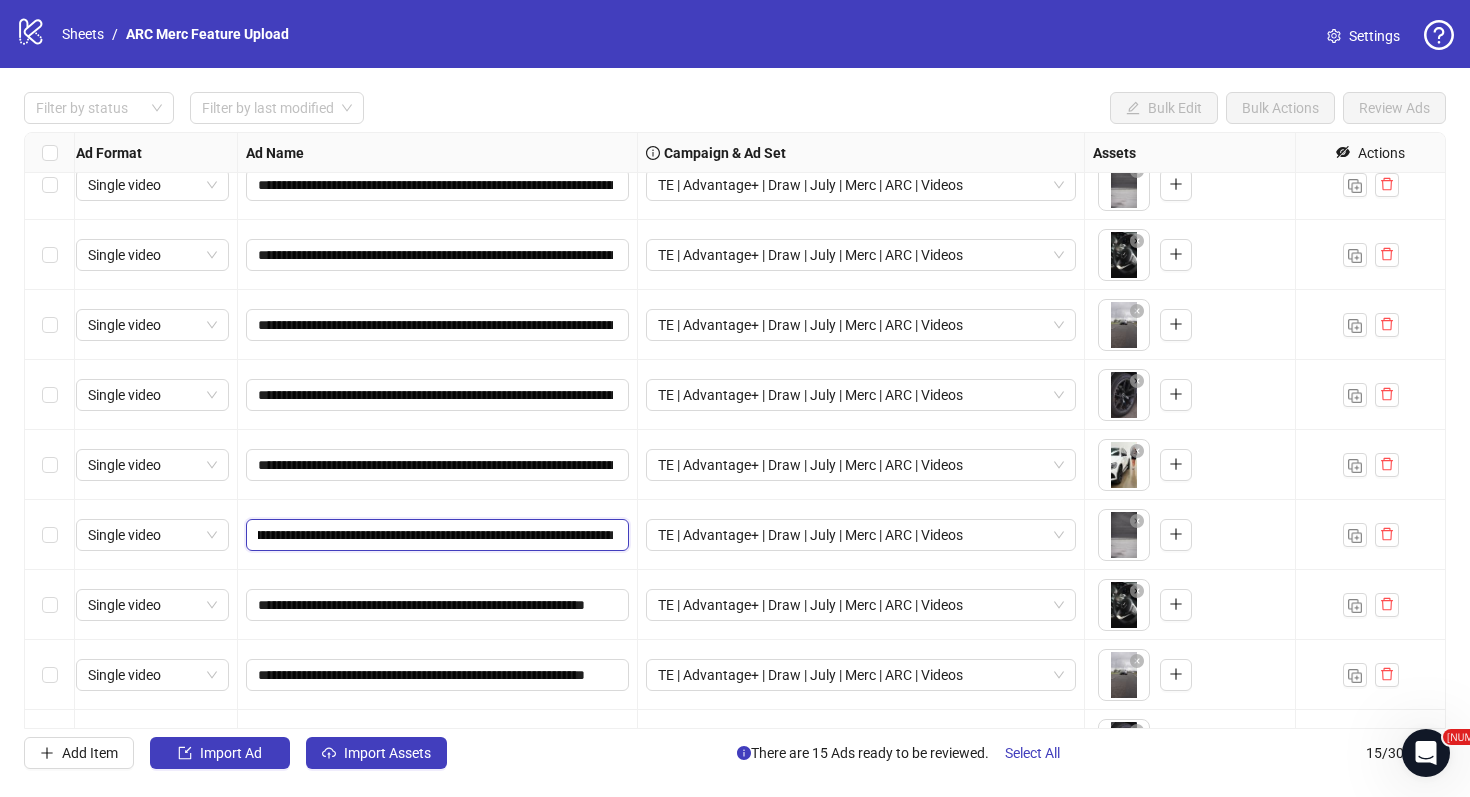 type on "**********" 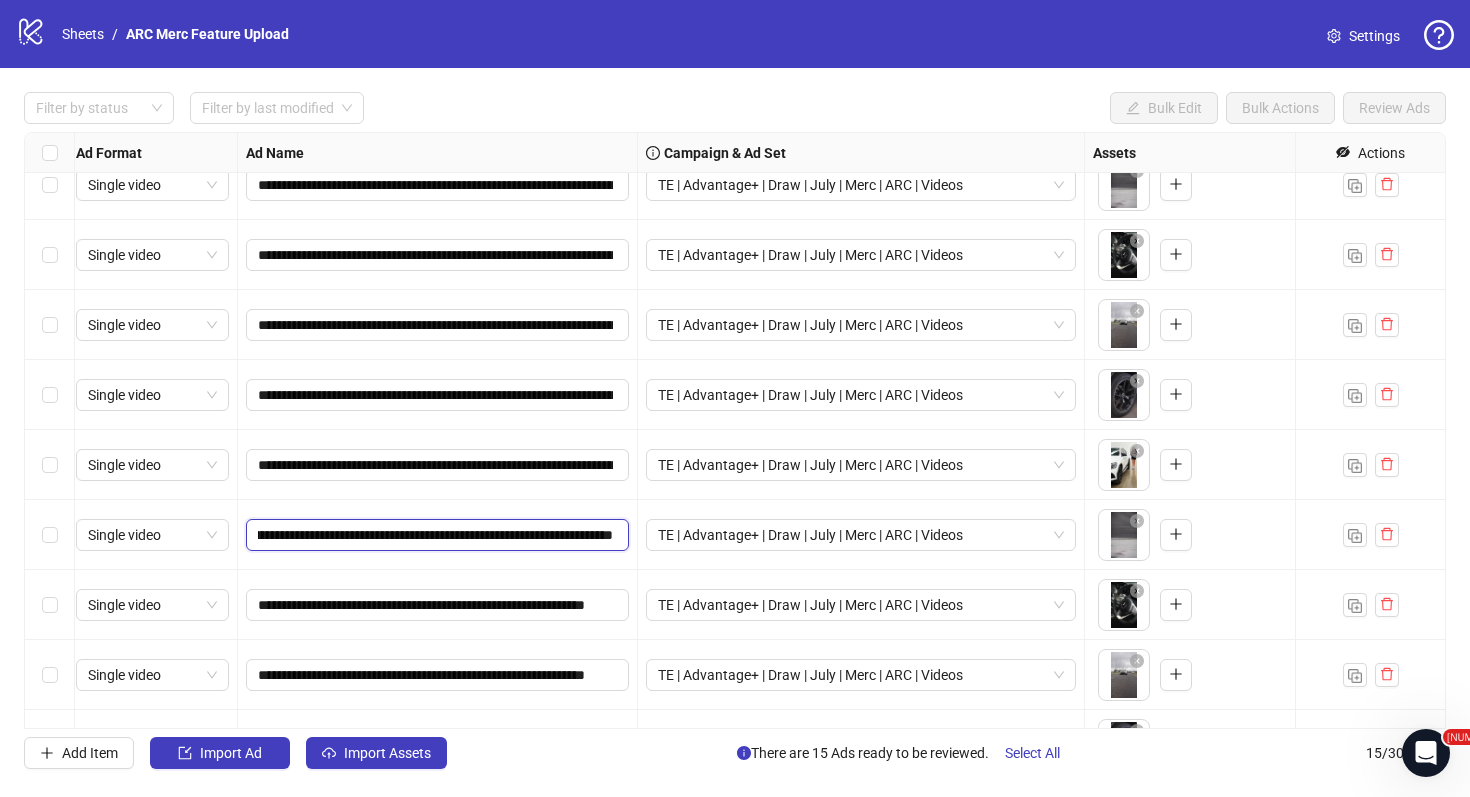 scroll, scrollTop: 0, scrollLeft: 120, axis: horizontal 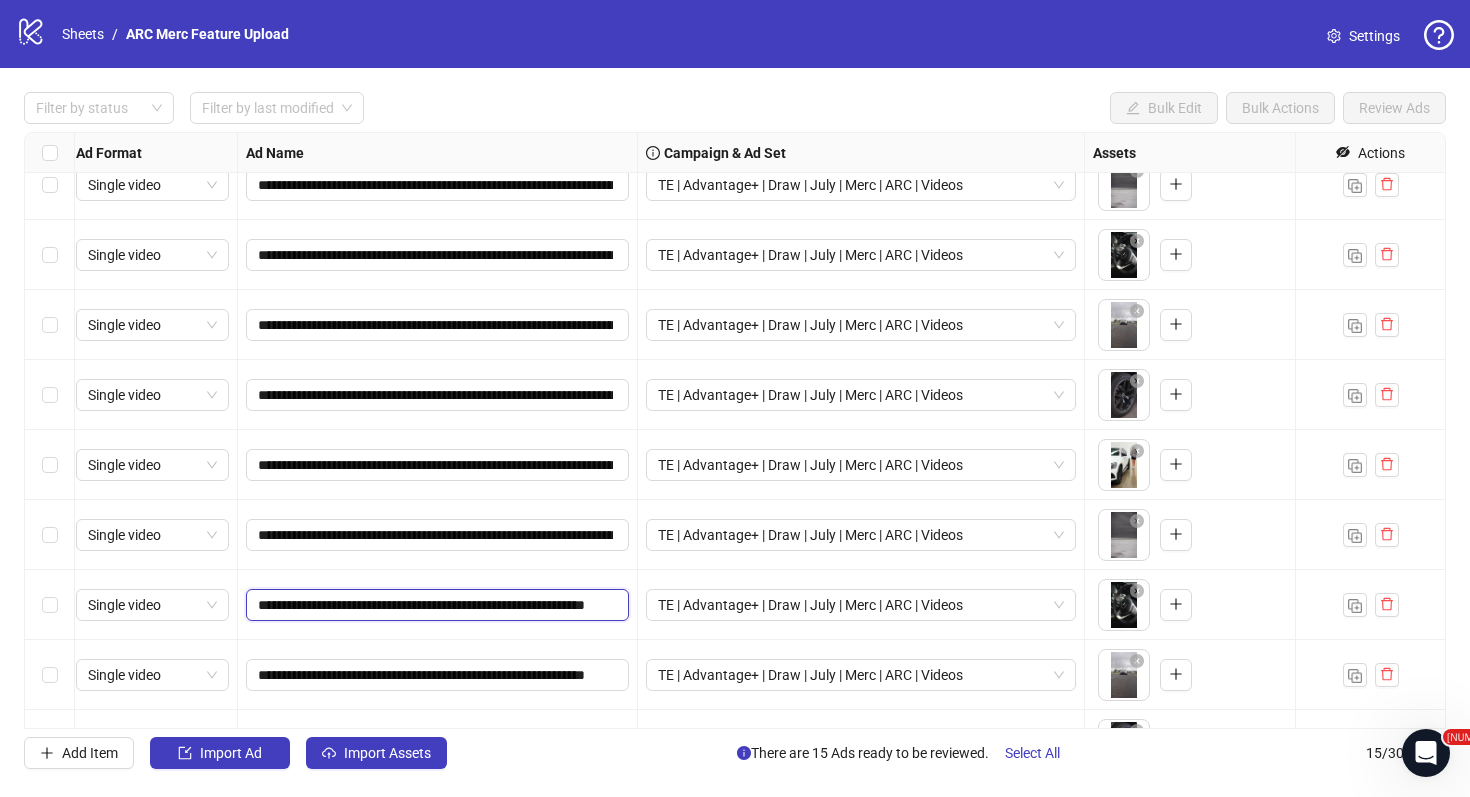 click on "**********" at bounding box center [435, 605] 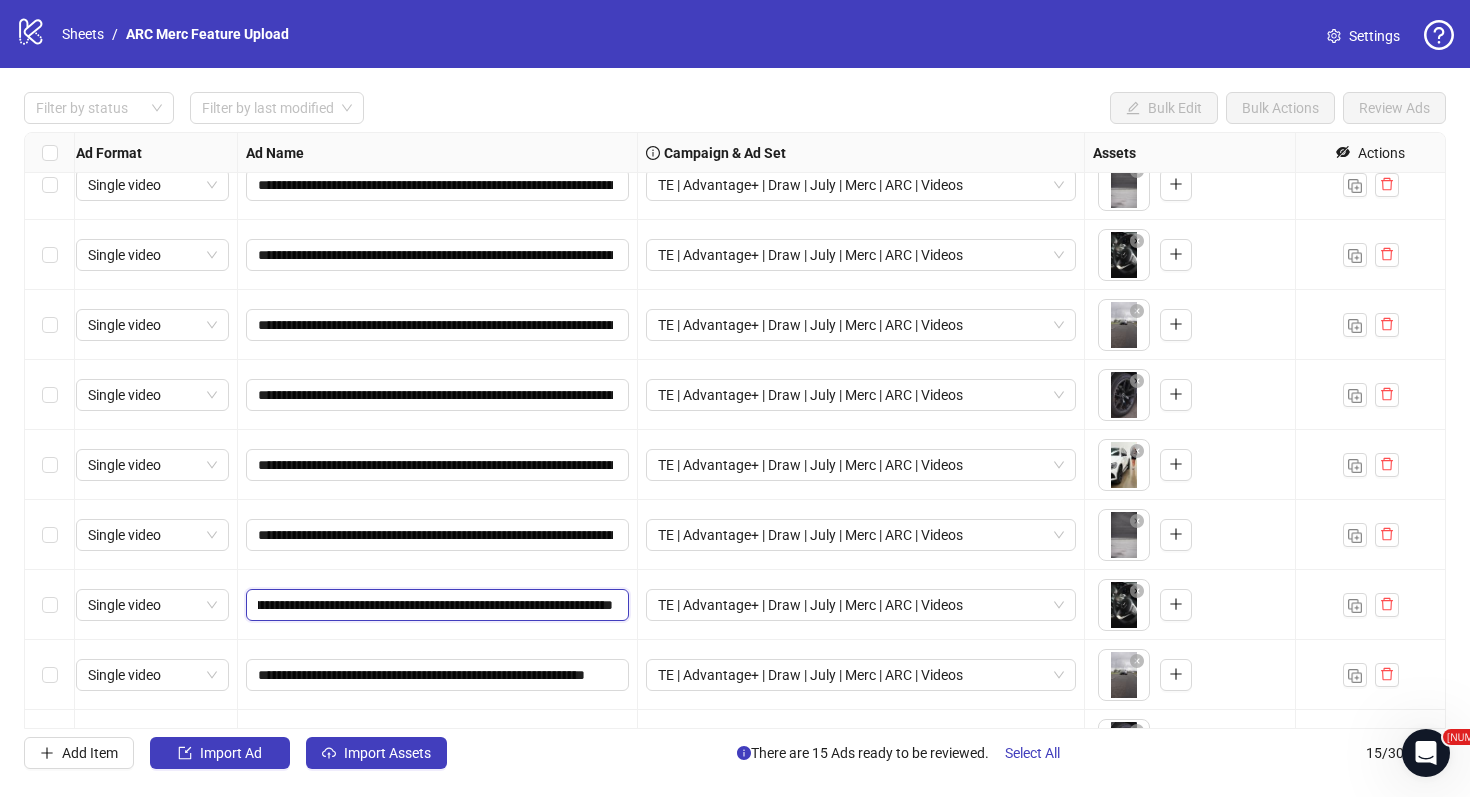 scroll, scrollTop: 0, scrollLeft: 120, axis: horizontal 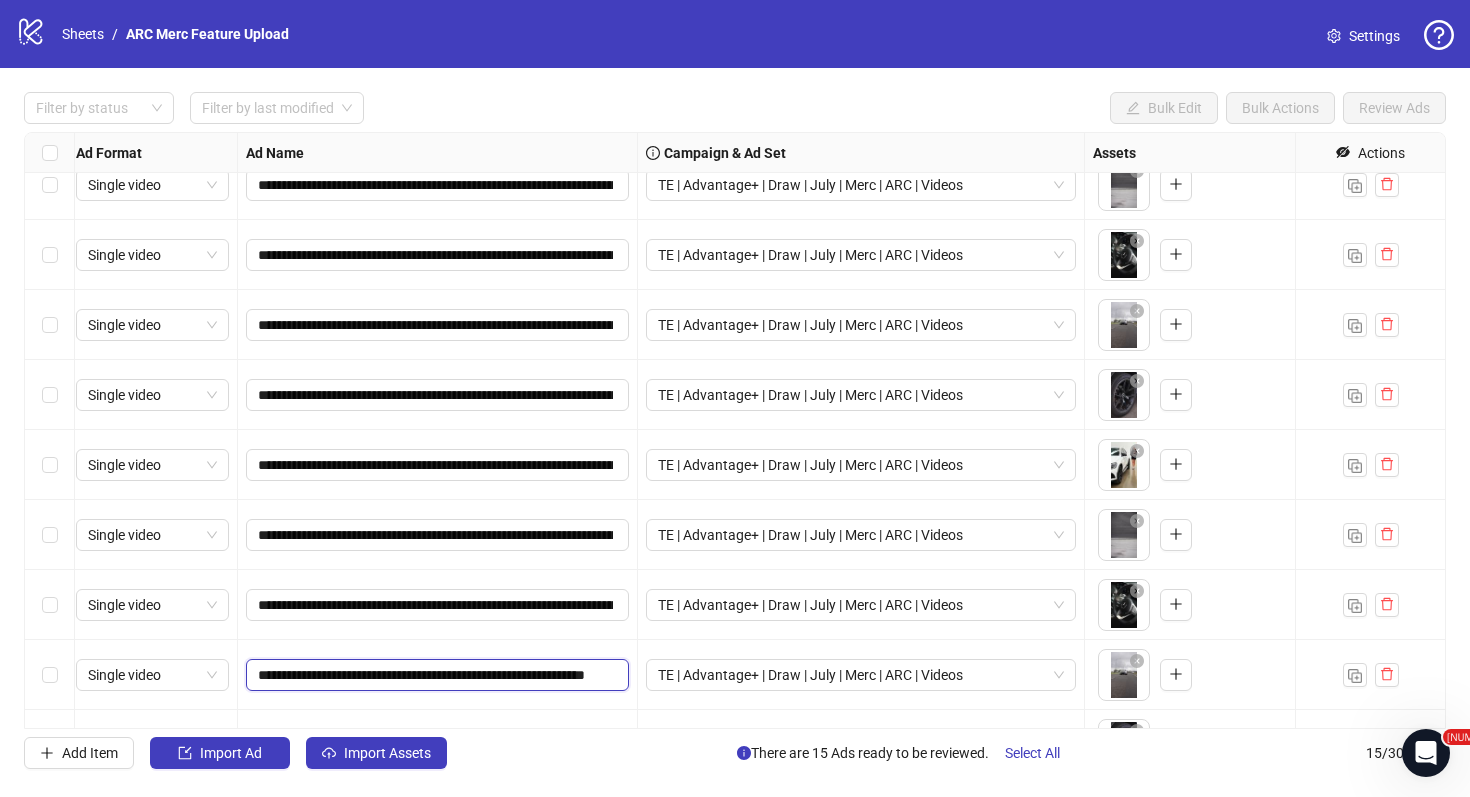 click on "**********" at bounding box center (435, 675) 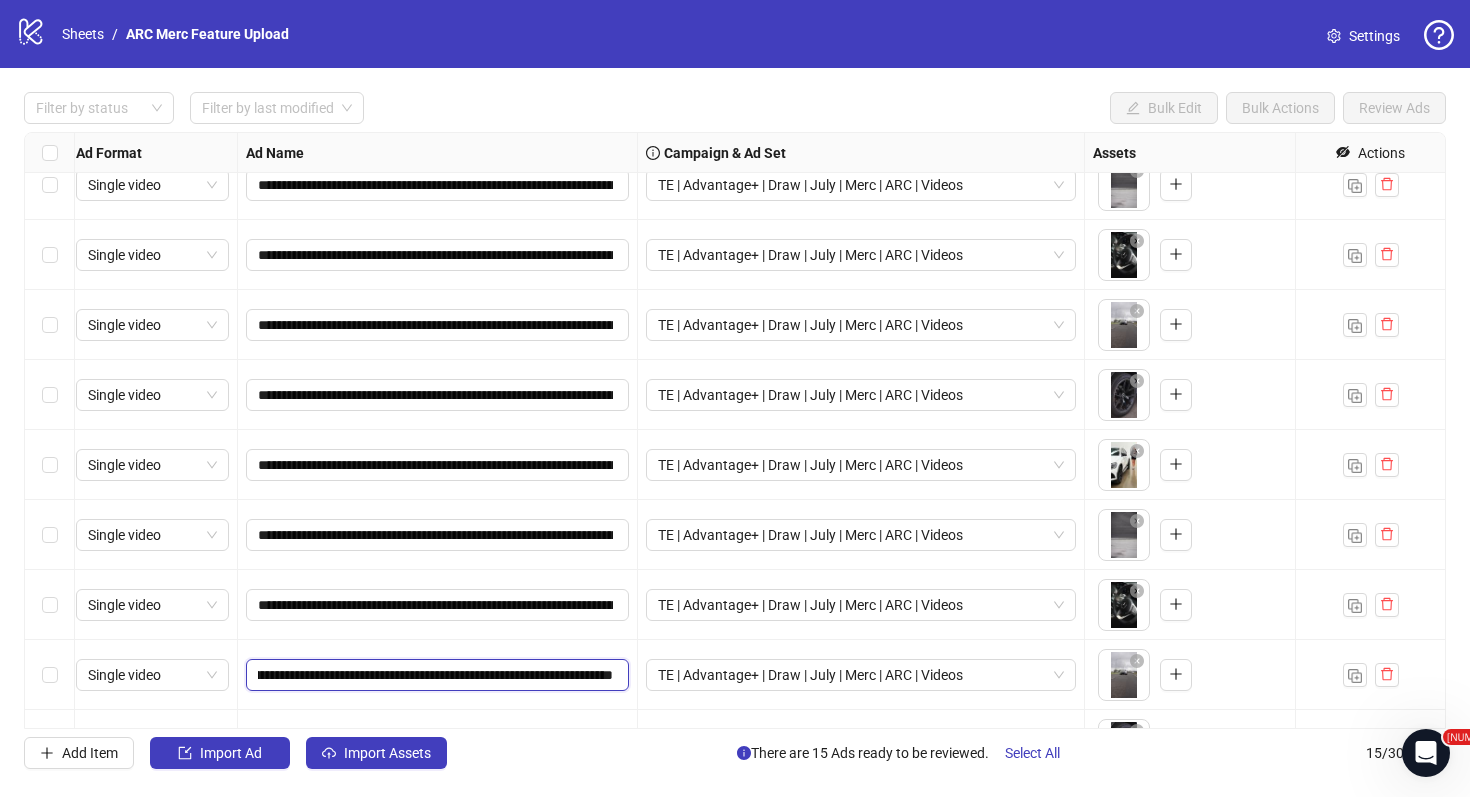 scroll, scrollTop: 0, scrollLeft: 120, axis: horizontal 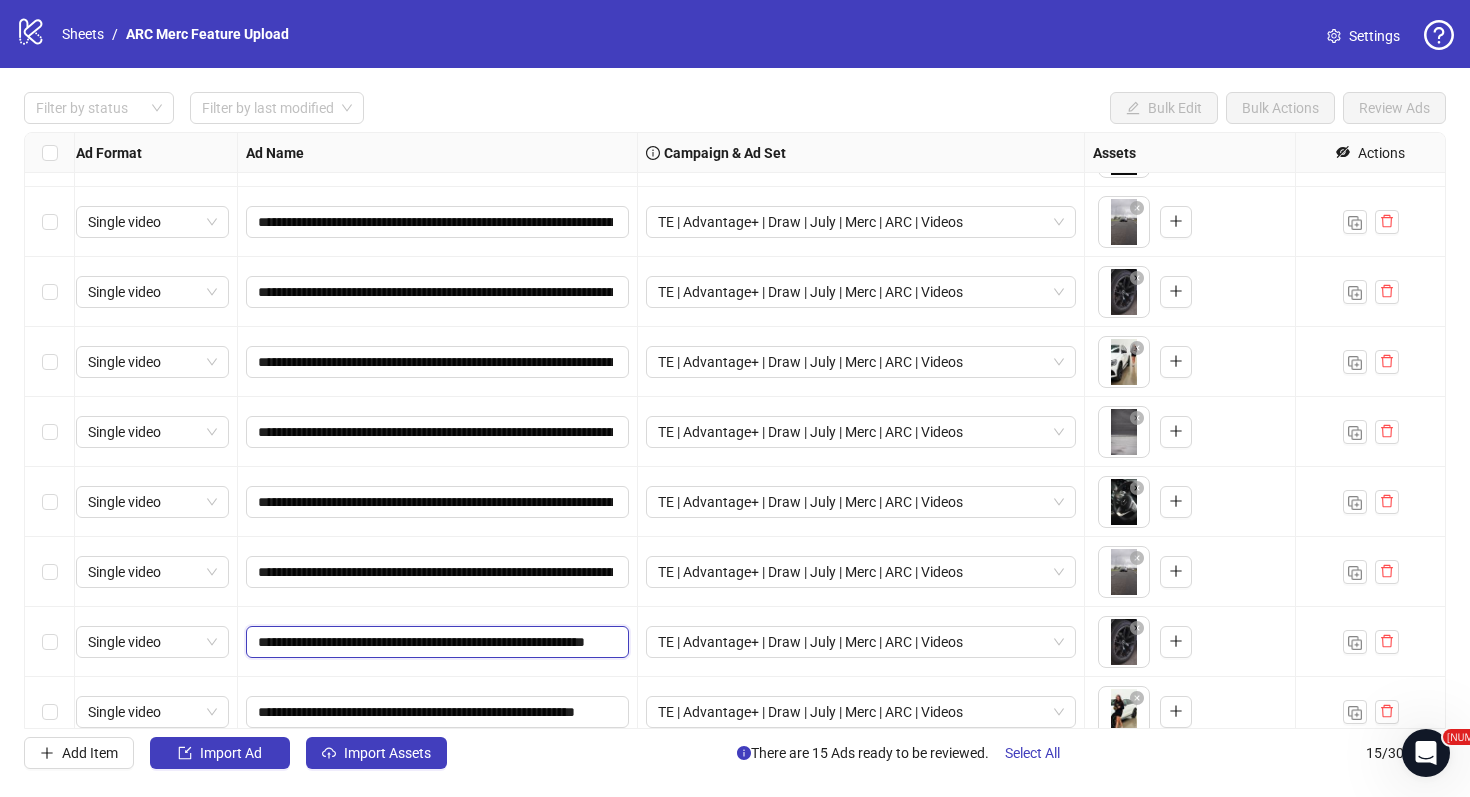 click on "**********" at bounding box center [435, 642] 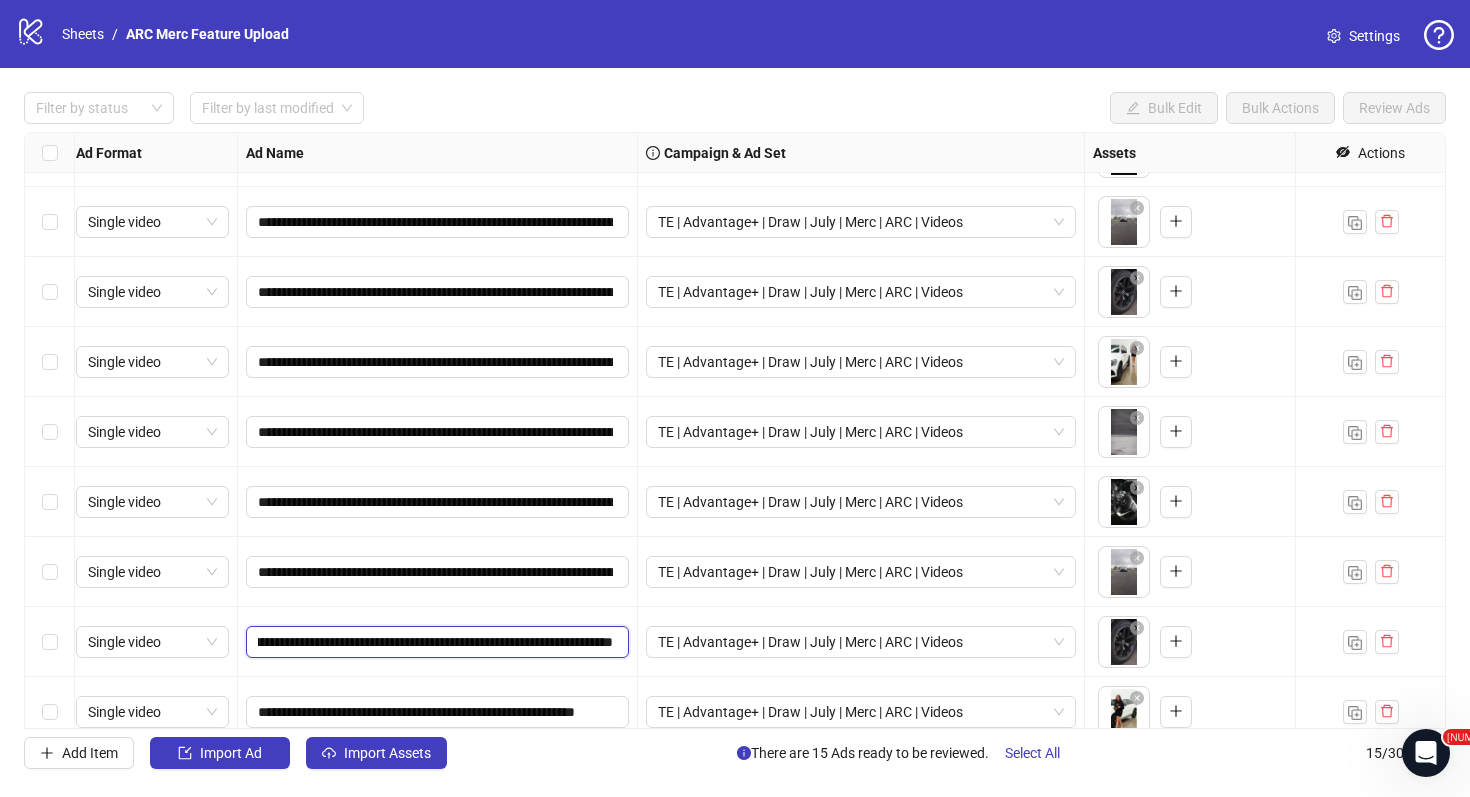 scroll, scrollTop: 0, scrollLeft: 211, axis: horizontal 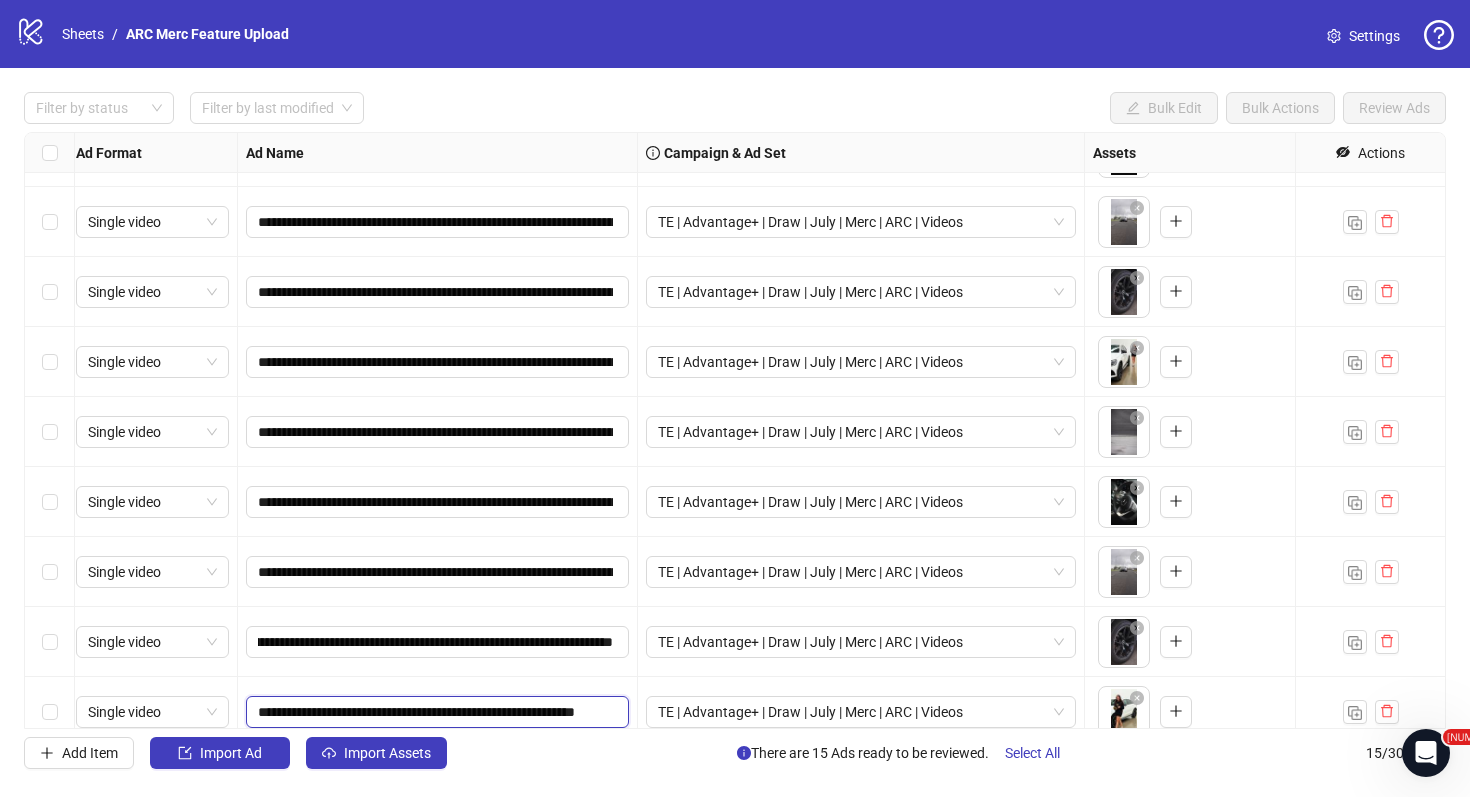 click on "**********" at bounding box center [435, 712] 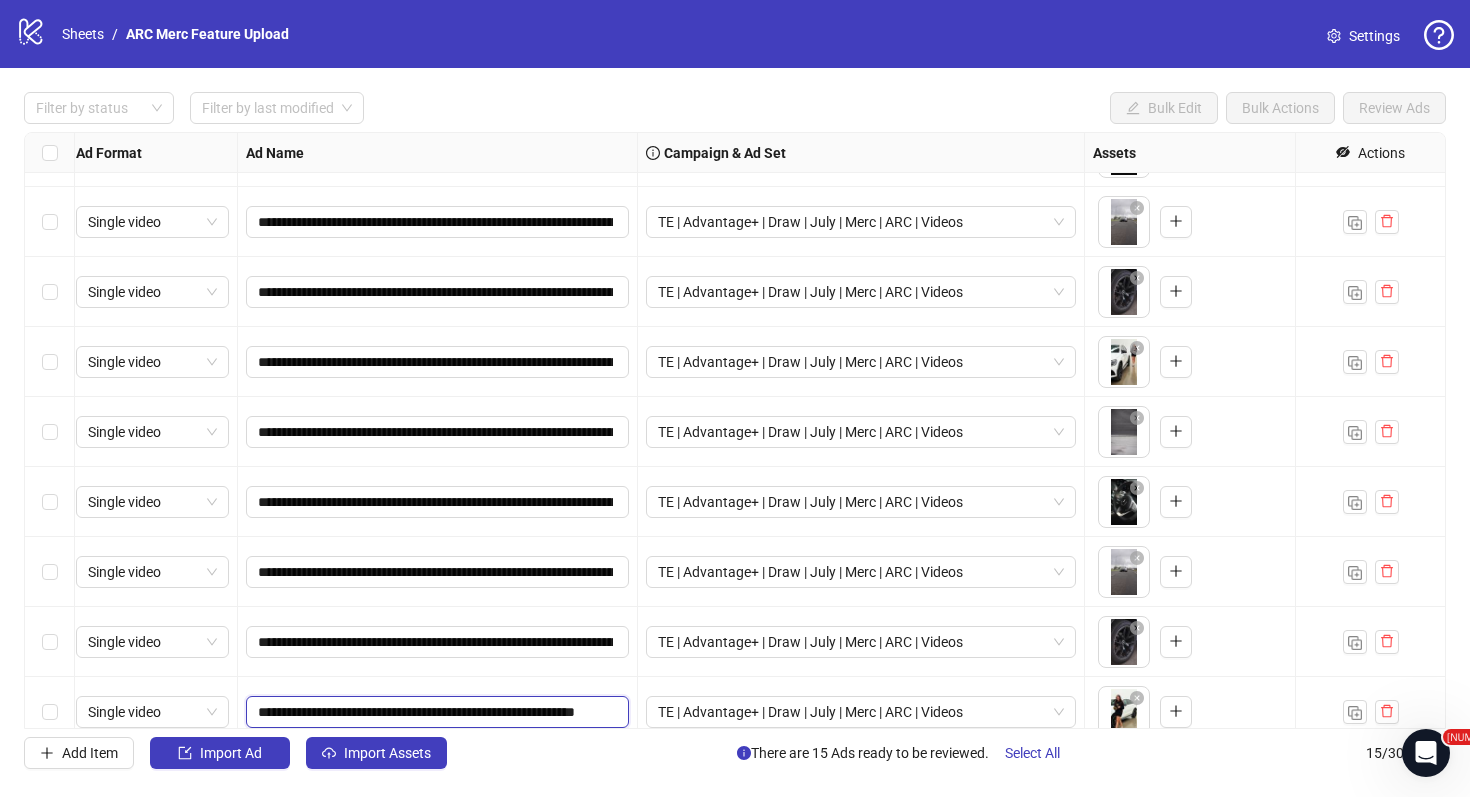 paste on "**********" 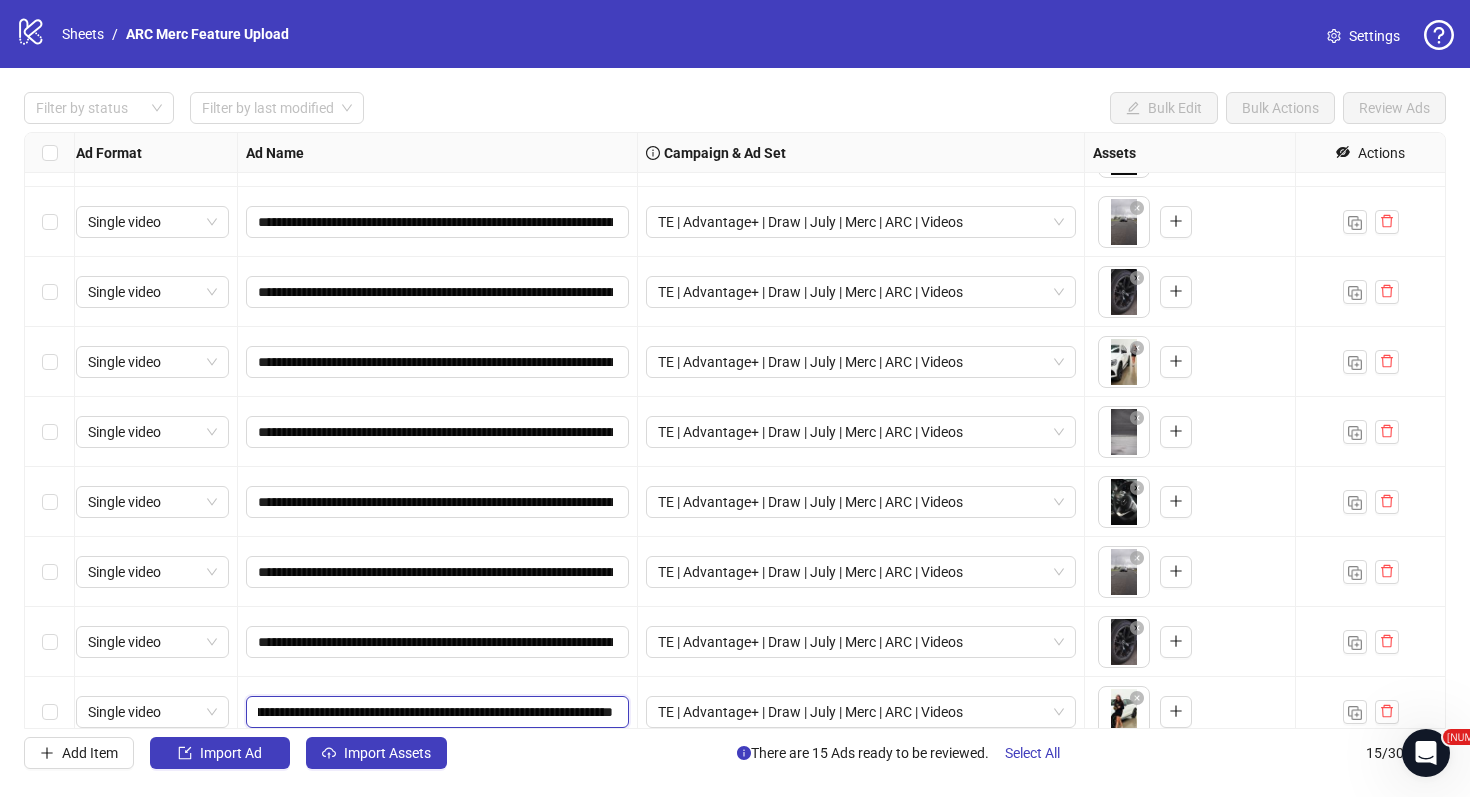 scroll, scrollTop: 0, scrollLeft: 120, axis: horizontal 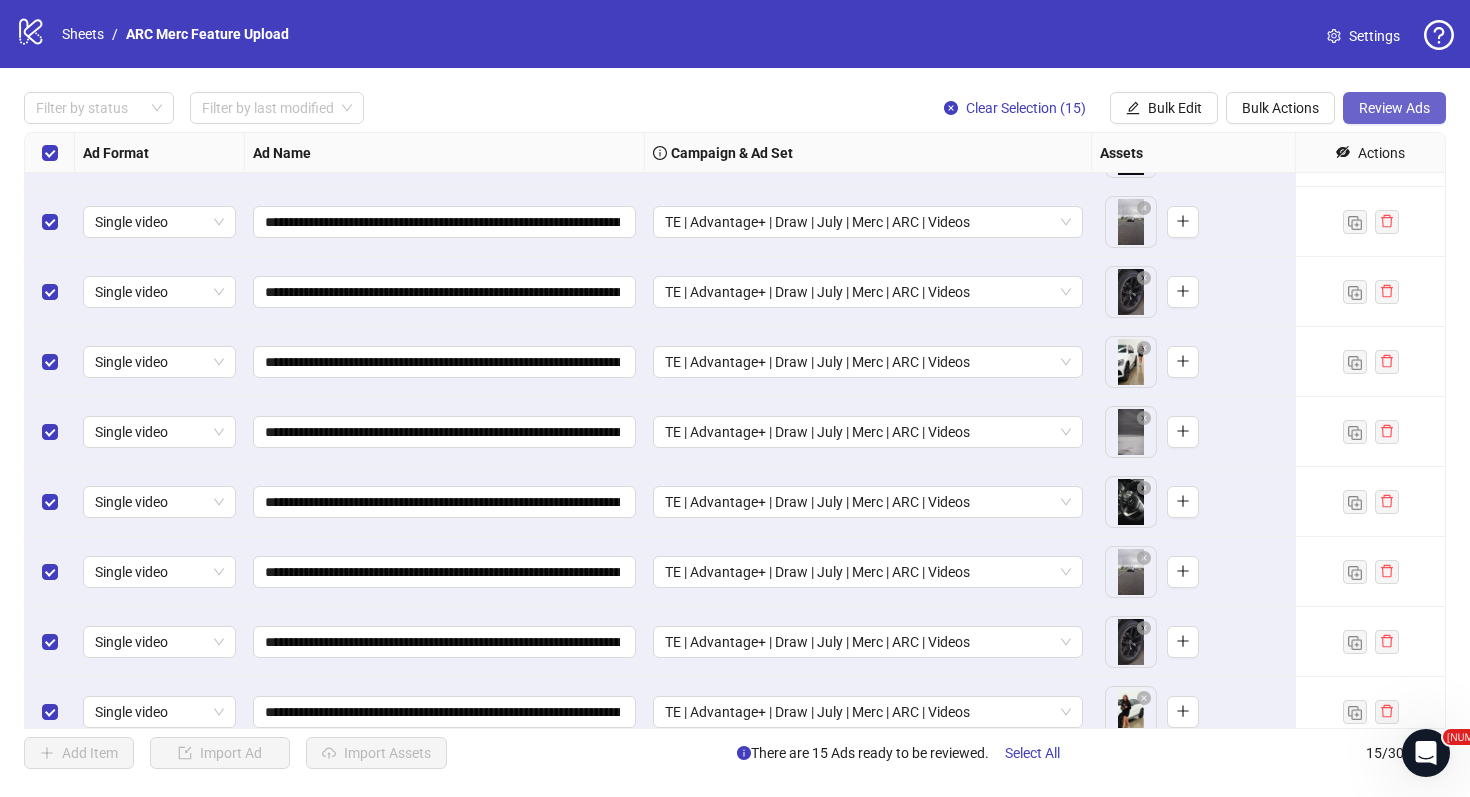 click on "Review Ads" at bounding box center (1394, 108) 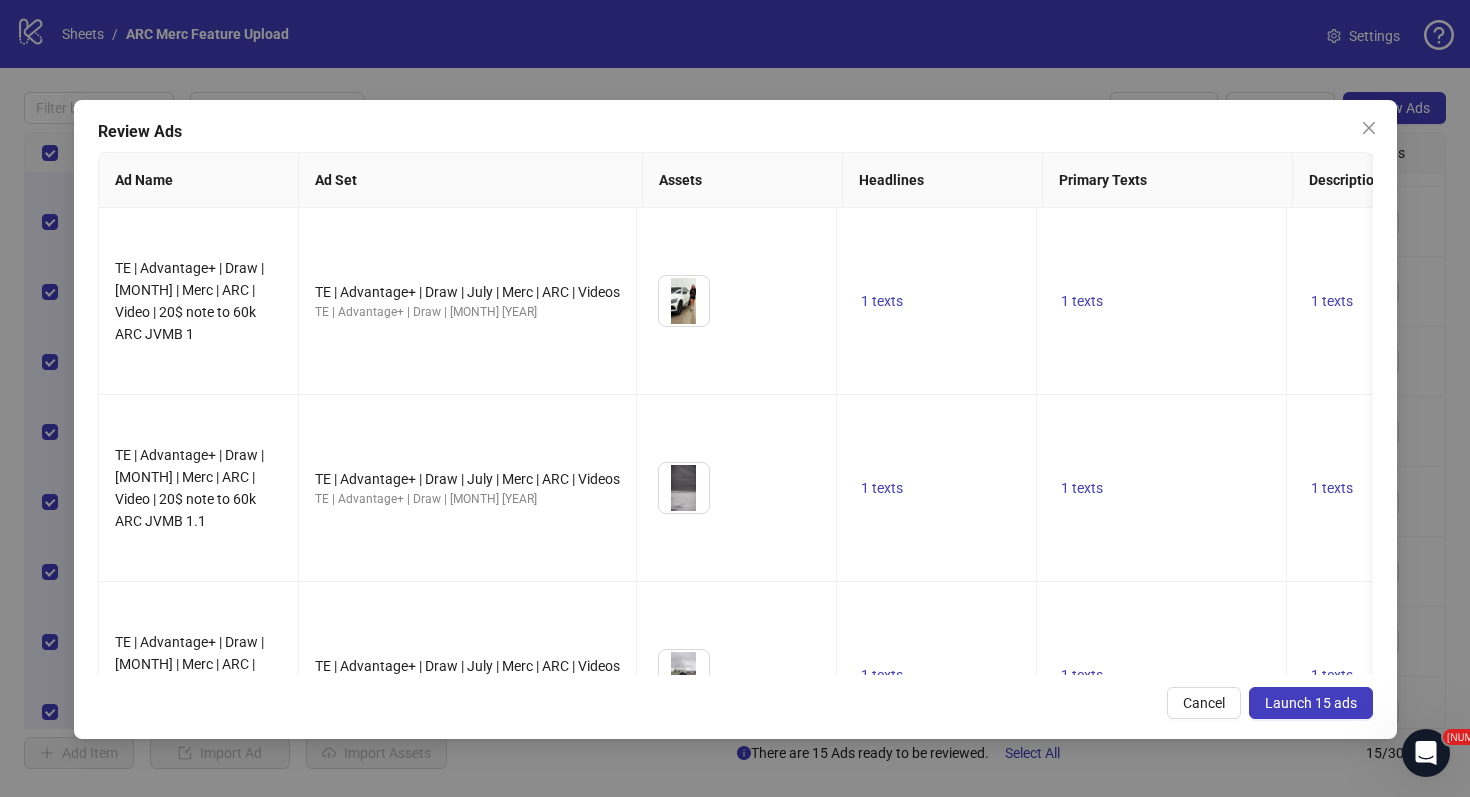 click on "Launch 15 ads" at bounding box center (1311, 703) 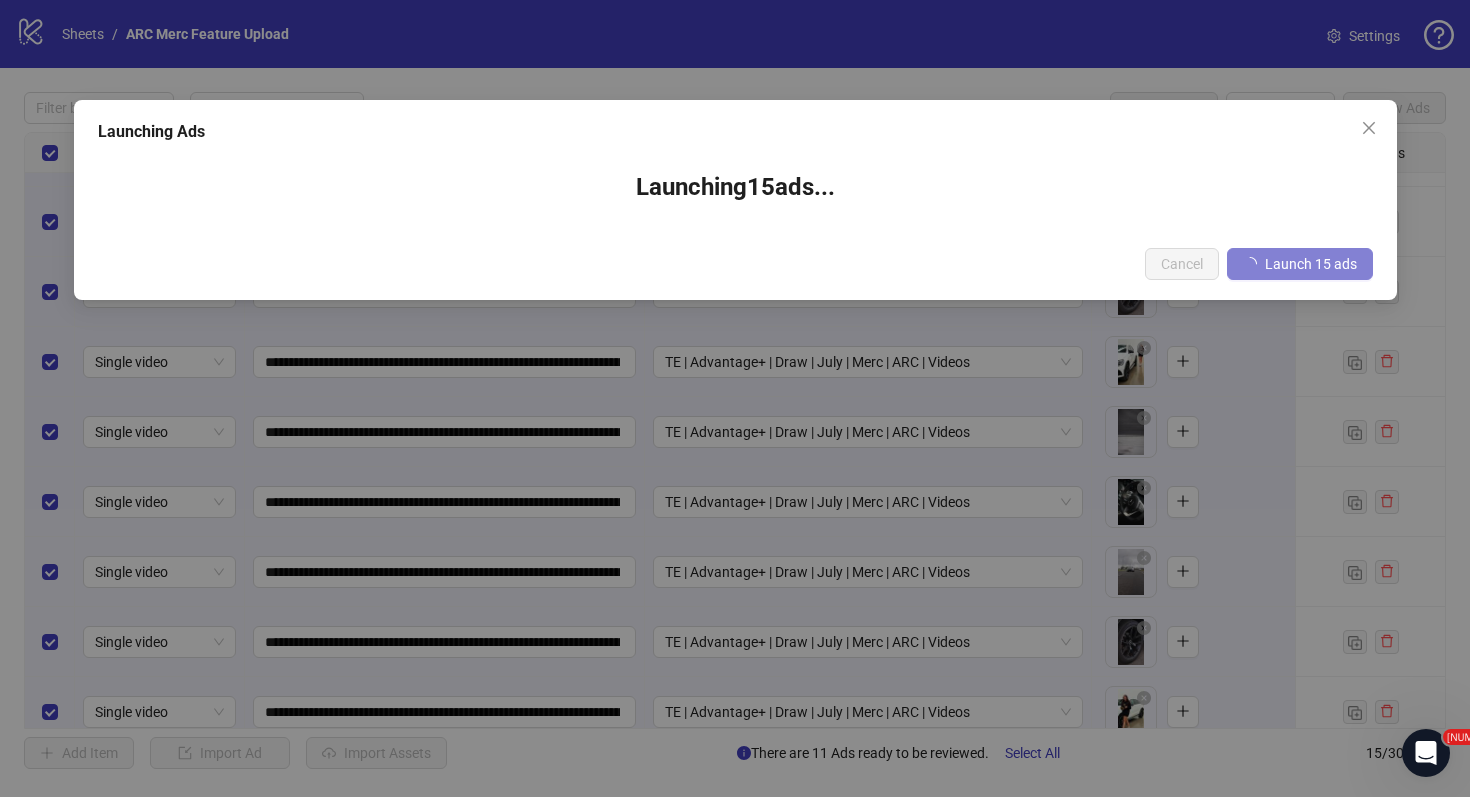 scroll, scrollTop: 411, scrollLeft: 0, axis: vertical 